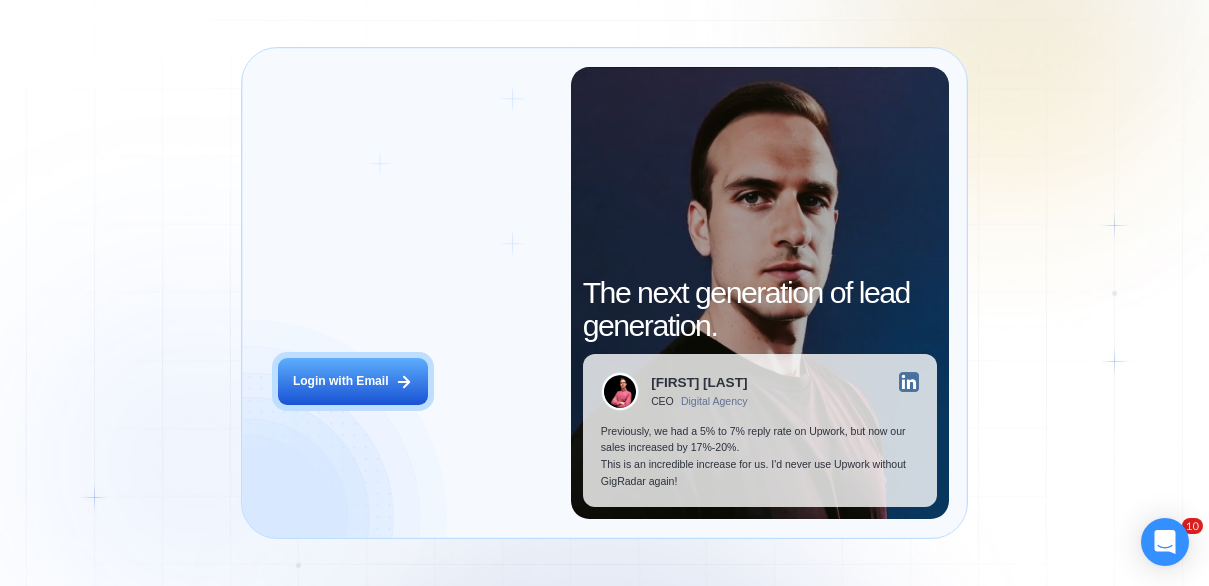 scroll, scrollTop: 0, scrollLeft: 0, axis: both 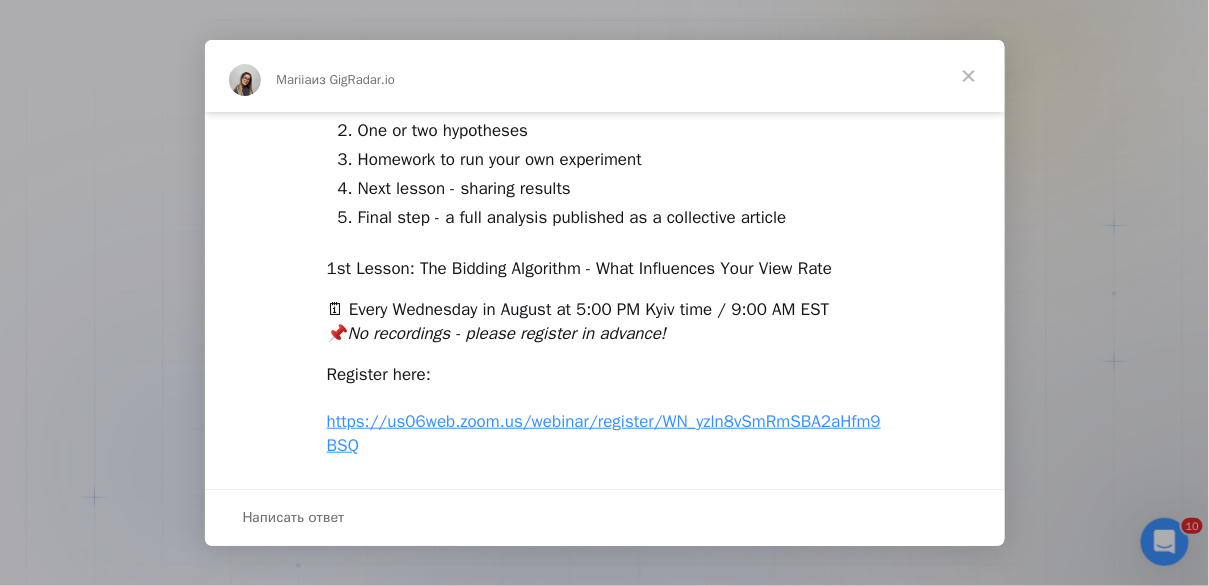 click at bounding box center [969, 76] 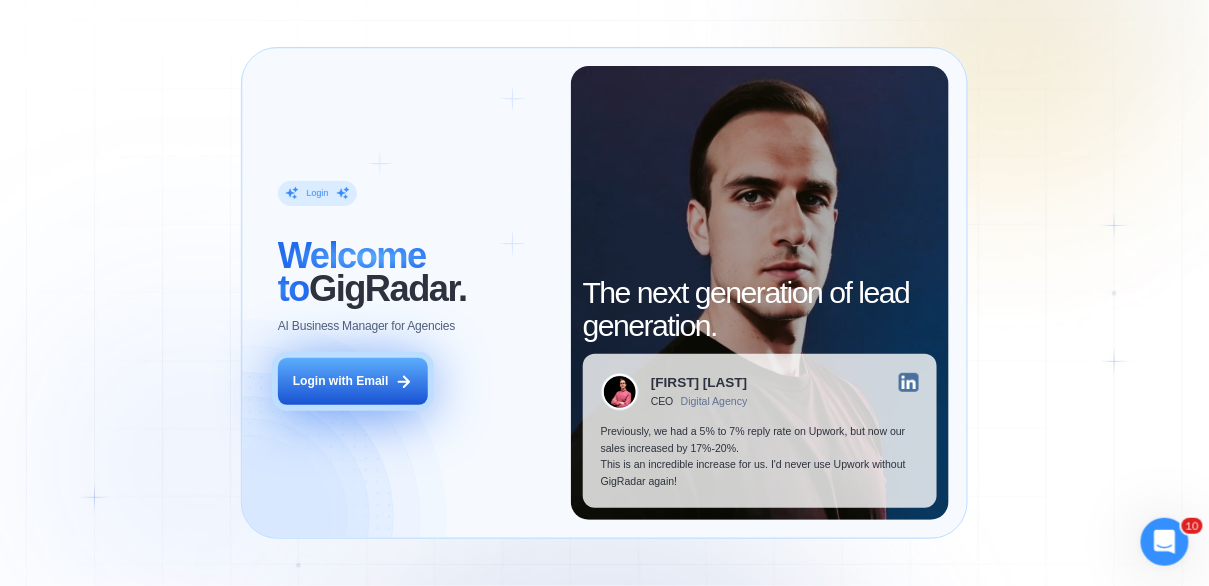 click on "Login with Email" at bounding box center [341, 381] 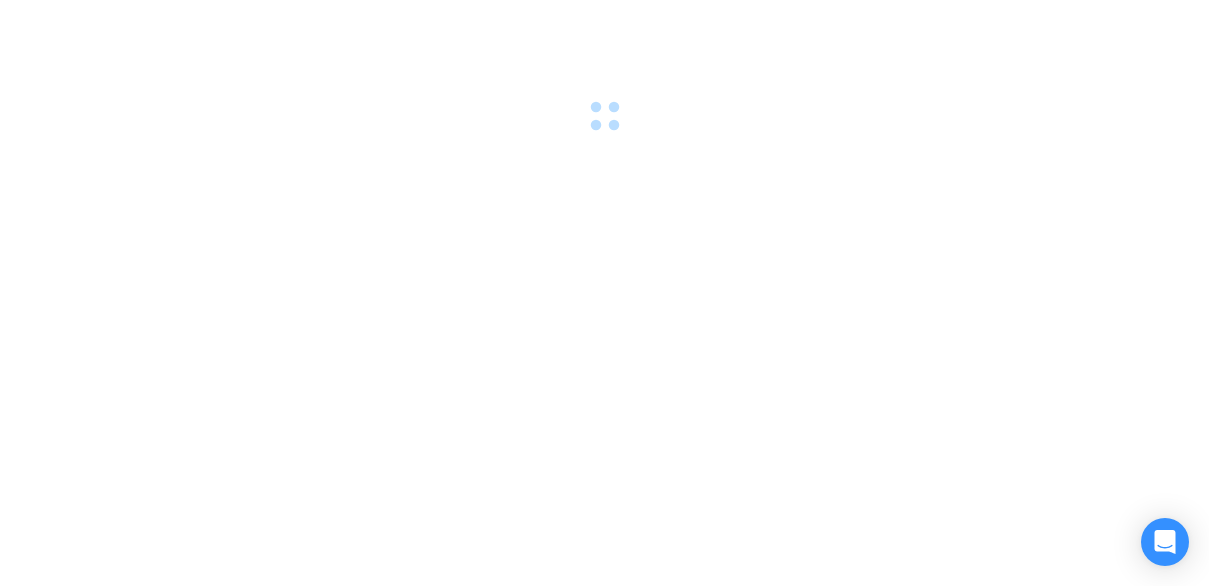 scroll, scrollTop: 0, scrollLeft: 0, axis: both 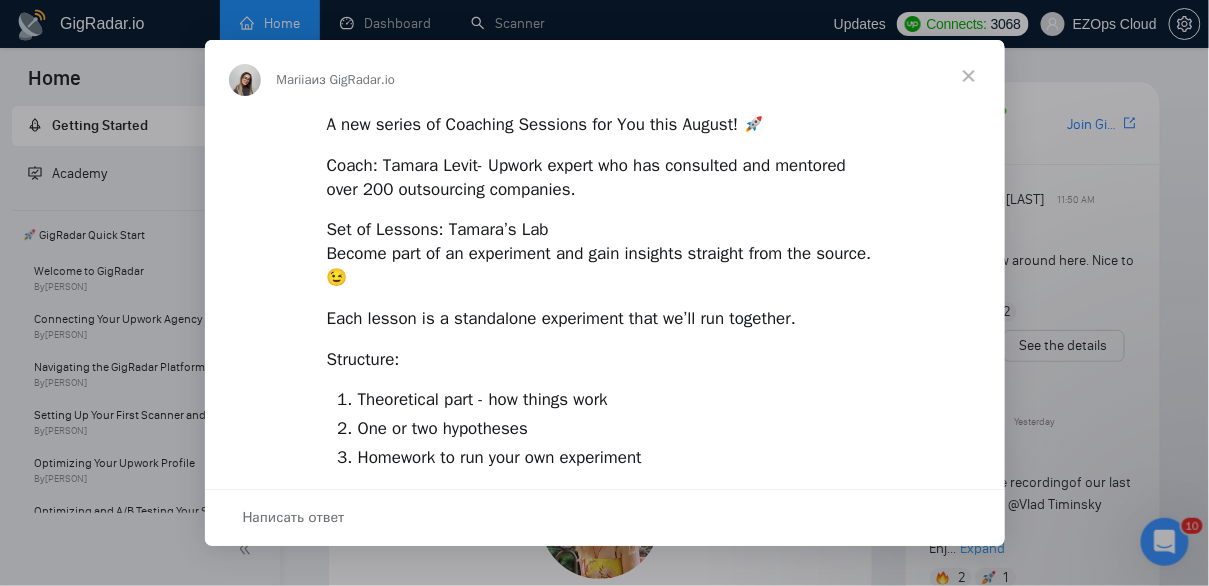 click at bounding box center (969, 76) 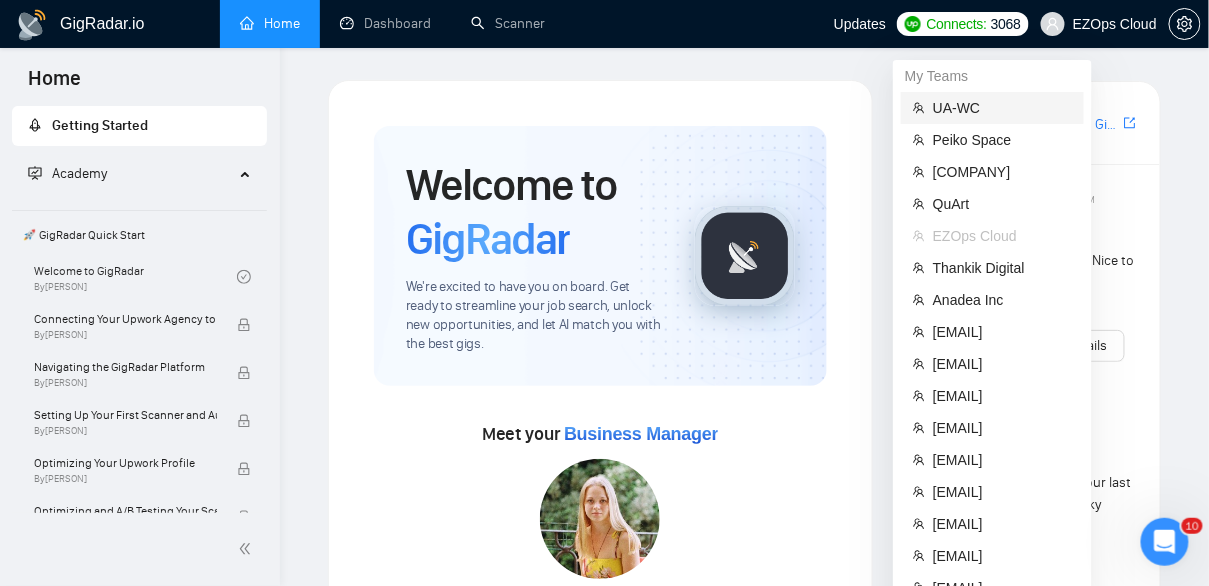 click on "UA-WC" at bounding box center (1002, 108) 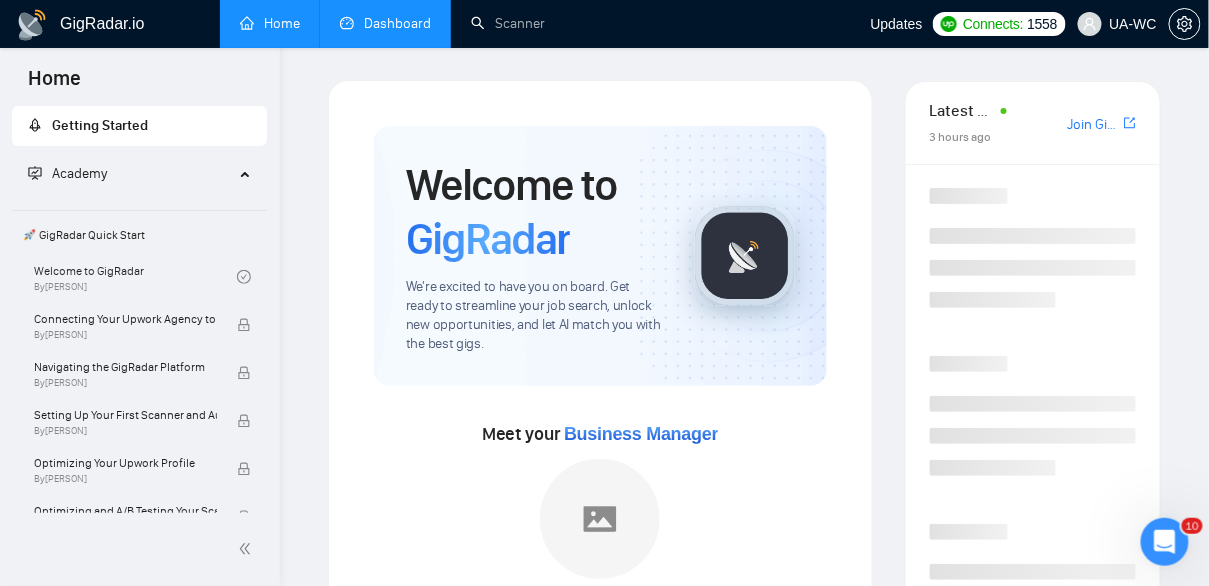 click on "Dashboard" at bounding box center [385, 23] 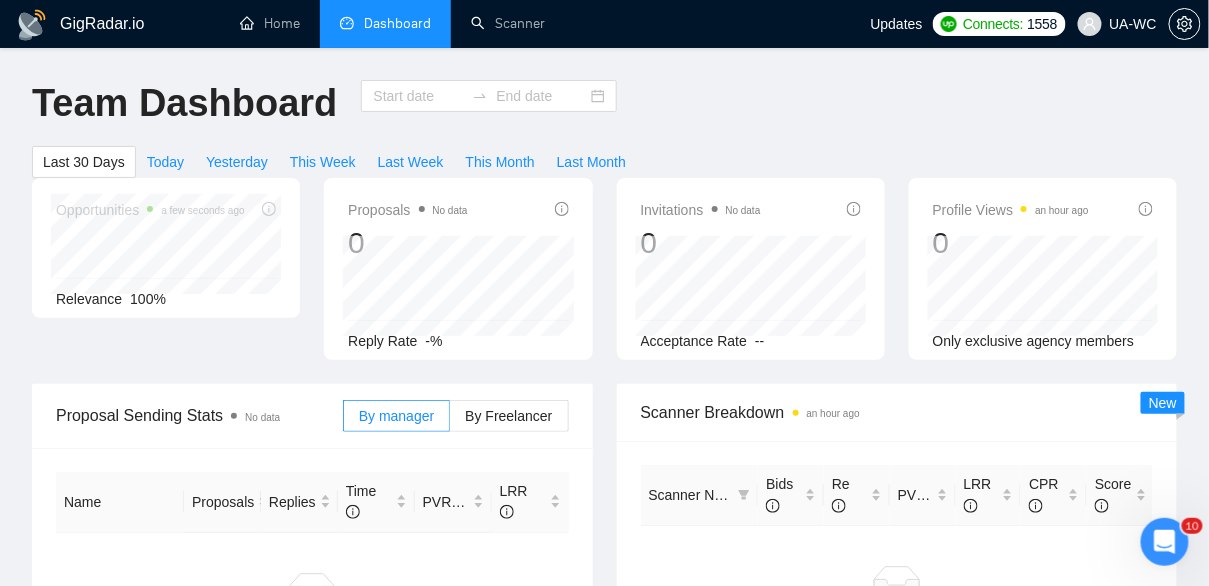 type on "[YEAR]-[MONTH]-[DAY_NUM]" 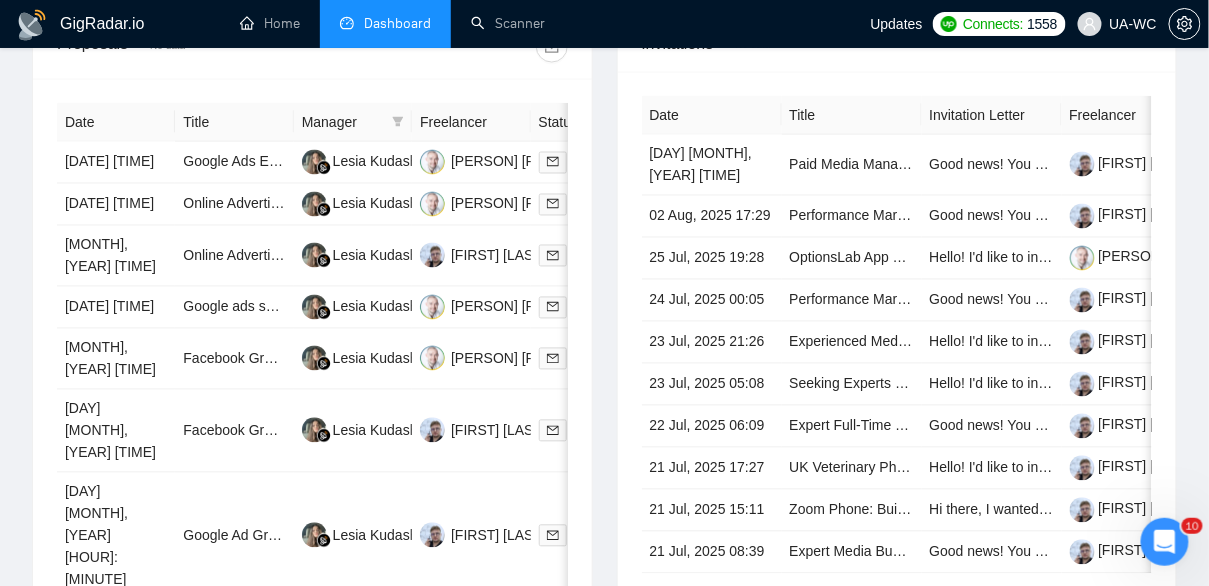 scroll, scrollTop: 861, scrollLeft: 0, axis: vertical 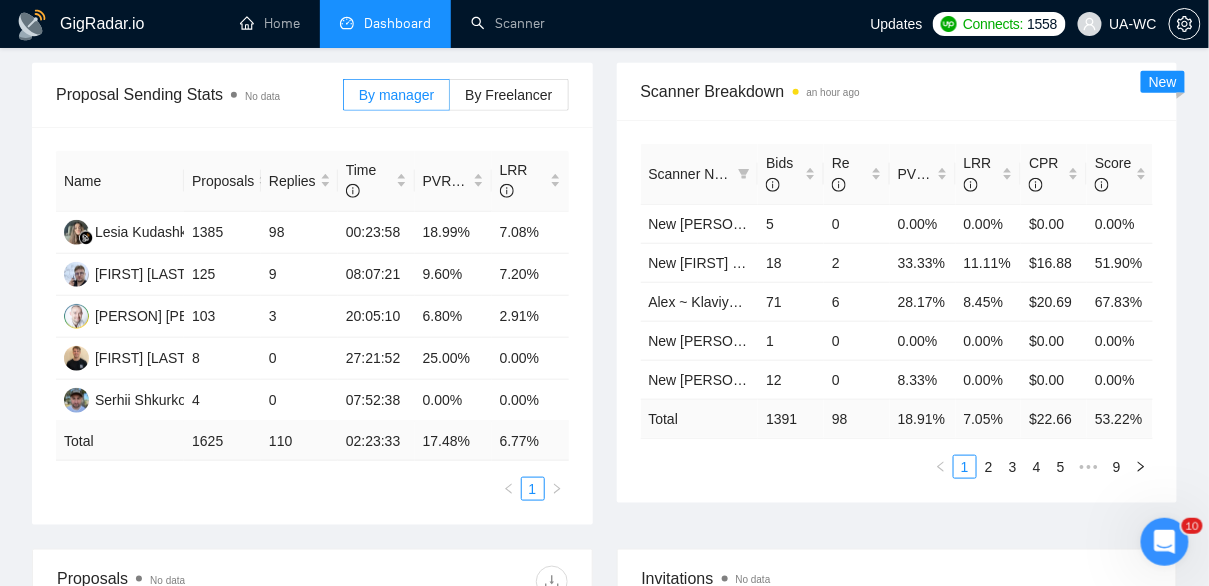 drag, startPoint x: 491, startPoint y: 419, endPoint x: 215, endPoint y: 3, distance: 499.2314 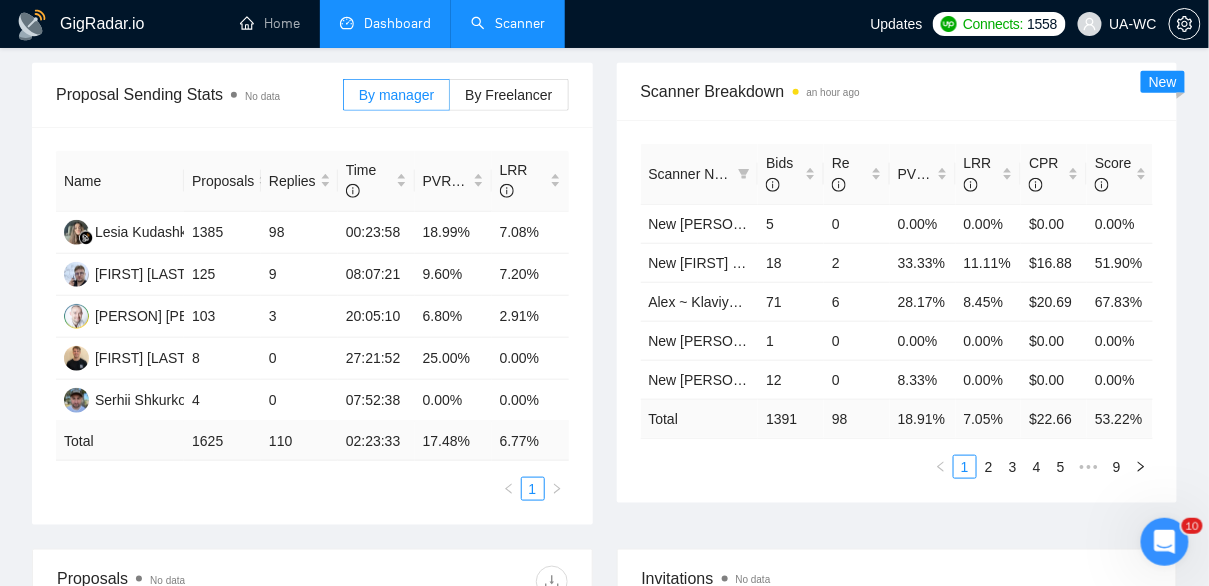click on "Scanner" at bounding box center [508, 23] 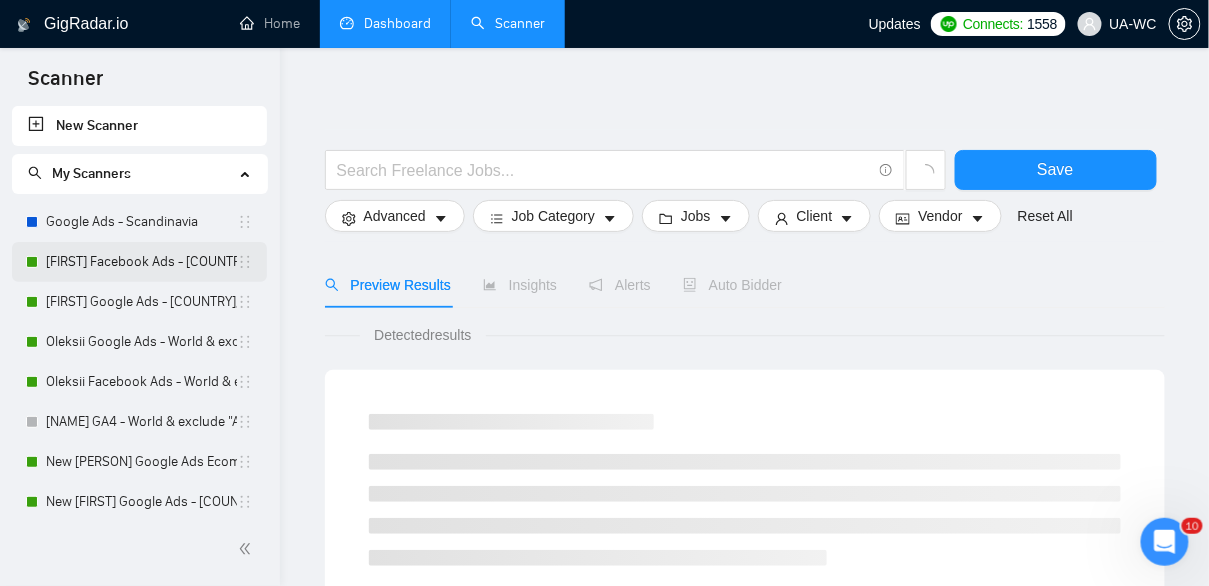 click on "[FIRST] Facebook Ads - [COUNTRY]; [COUNTRY] & [COUNTRY]" at bounding box center (141, 262) 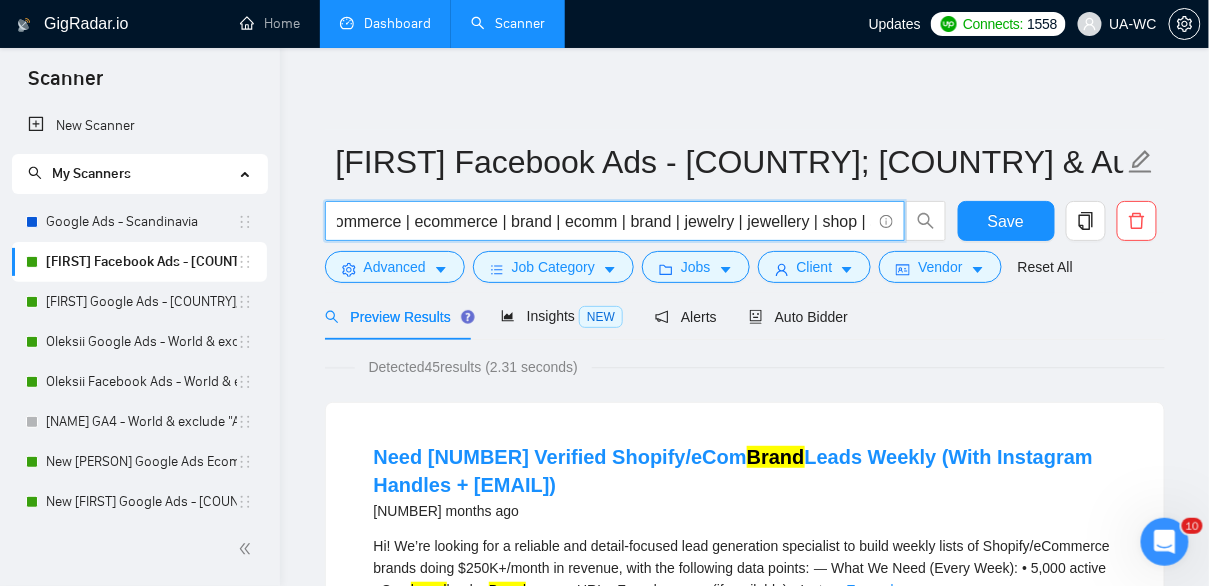 scroll, scrollTop: 0, scrollLeft: 471, axis: horizontal 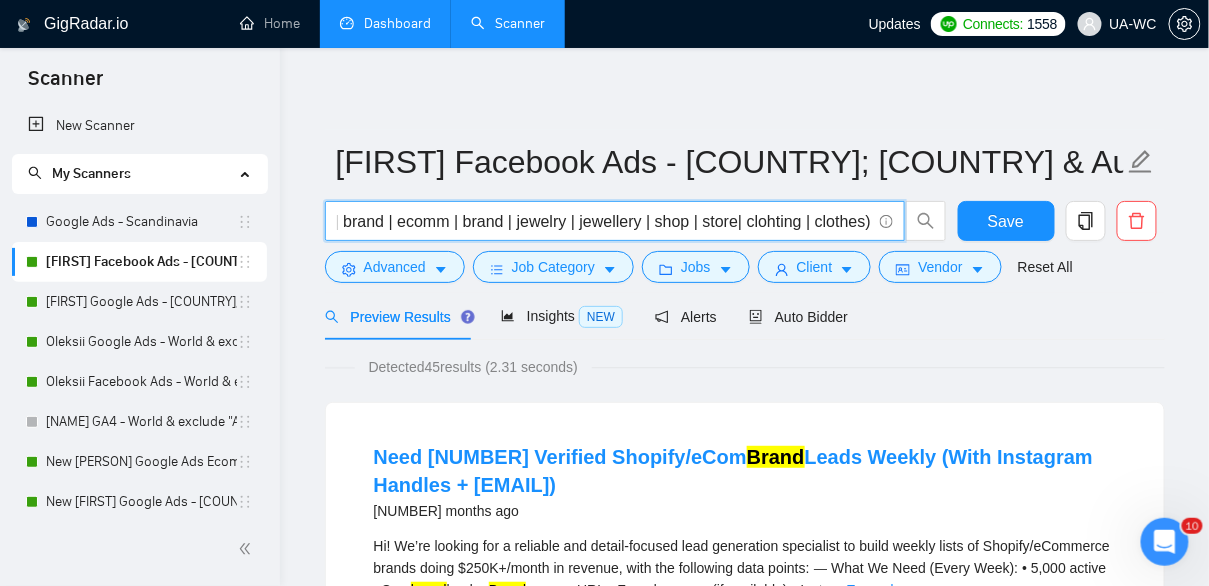 drag, startPoint x: 747, startPoint y: 221, endPoint x: 886, endPoint y: 231, distance: 139.35925 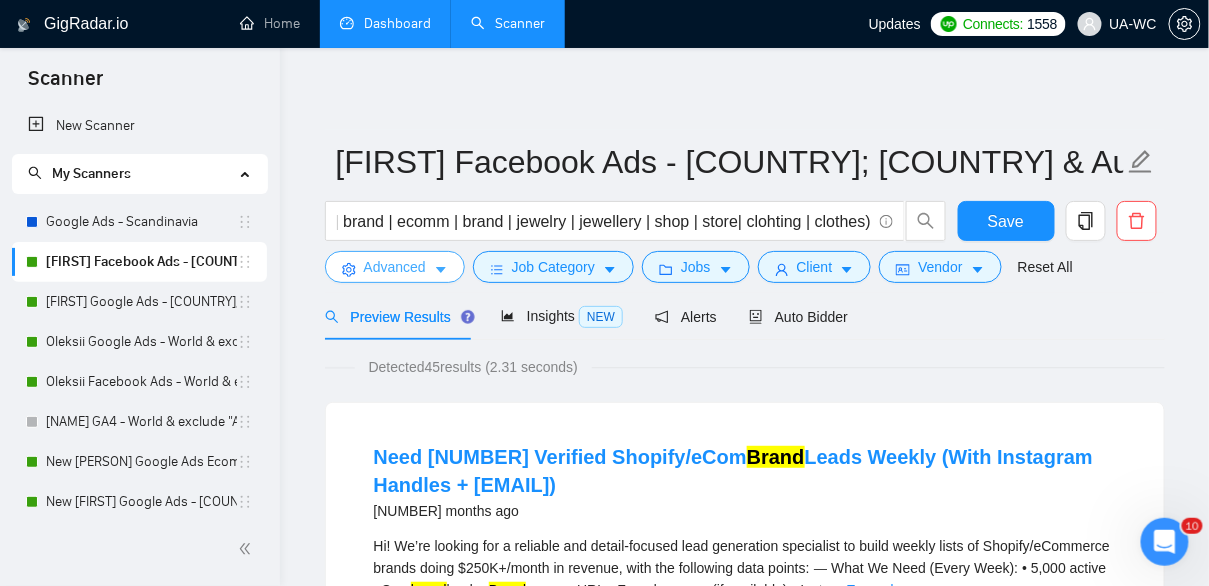 scroll, scrollTop: 0, scrollLeft: 0, axis: both 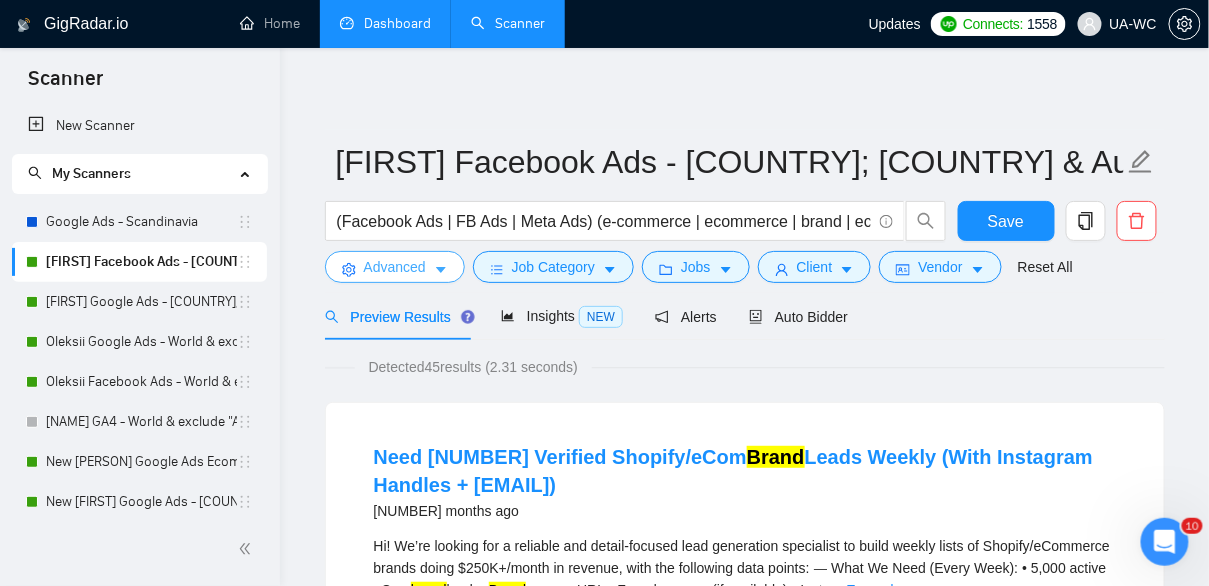 click on "Advanced" at bounding box center (395, 267) 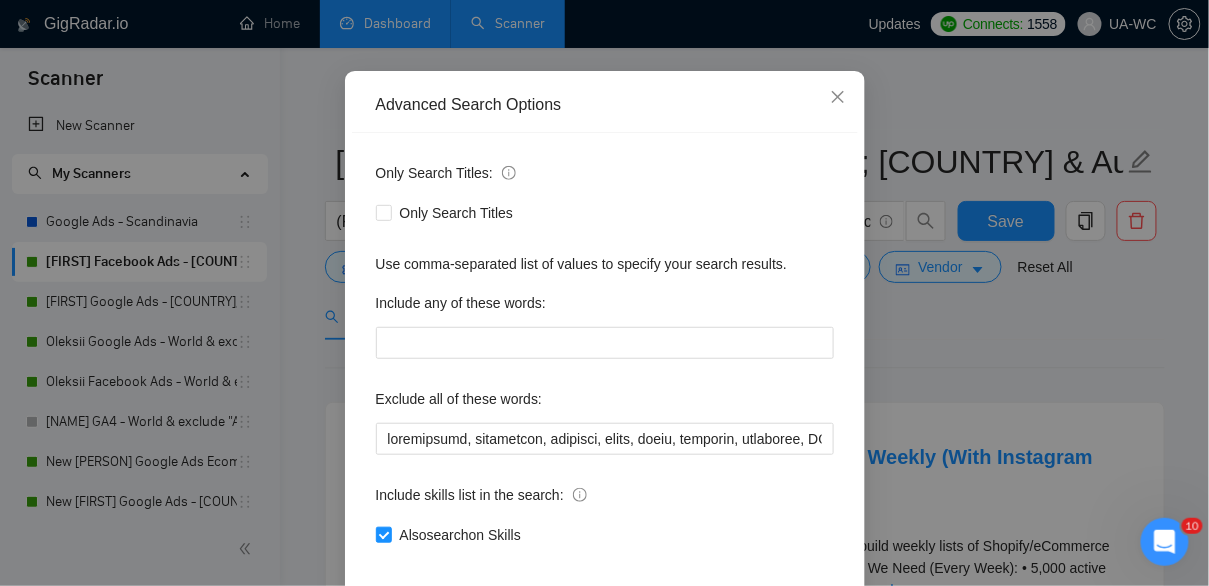 scroll, scrollTop: 144, scrollLeft: 0, axis: vertical 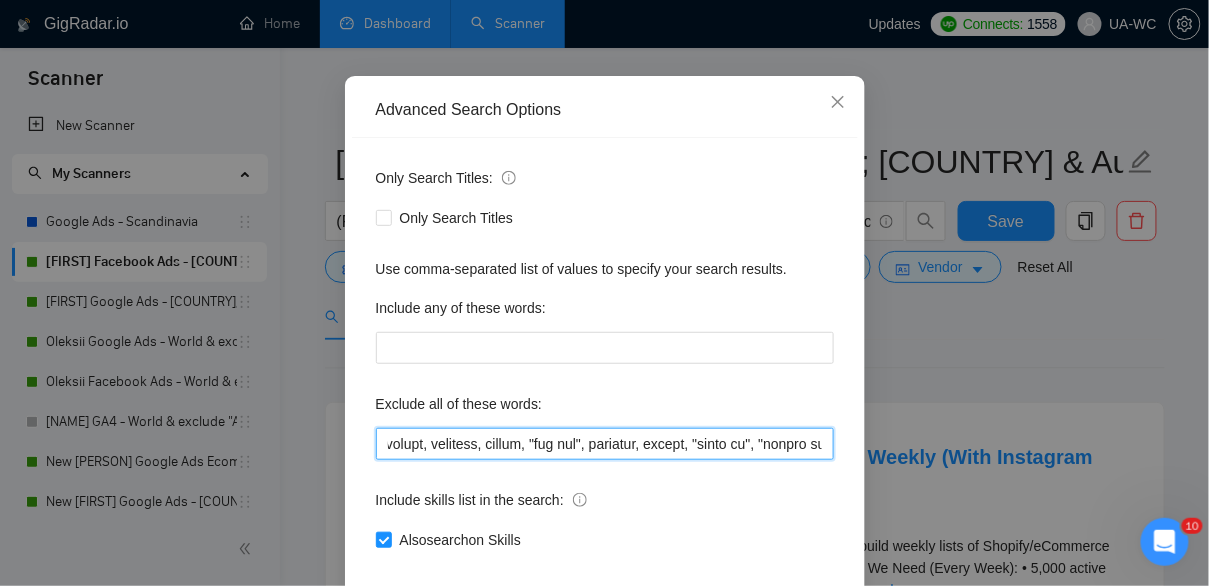drag, startPoint x: 756, startPoint y: 445, endPoint x: 883, endPoint y: 459, distance: 127.769325 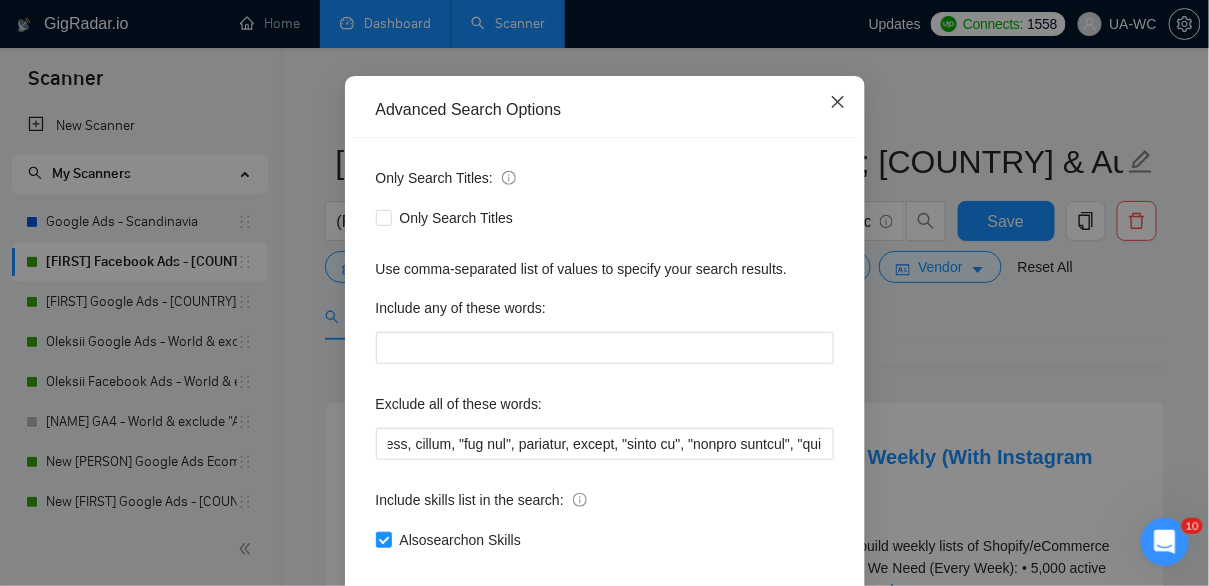 click 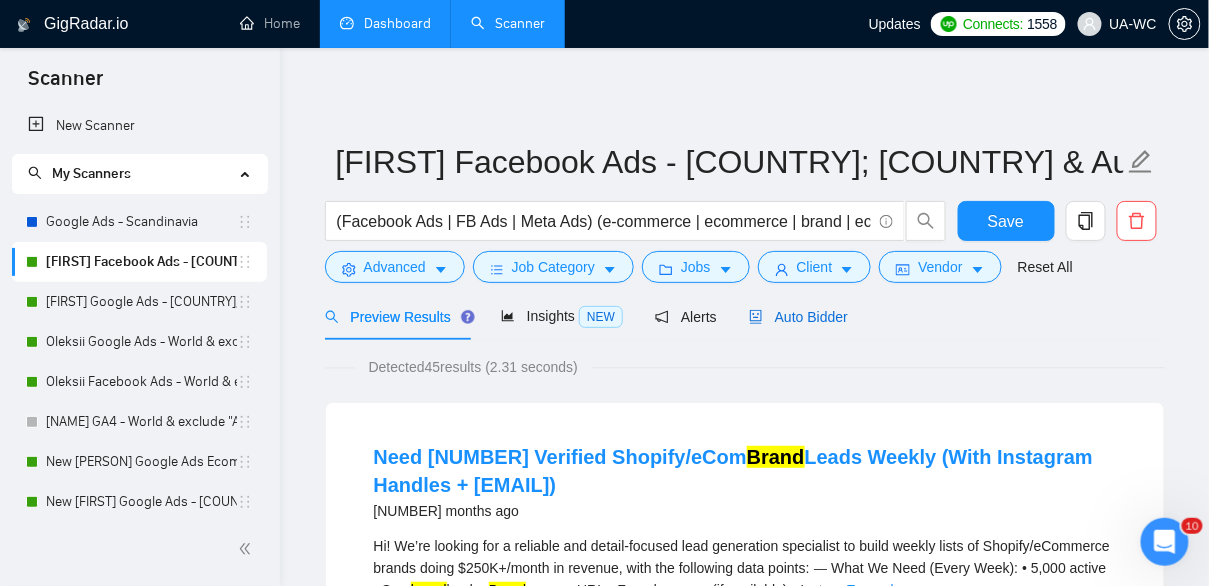 click on "Auto Bidder" at bounding box center (798, 317) 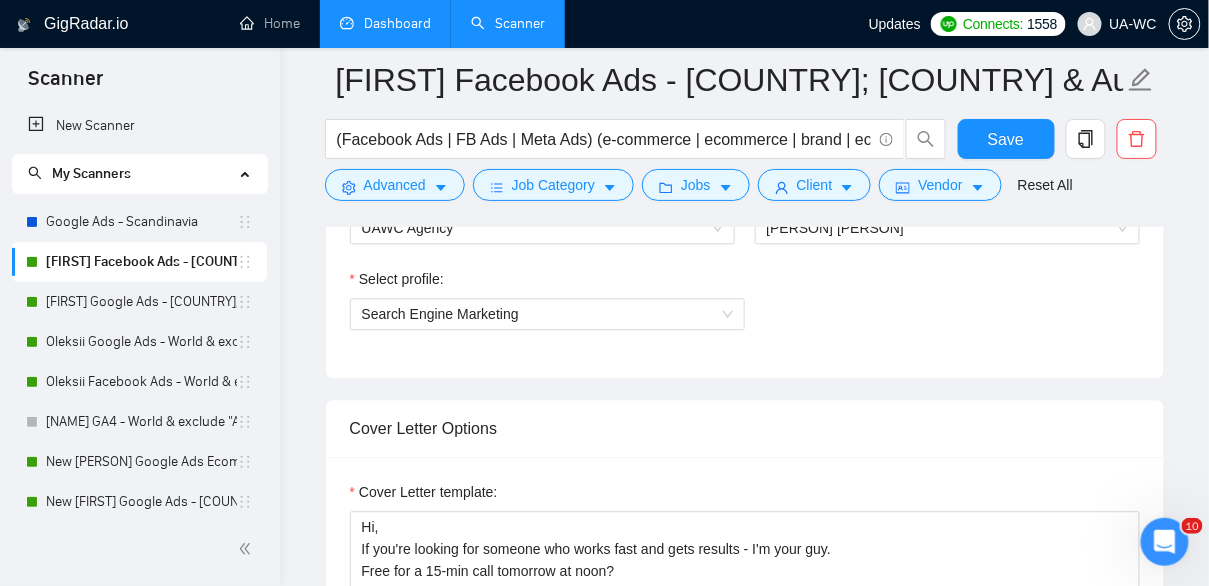 scroll, scrollTop: 1008, scrollLeft: 0, axis: vertical 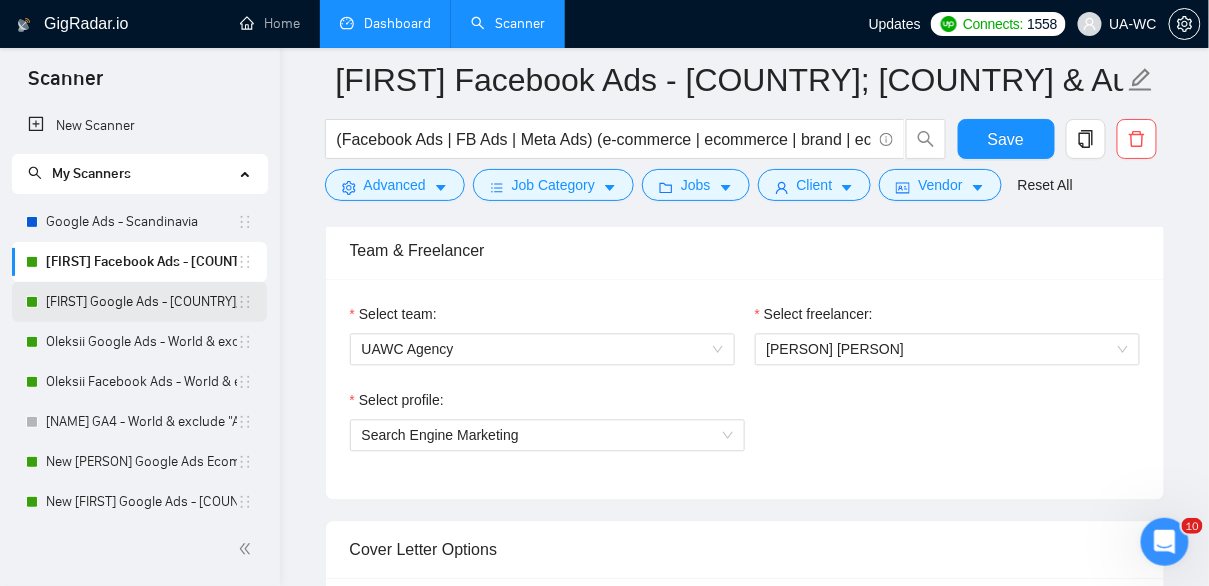 click on "[FIRST] Google Ads - [COUNTRY]; [COUNTRY] & [COUNTRY]" at bounding box center (141, 302) 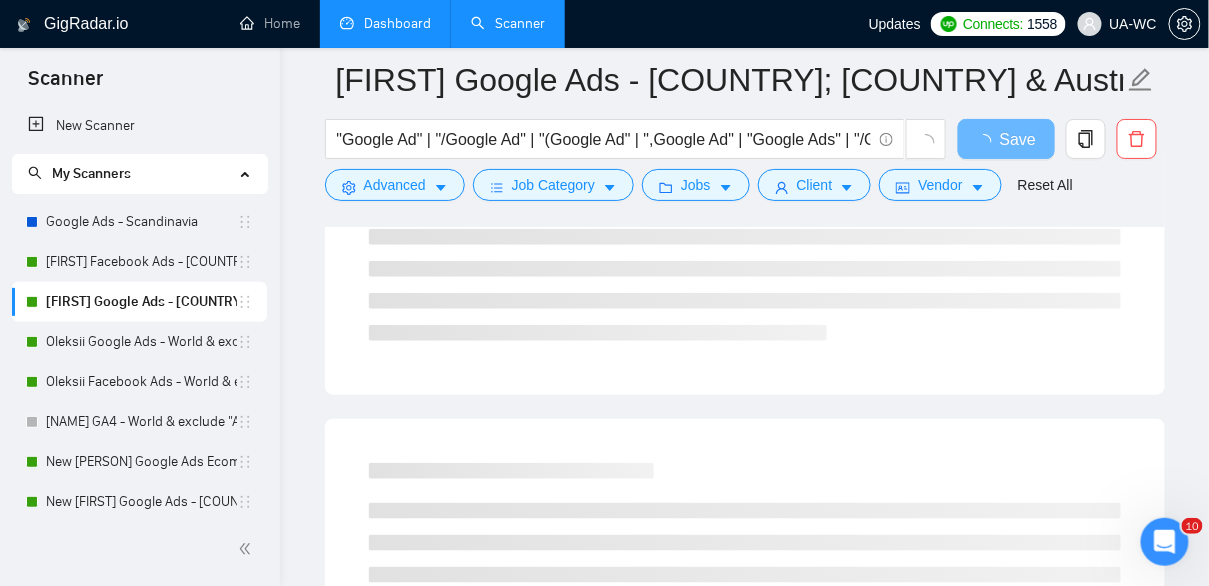 scroll, scrollTop: 0, scrollLeft: 0, axis: both 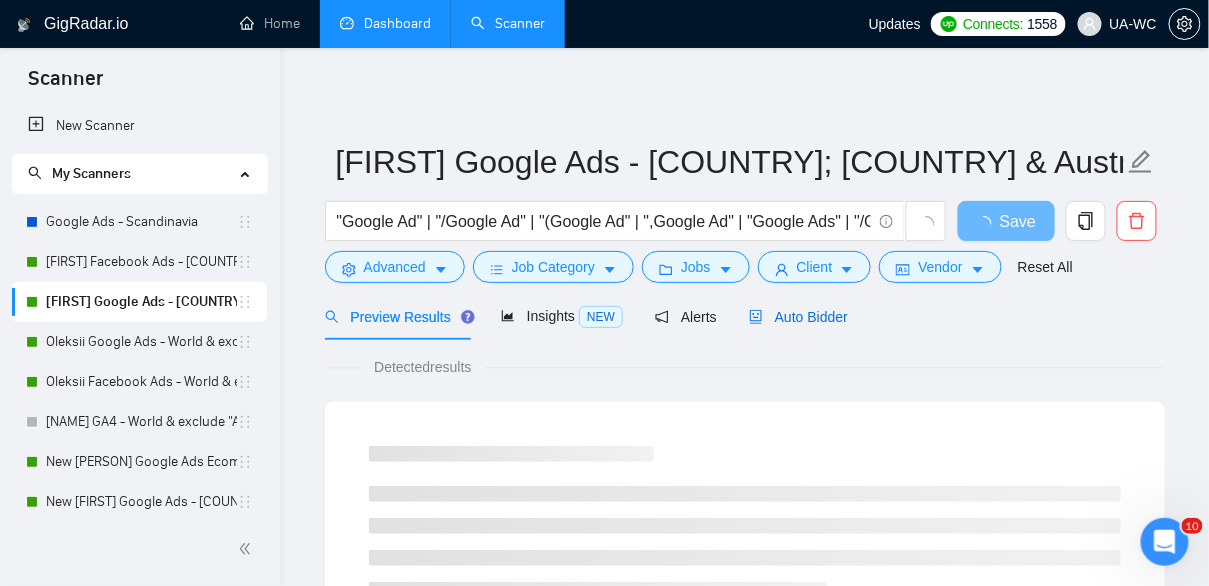 click on "Auto Bidder" at bounding box center [798, 317] 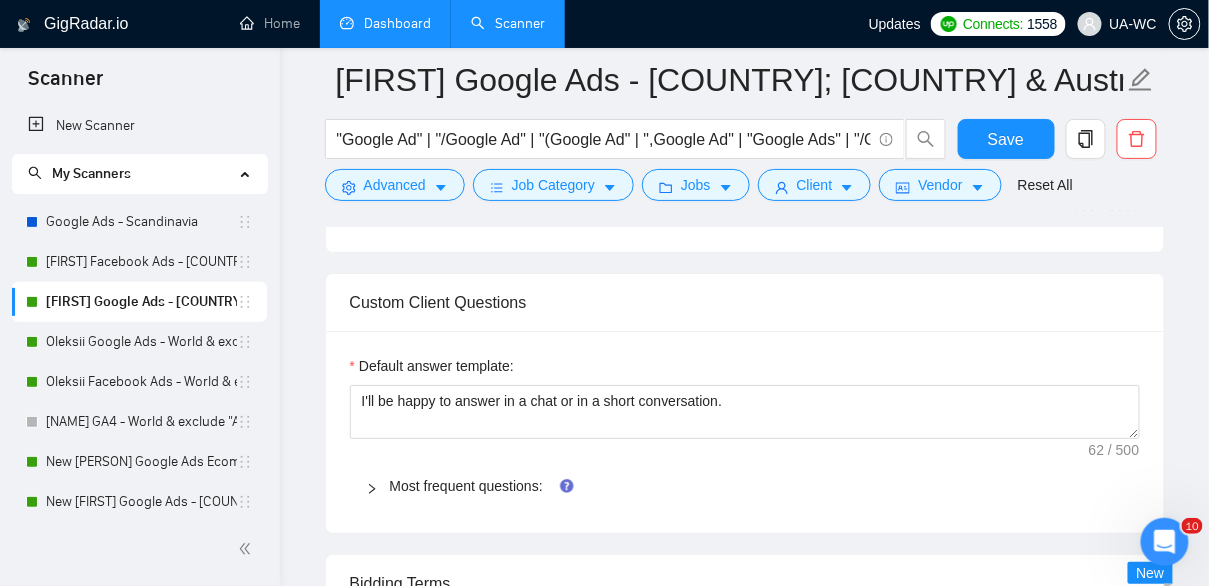 scroll, scrollTop: 2056, scrollLeft: 0, axis: vertical 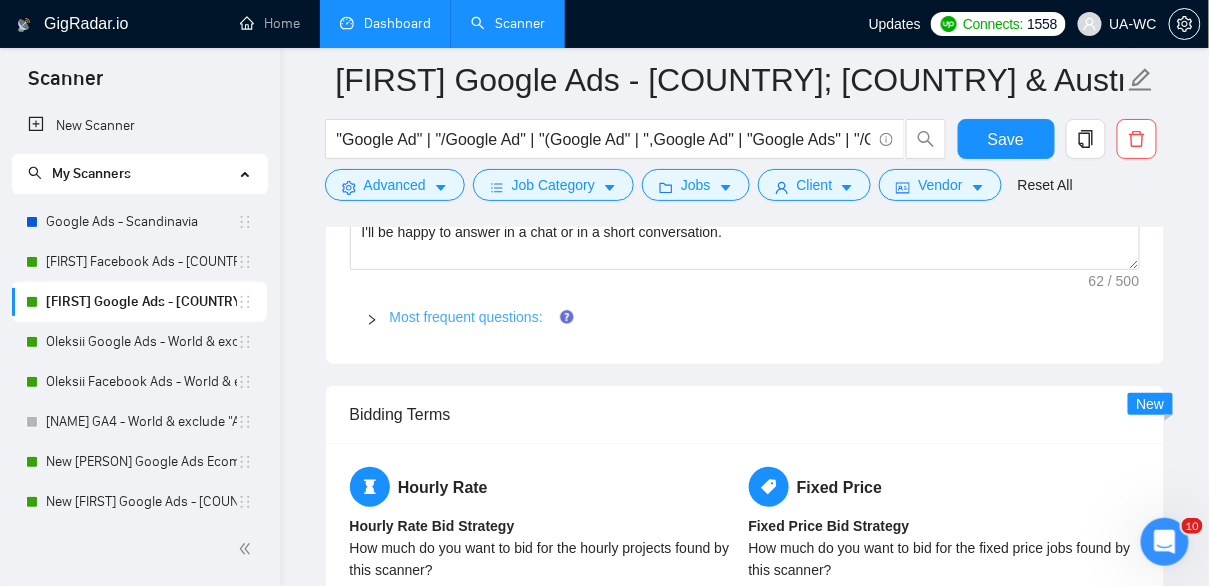 click on "Most frequent questions:" at bounding box center [466, 317] 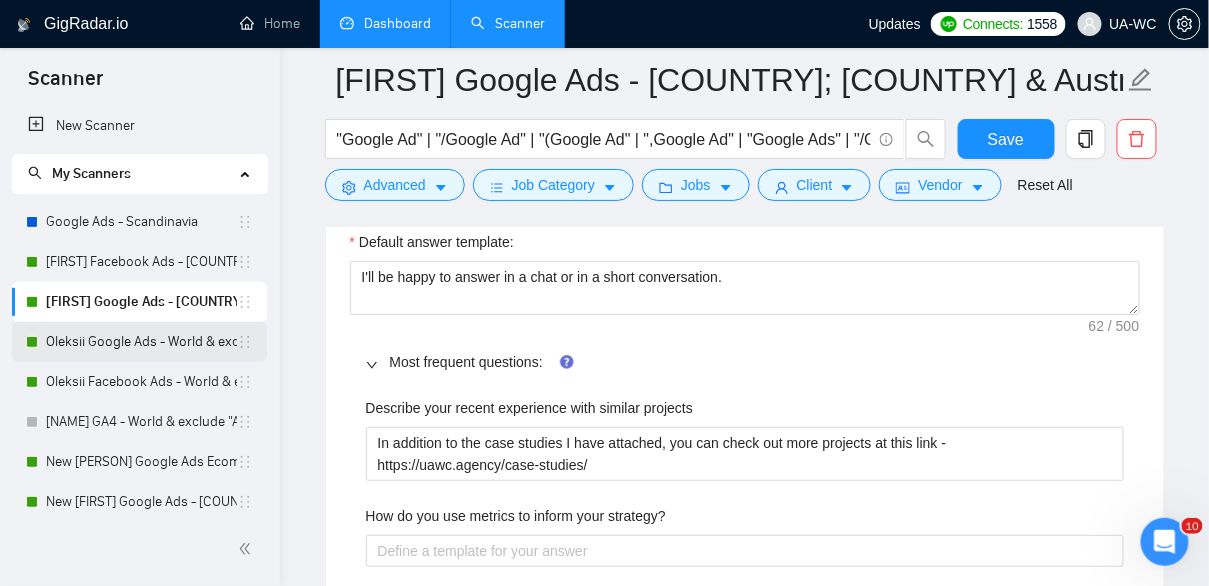 click on "[FIRST] Google Ads - World & exclude" at bounding box center [141, 342] 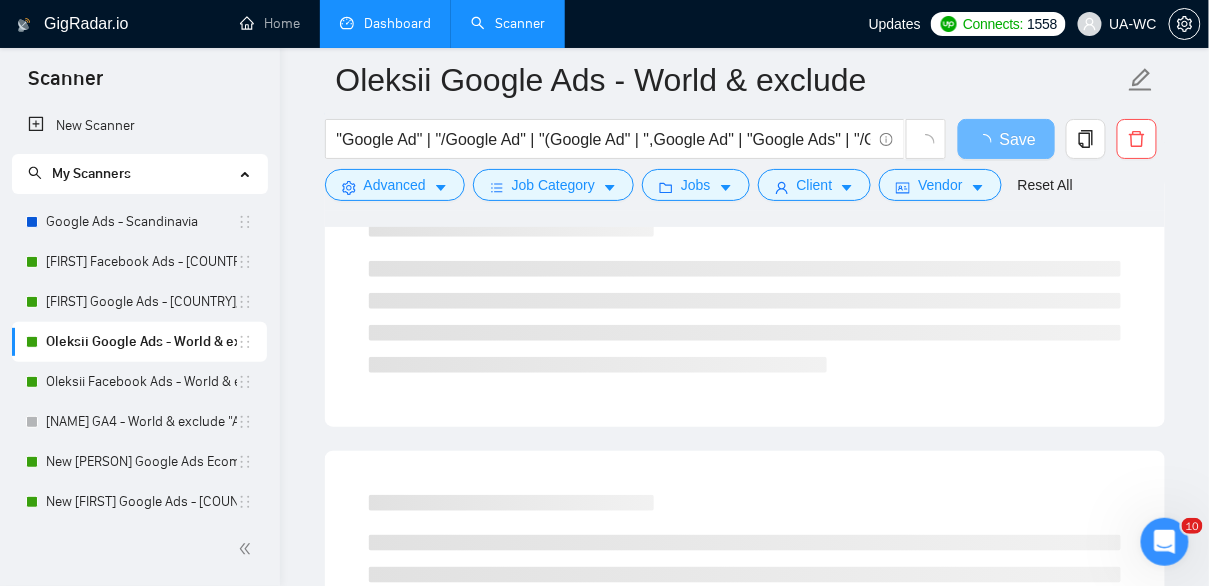 scroll, scrollTop: 0, scrollLeft: 0, axis: both 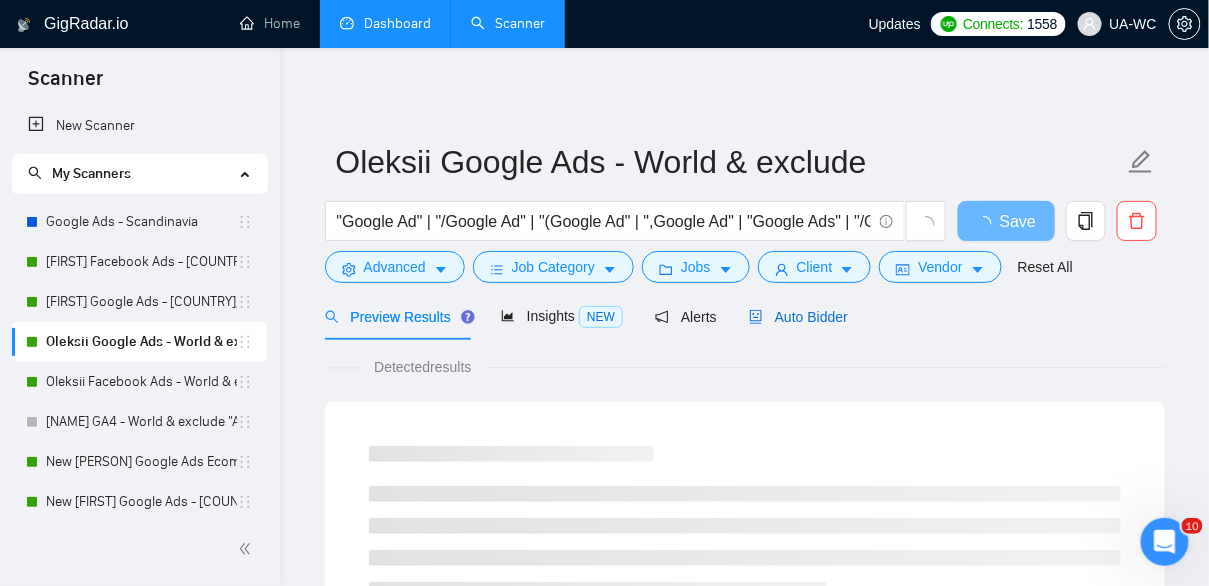 click on "Auto Bidder" at bounding box center [798, 317] 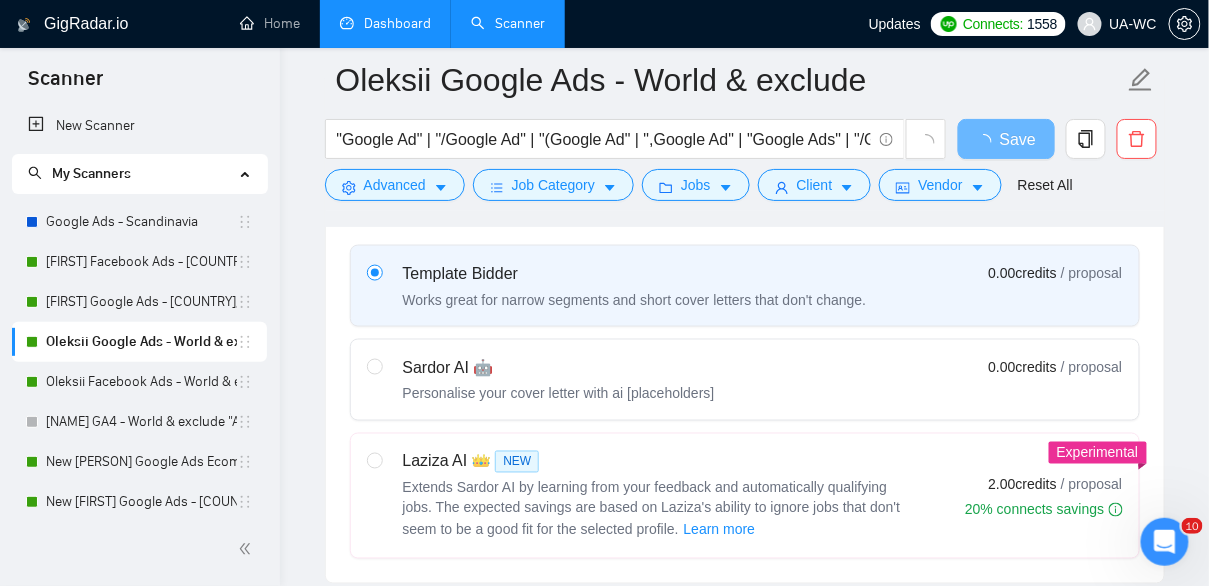 scroll, scrollTop: 624, scrollLeft: 0, axis: vertical 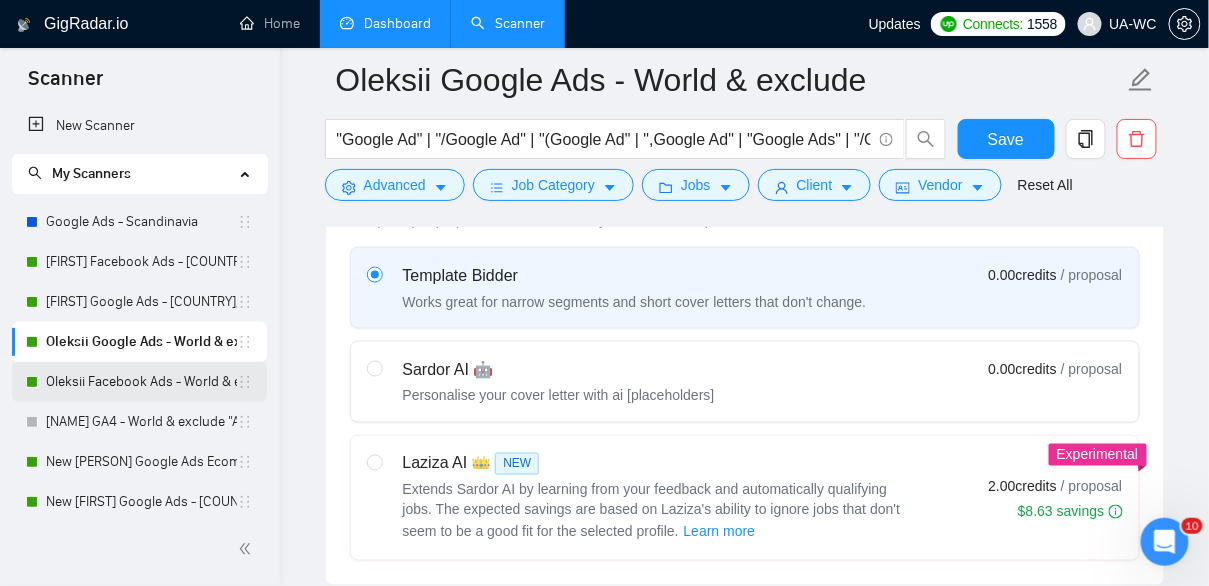 click on "Oleksii Facebook Ads - World & exclude" at bounding box center [141, 382] 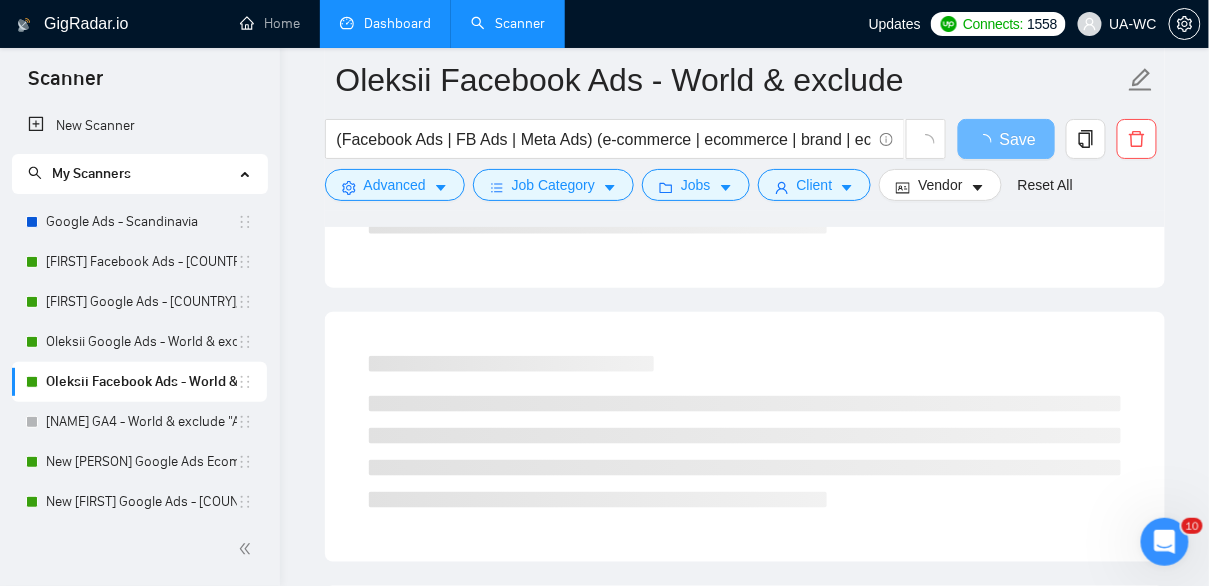 scroll, scrollTop: 0, scrollLeft: 0, axis: both 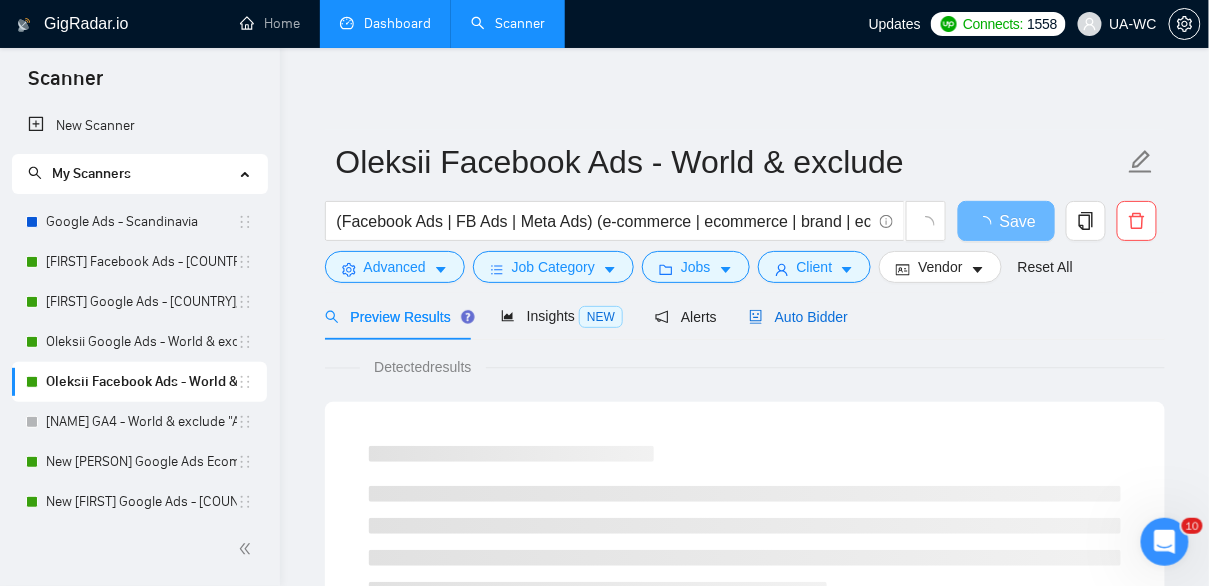 click on "Auto Bidder" at bounding box center [798, 317] 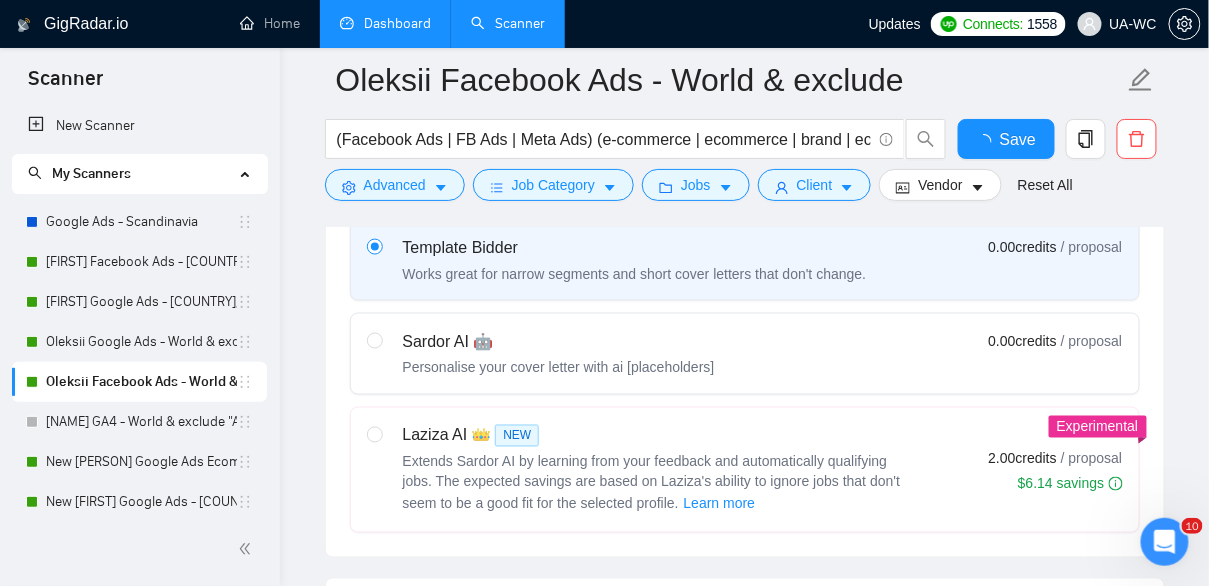 scroll, scrollTop: 727, scrollLeft: 0, axis: vertical 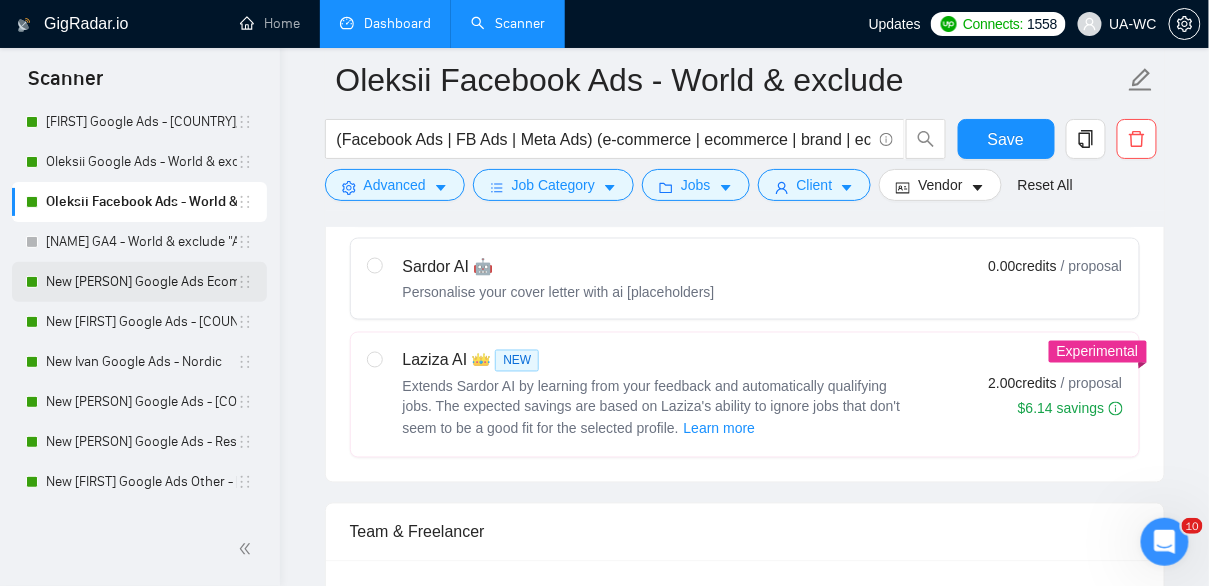 click on "New [FIRST] Google Ads Ecomm - [COUNTRY]|[COUNTRY]" at bounding box center (141, 282) 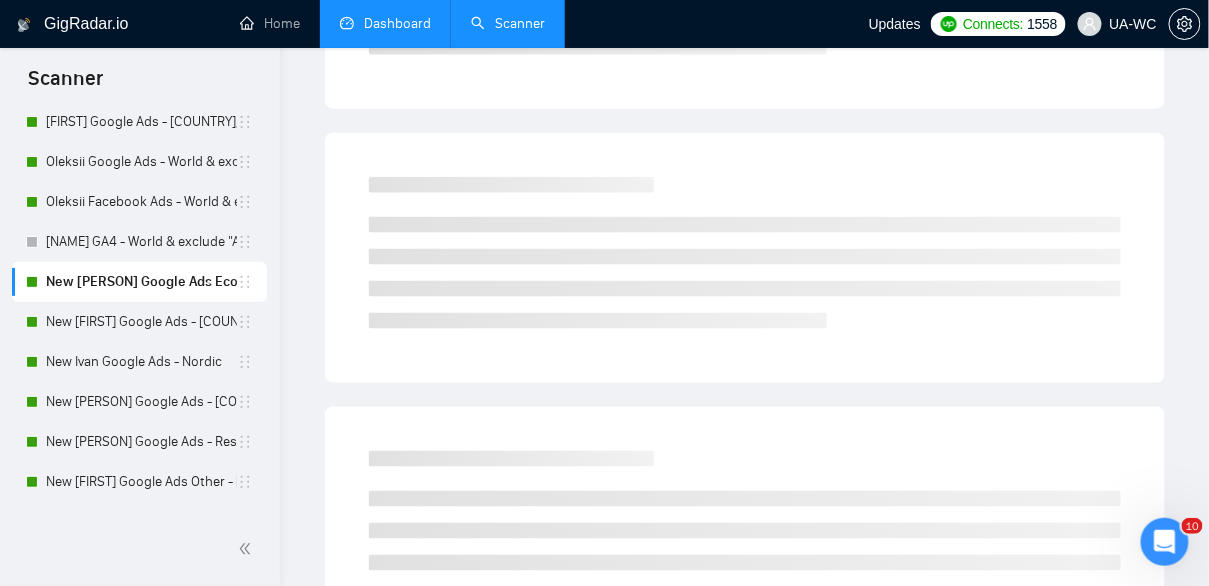 scroll, scrollTop: 0, scrollLeft: 0, axis: both 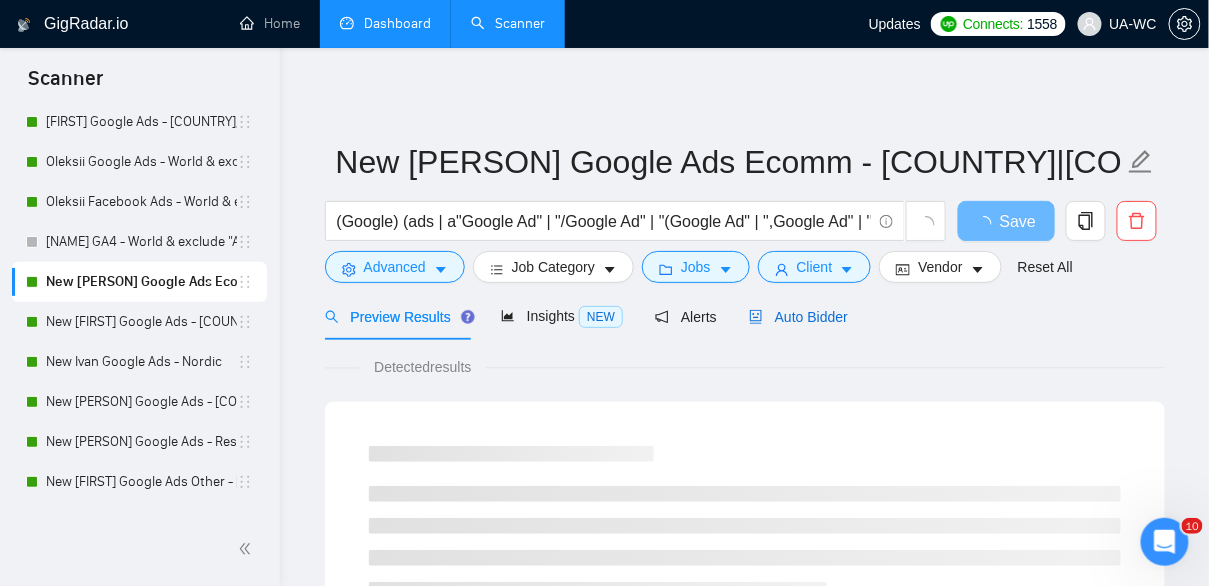 click on "Auto Bidder" at bounding box center (798, 317) 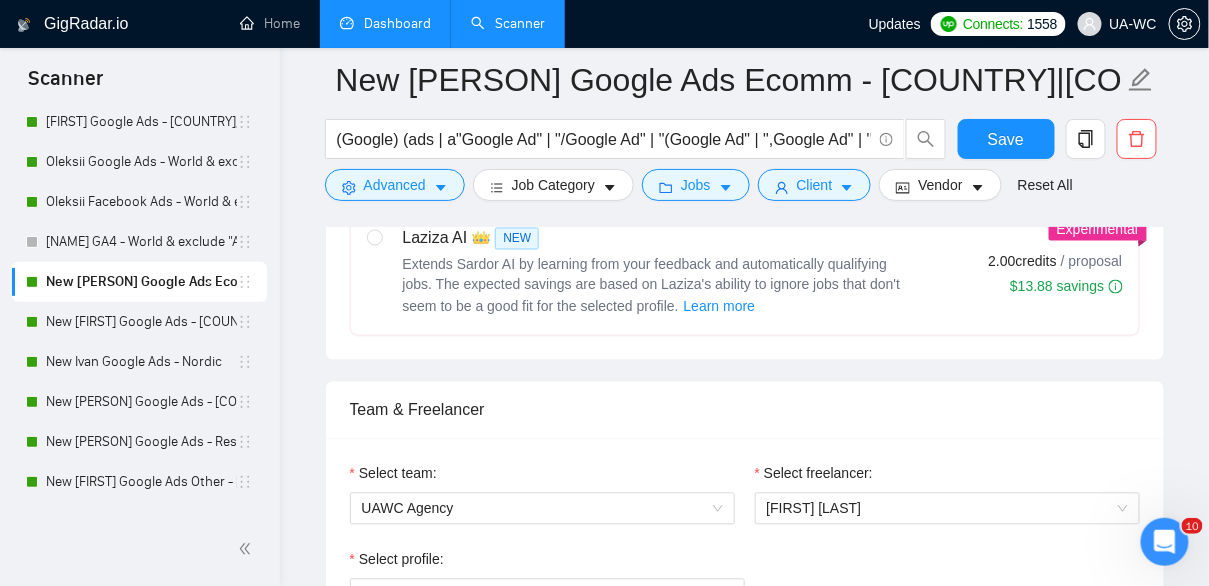 scroll, scrollTop: 858, scrollLeft: 0, axis: vertical 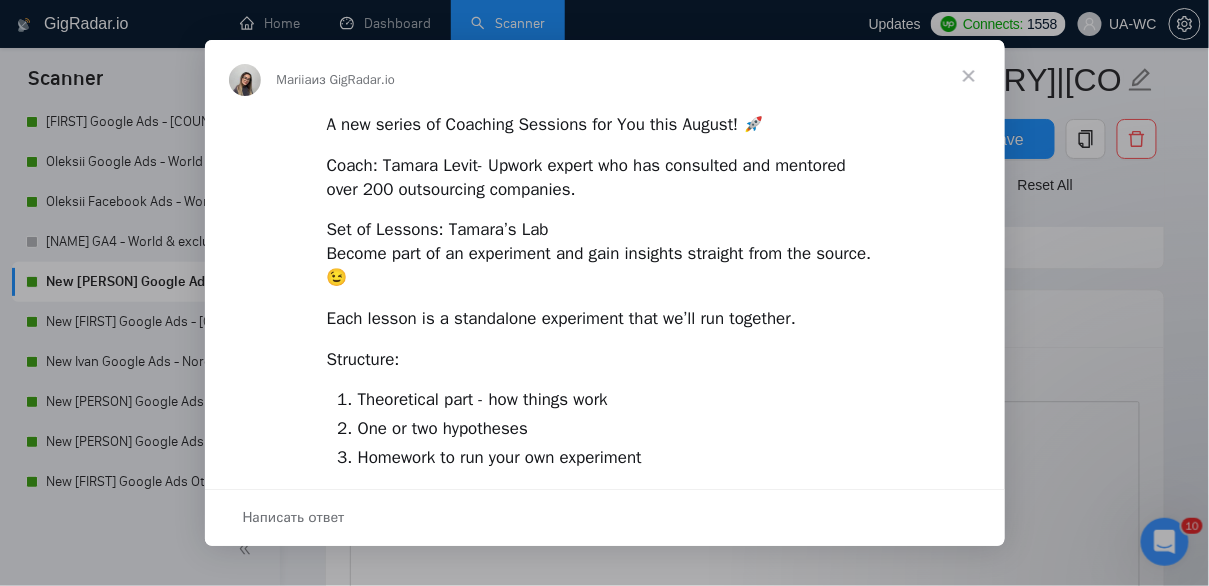 drag, startPoint x: 377, startPoint y: 32, endPoint x: 1084, endPoint y: 1, distance: 707.6793 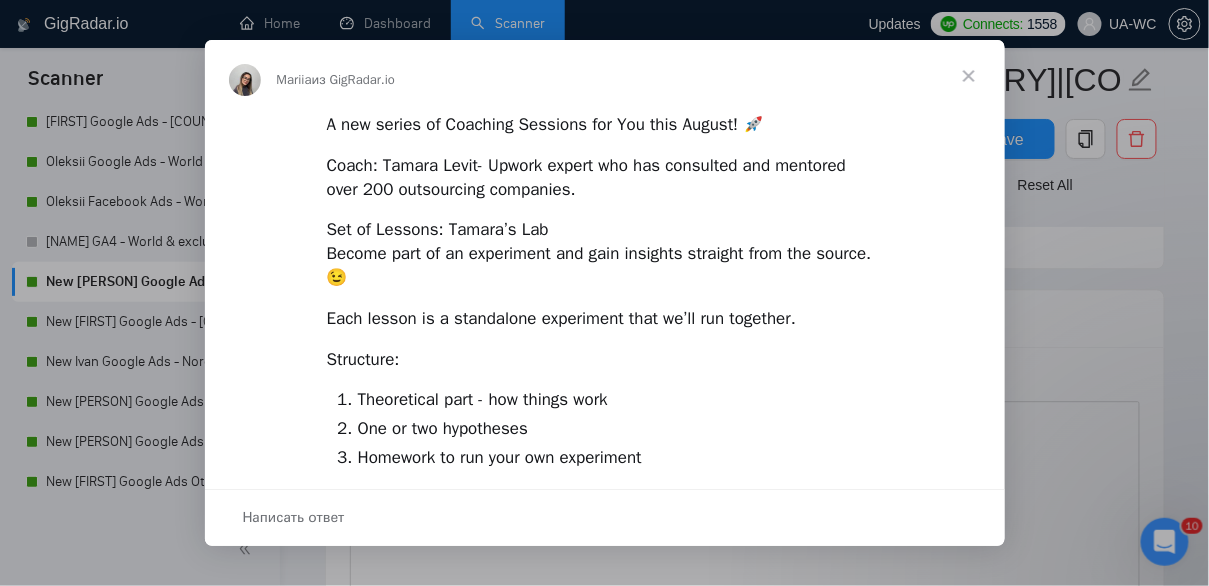 click at bounding box center [969, 76] 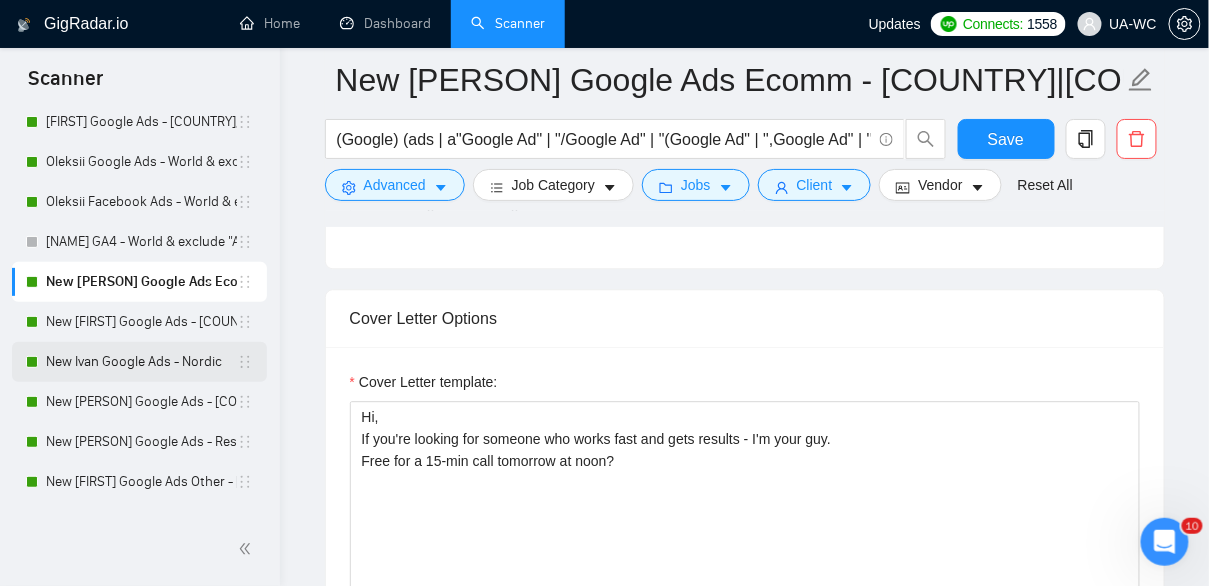 click on "New [FIRST] Google Ads - [REGION]" at bounding box center (141, 322) 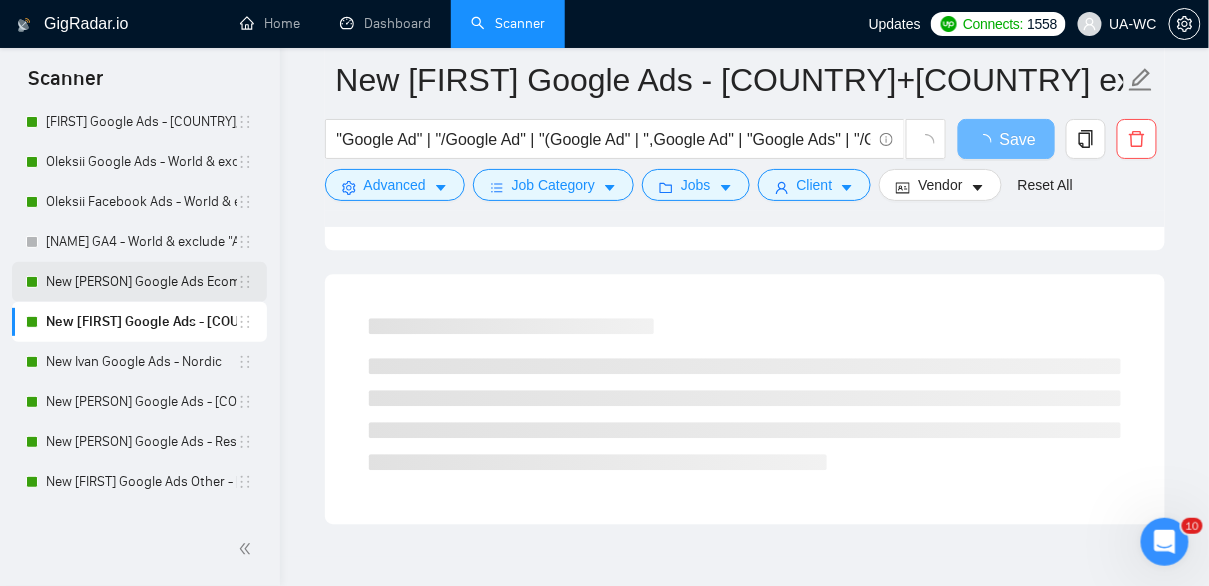 click on "New [FIRST] Google Ads Ecomm - [COUNTRY]|[COUNTRY]" at bounding box center (141, 282) 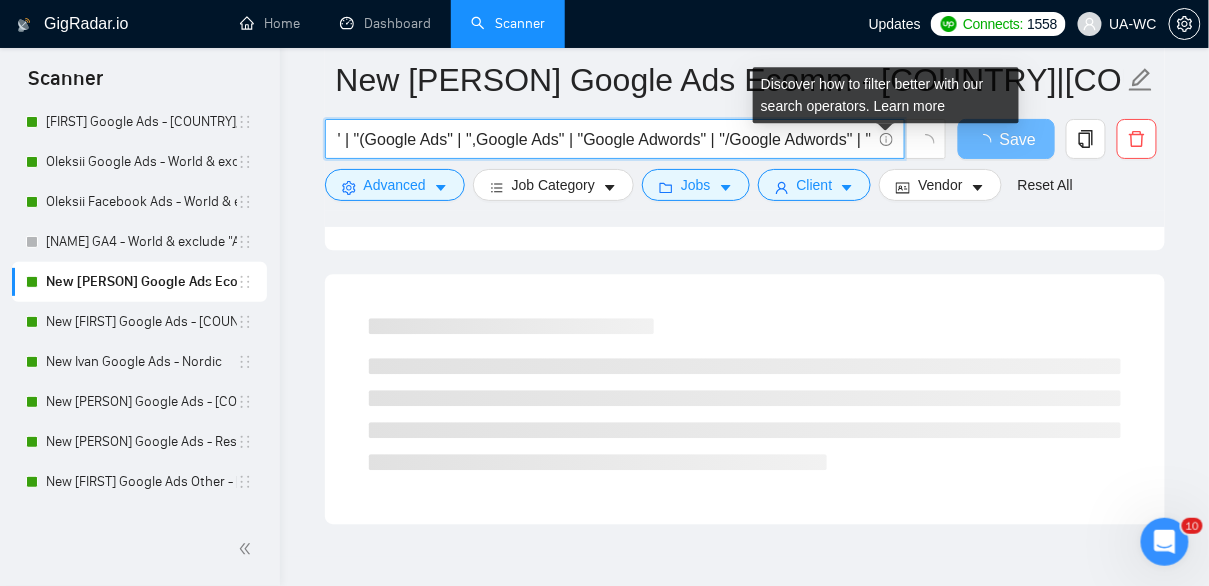 drag, startPoint x: 725, startPoint y: 141, endPoint x: 881, endPoint y: 141, distance: 156 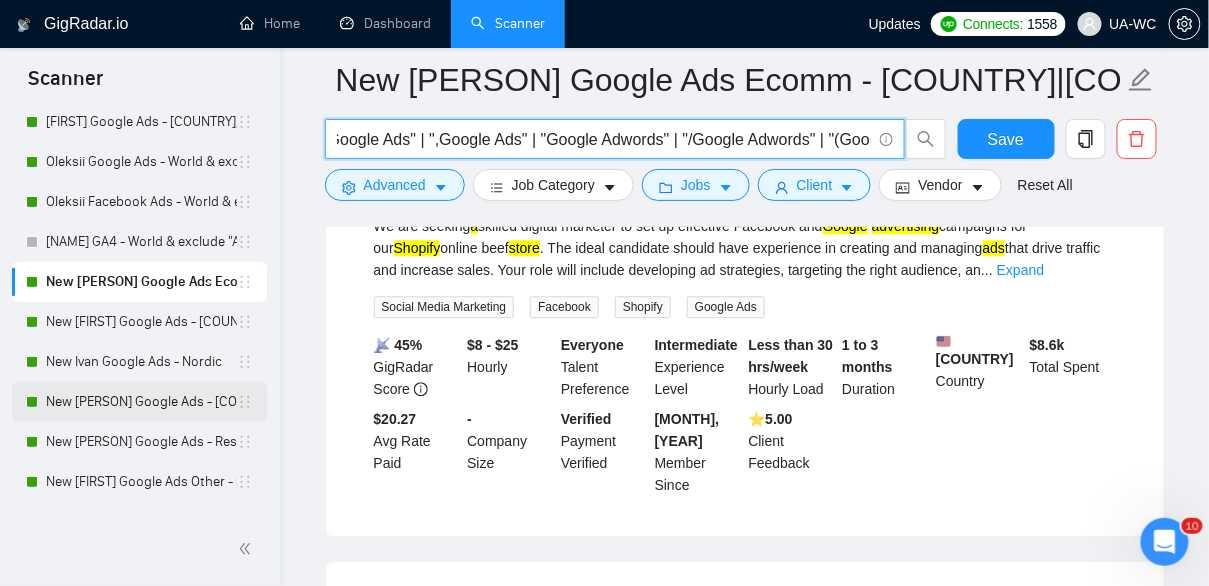 scroll, scrollTop: 0, scrollLeft: 0, axis: both 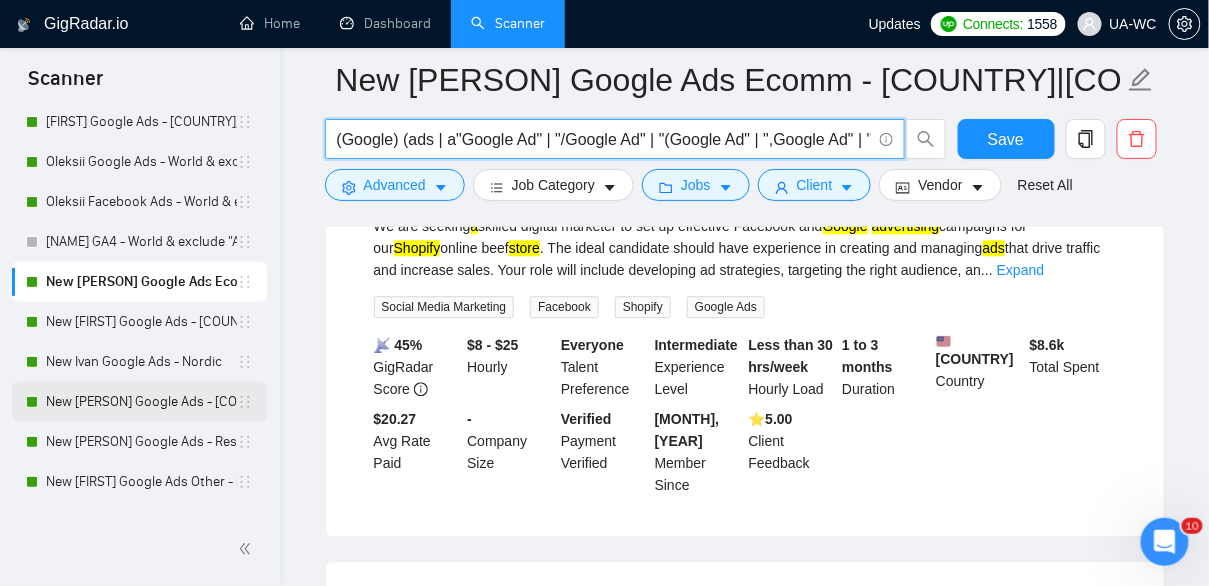 click on "New [FIRST] Google Ads - [COUNTRY]/[COUNTRY]/[COUNTRY]/[COUNTRY]/[COUNTRY]" at bounding box center (141, 402) 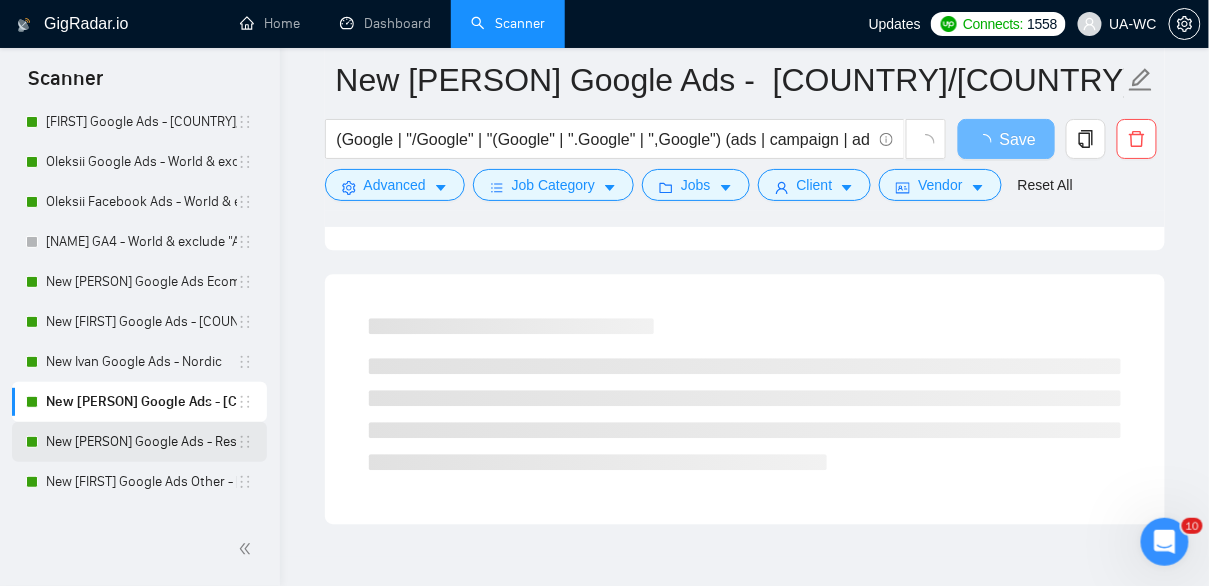 click on "New [FIRST] Google Ads - Rest of the World excl. Poor" at bounding box center [141, 442] 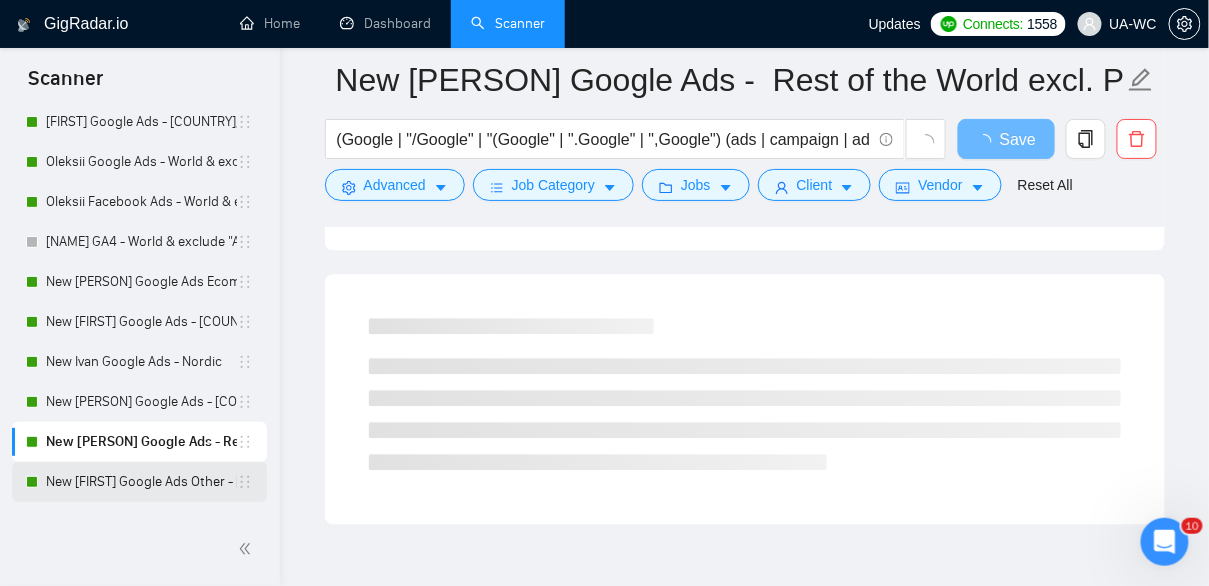 click on "New [PERSON] Google Ads Other - US|CA" at bounding box center [141, 482] 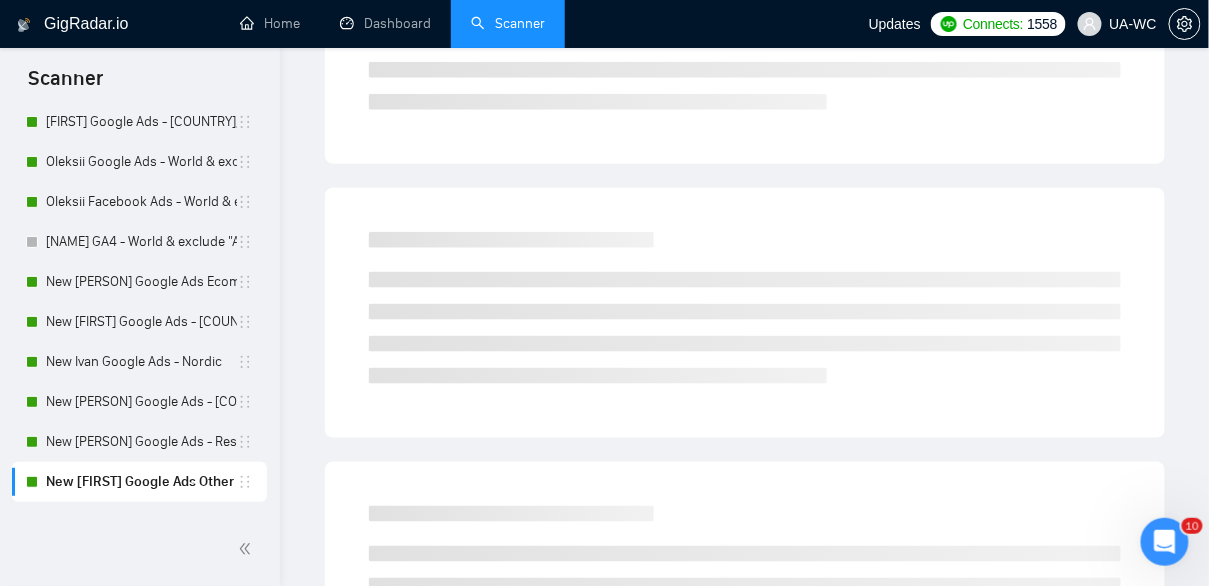 scroll, scrollTop: 0, scrollLeft: 0, axis: both 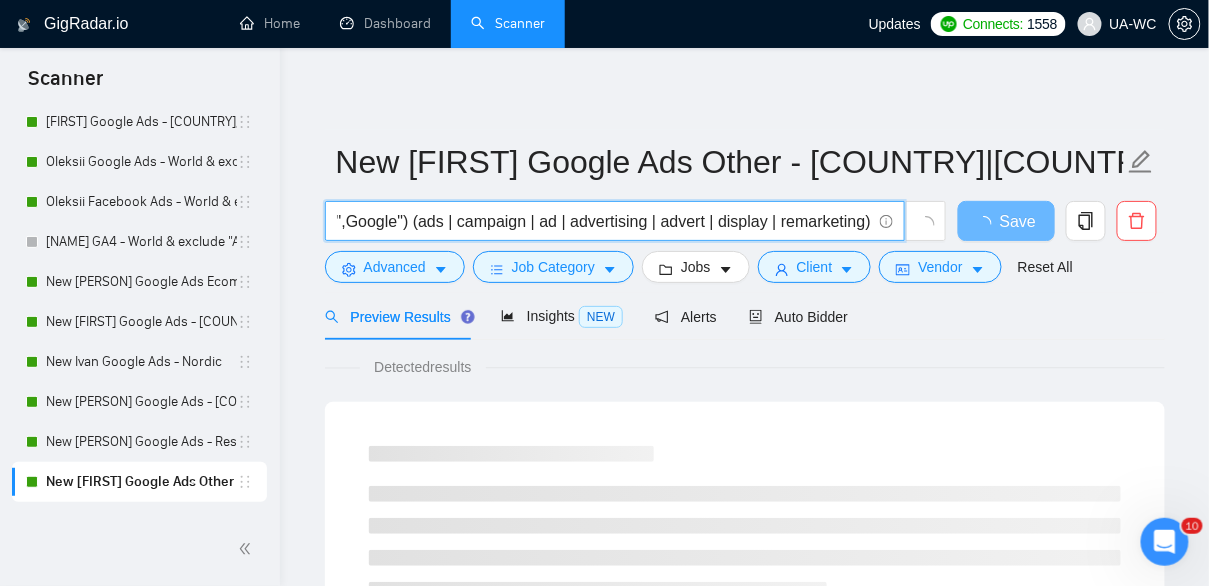 drag, startPoint x: 808, startPoint y: 219, endPoint x: 887, endPoint y: 226, distance: 79.30952 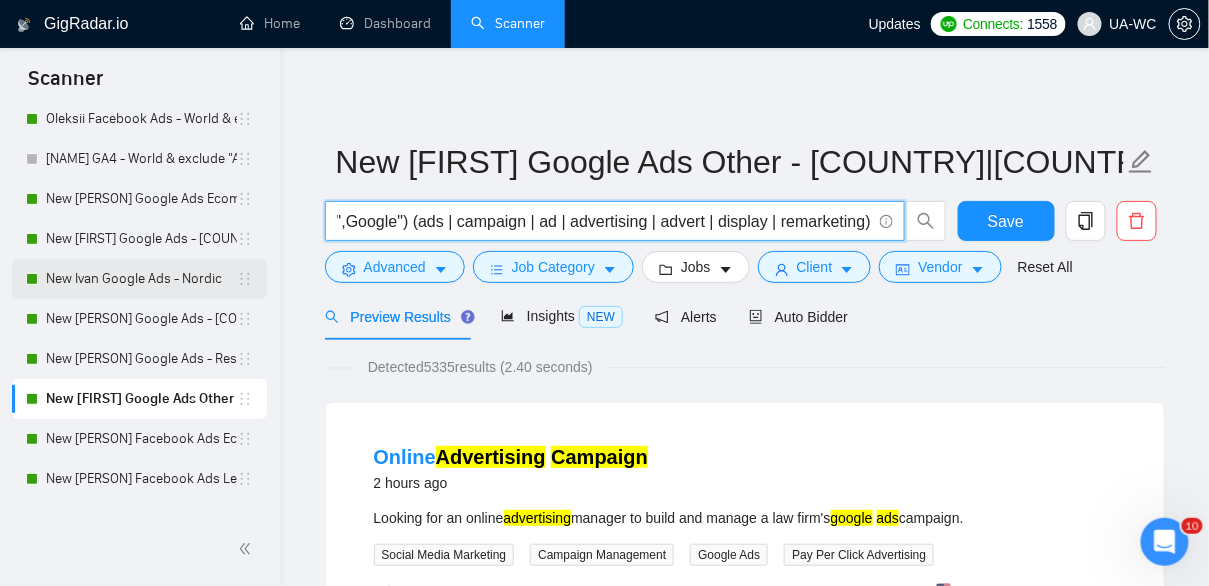 scroll, scrollTop: 339, scrollLeft: 0, axis: vertical 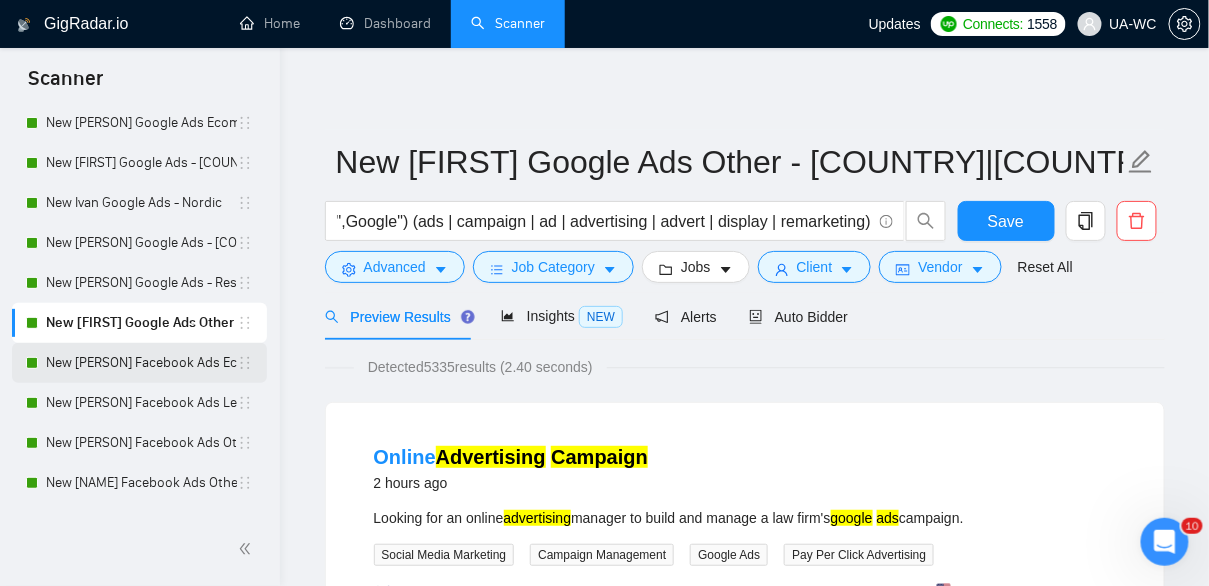 click on "New [FIRST] Facebook Ads Ecomm - [COUNTRY]|[COUNTRY]" at bounding box center (141, 363) 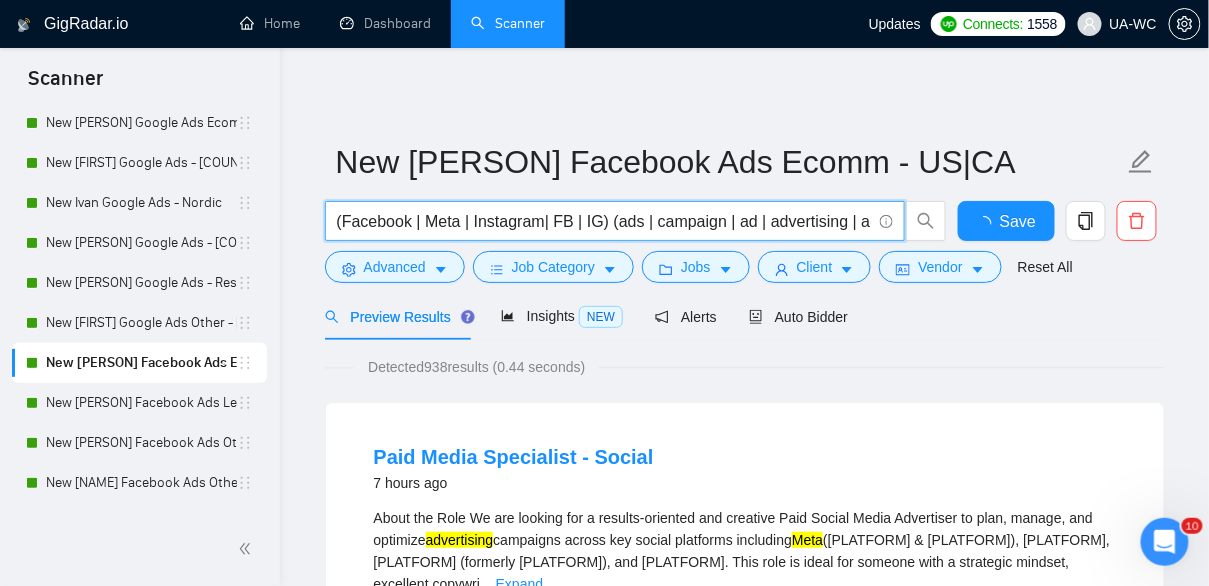 scroll, scrollTop: 0, scrollLeft: 1027, axis: horizontal 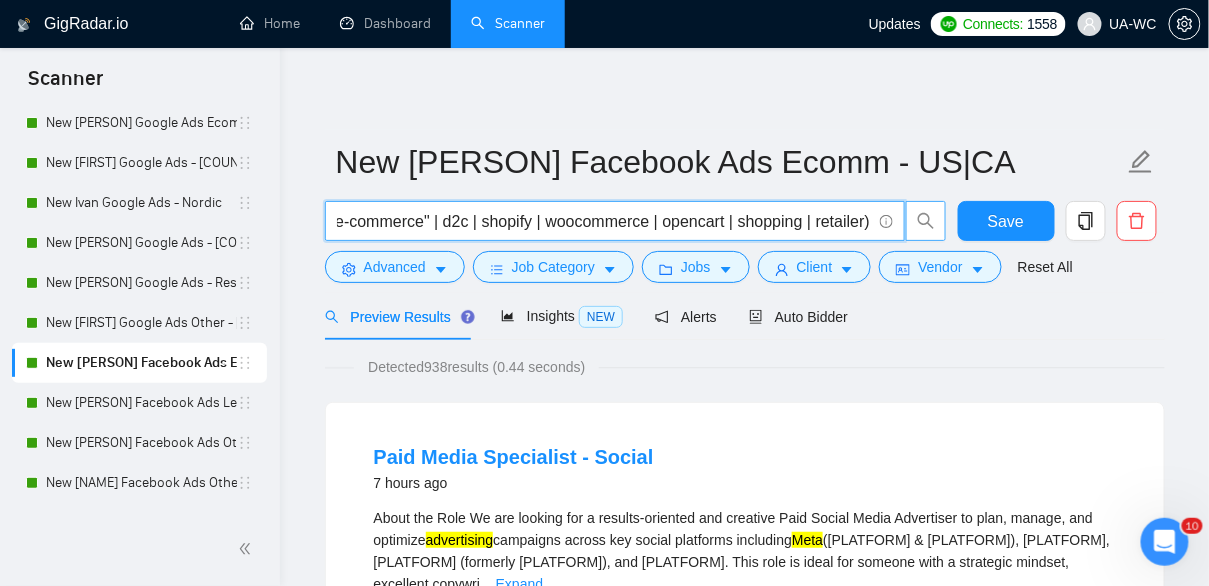 drag, startPoint x: 818, startPoint y: 220, endPoint x: 945, endPoint y: 223, distance: 127.03543 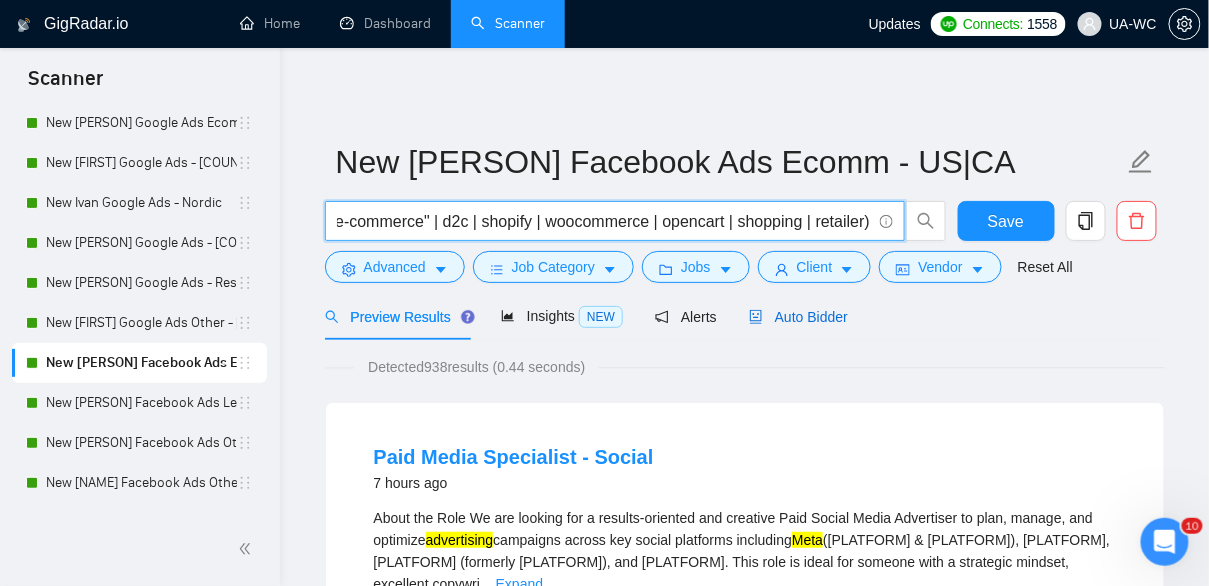 scroll, scrollTop: 0, scrollLeft: 0, axis: both 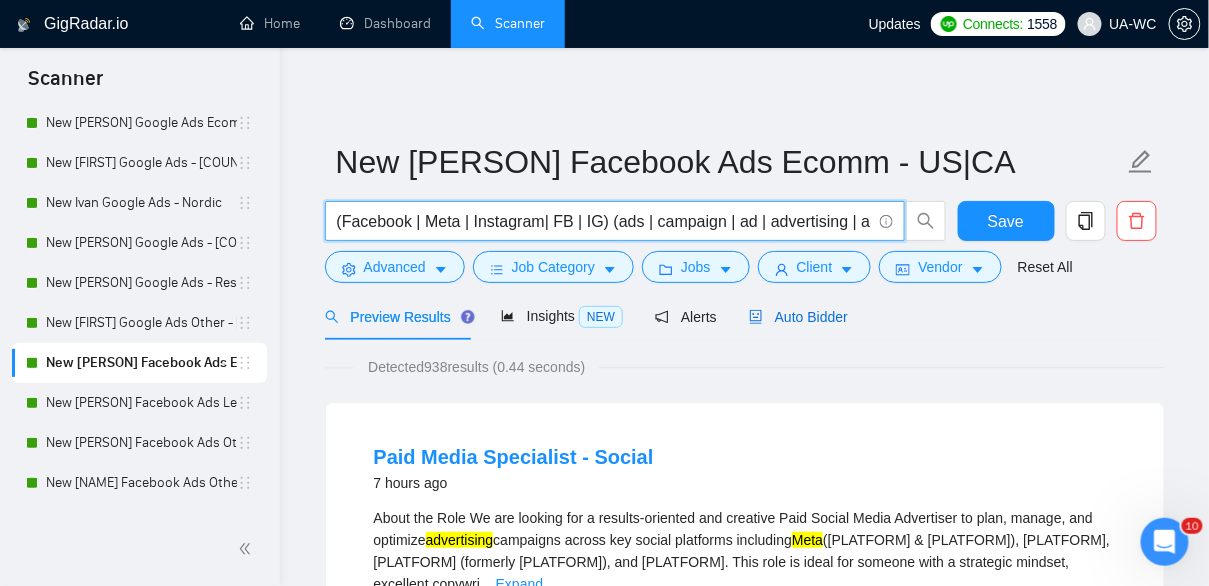 click on "Auto Bidder" at bounding box center (798, 317) 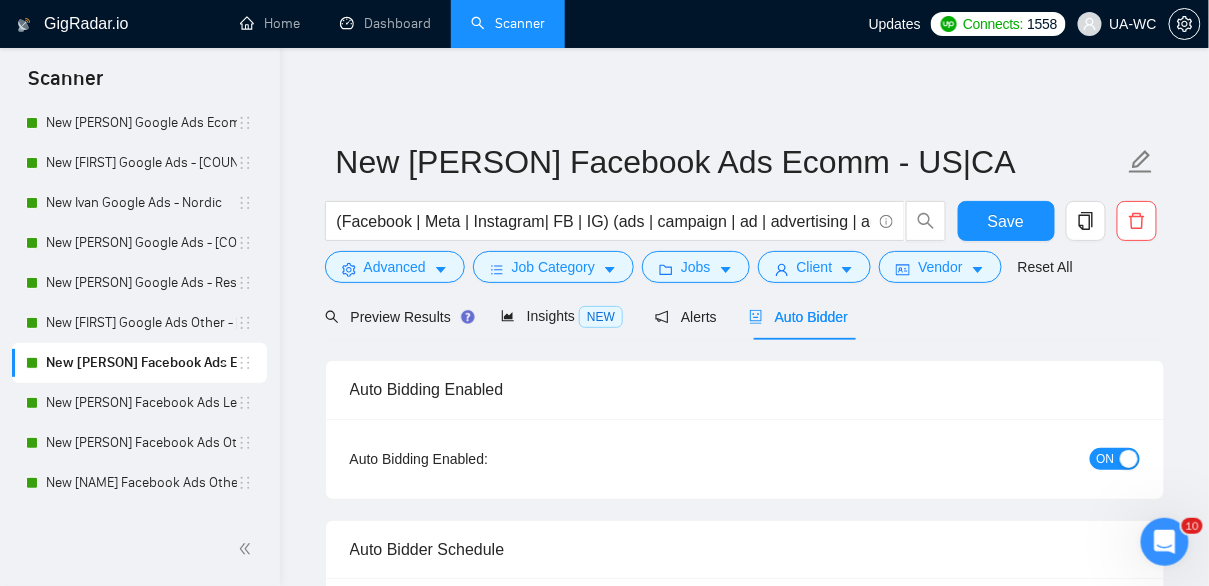 type 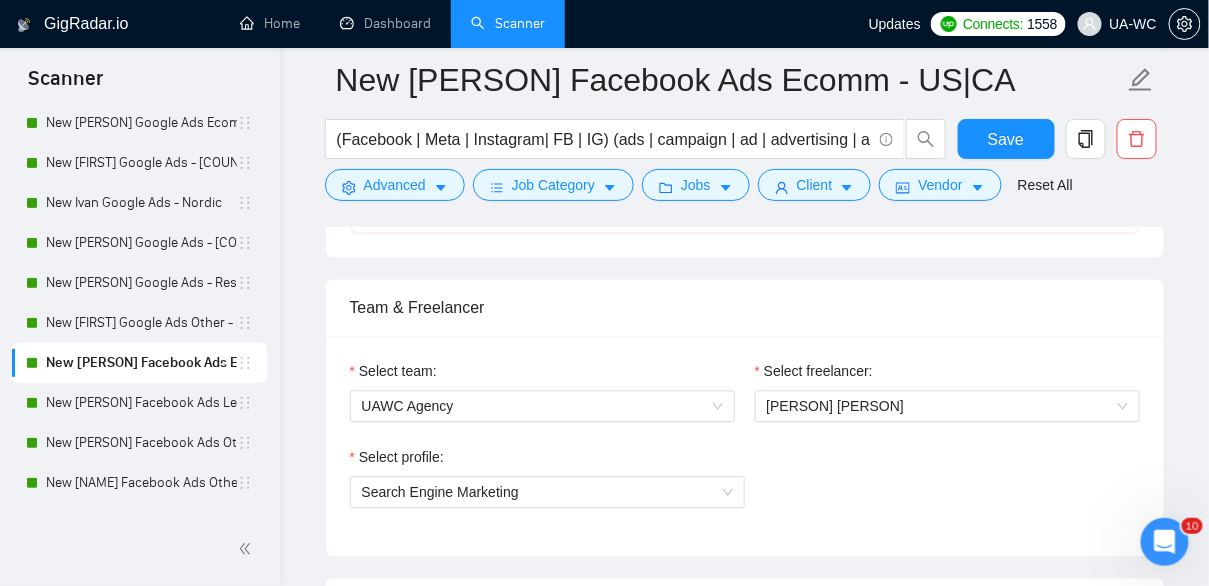 scroll, scrollTop: 970, scrollLeft: 0, axis: vertical 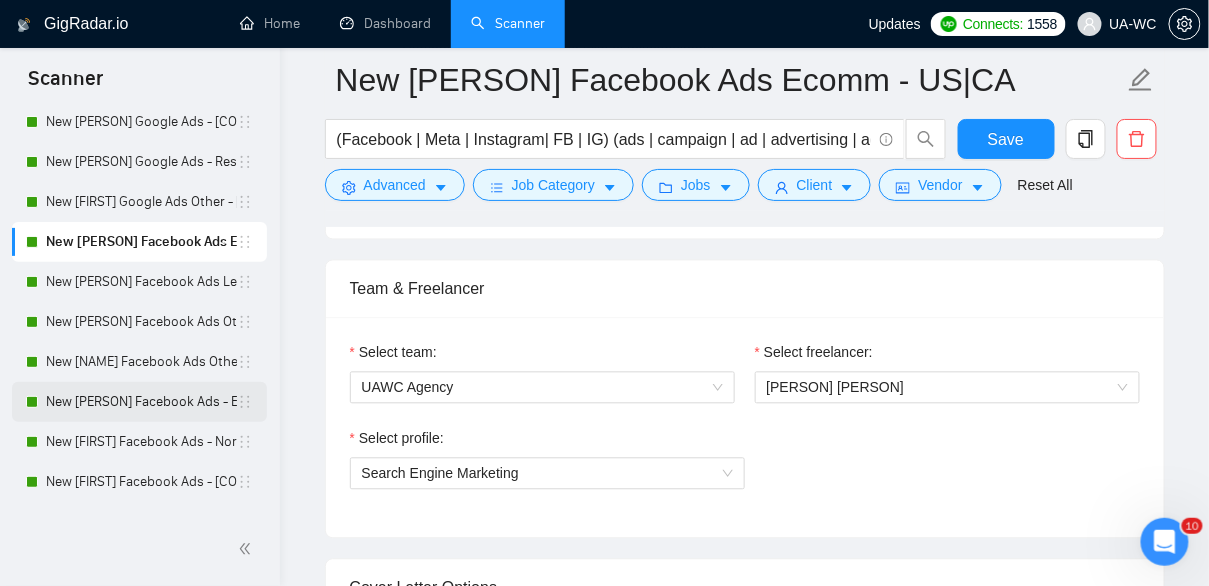 click on "New [FIRST] Facebook Ads - [REGION]" at bounding box center (141, 402) 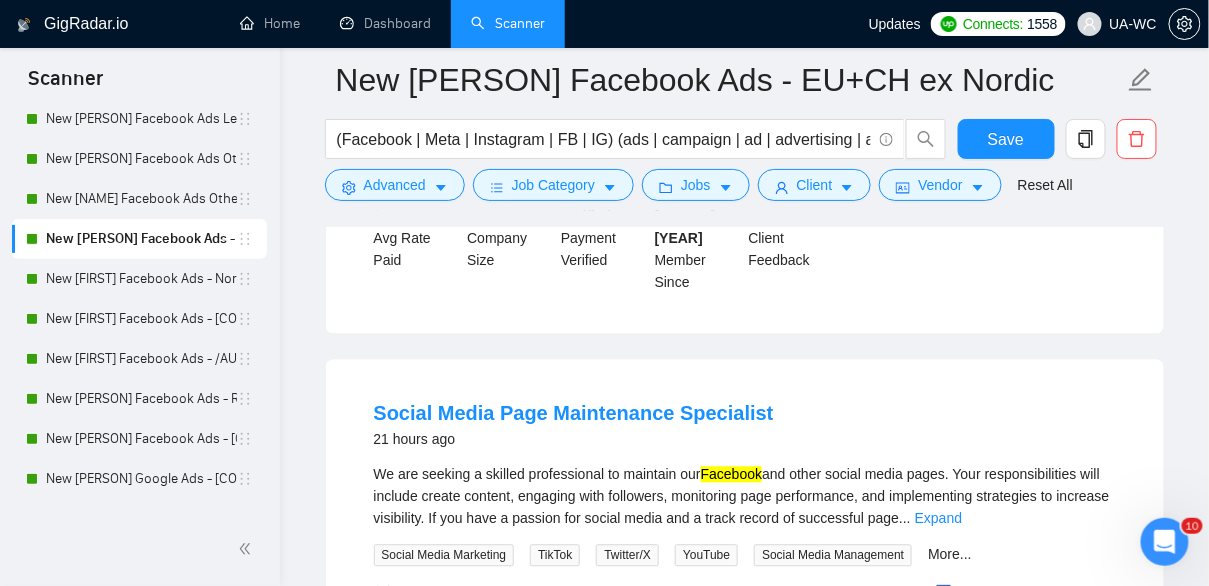 scroll, scrollTop: 668, scrollLeft: 0, axis: vertical 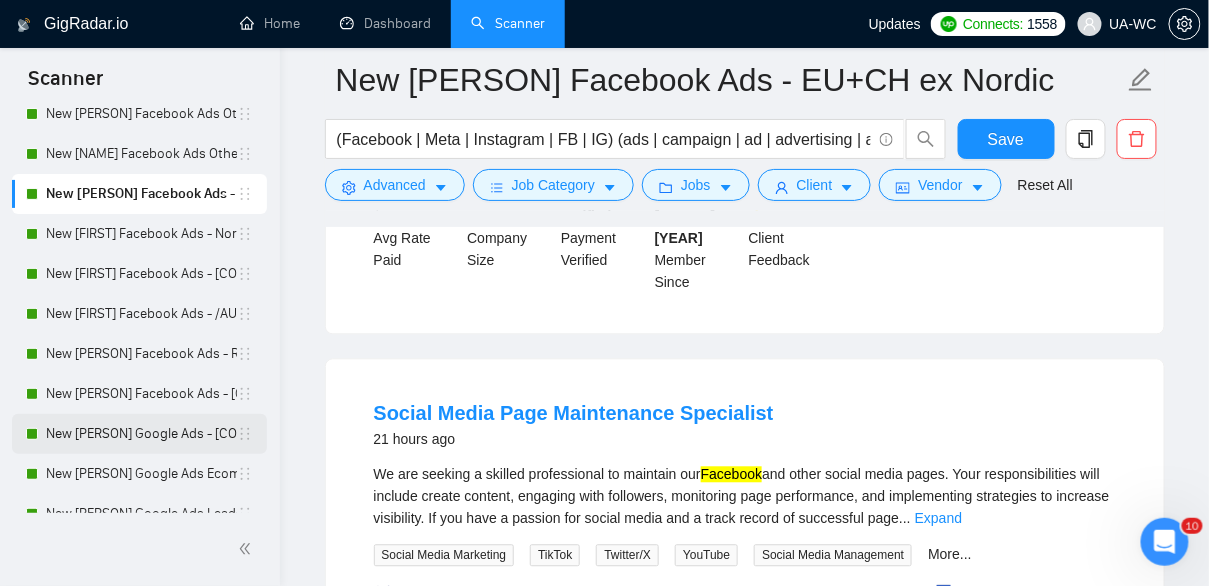 click on "New [FIRST] Google Ads - [COUNTRY]/[COUNTRY]/[COUNTRY]/[COUNTRY]/[COUNTRY]/[COUNTRY]/[COUNTRY]/[COUNTRY]" at bounding box center [141, 434] 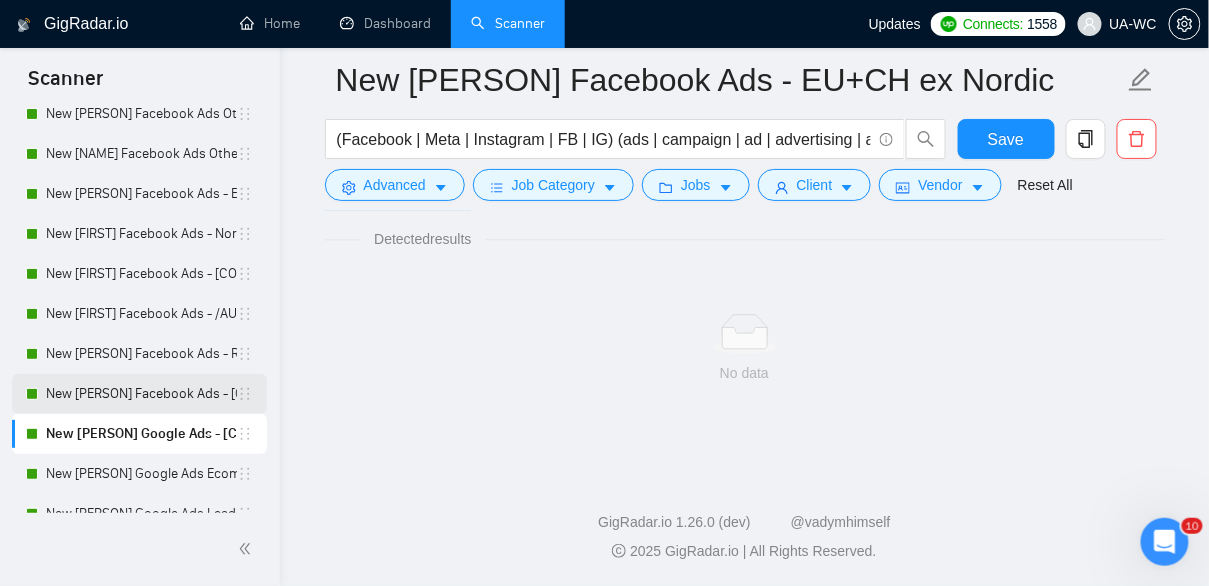 click on "New [FIRST] Facebook Ads - [COUNTRY]/[COUNTRY]/[COUNTRY]/[COUNTRY]/[COUNTRY]/[COUNTRY]/[COUNTRY]/[COUNTRY]" at bounding box center (141, 394) 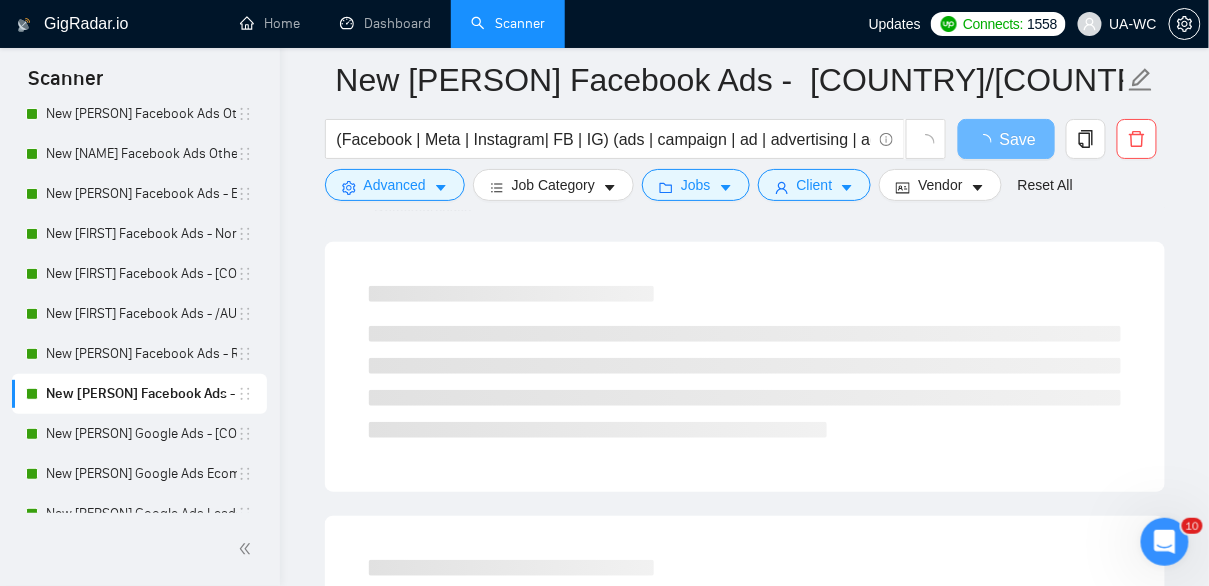 scroll, scrollTop: 0, scrollLeft: 0, axis: both 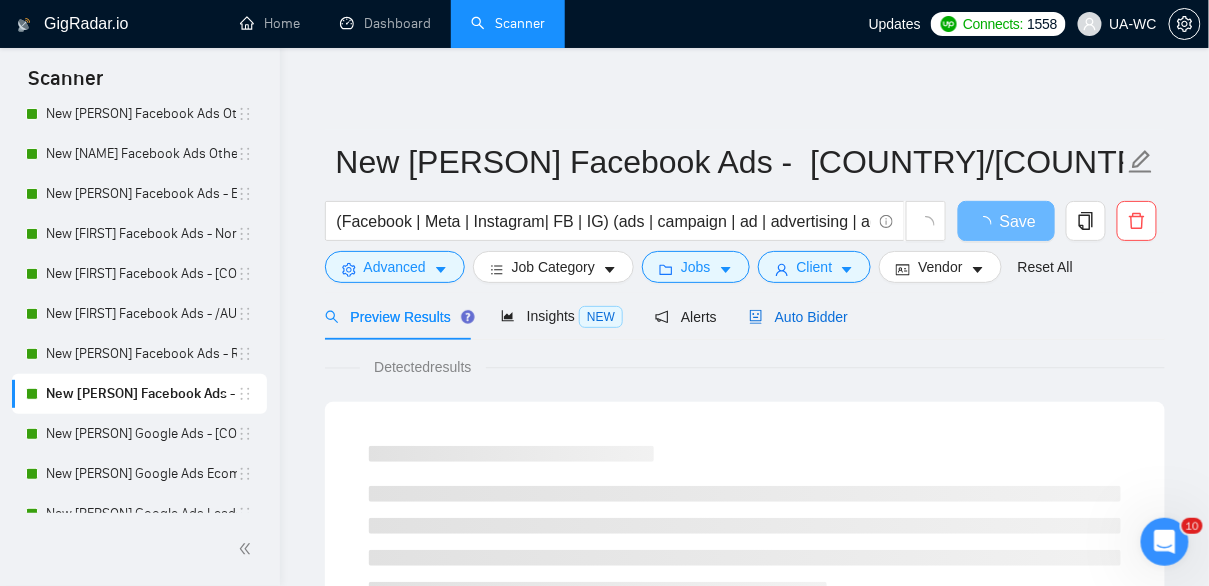 click on "Auto Bidder" at bounding box center [798, 317] 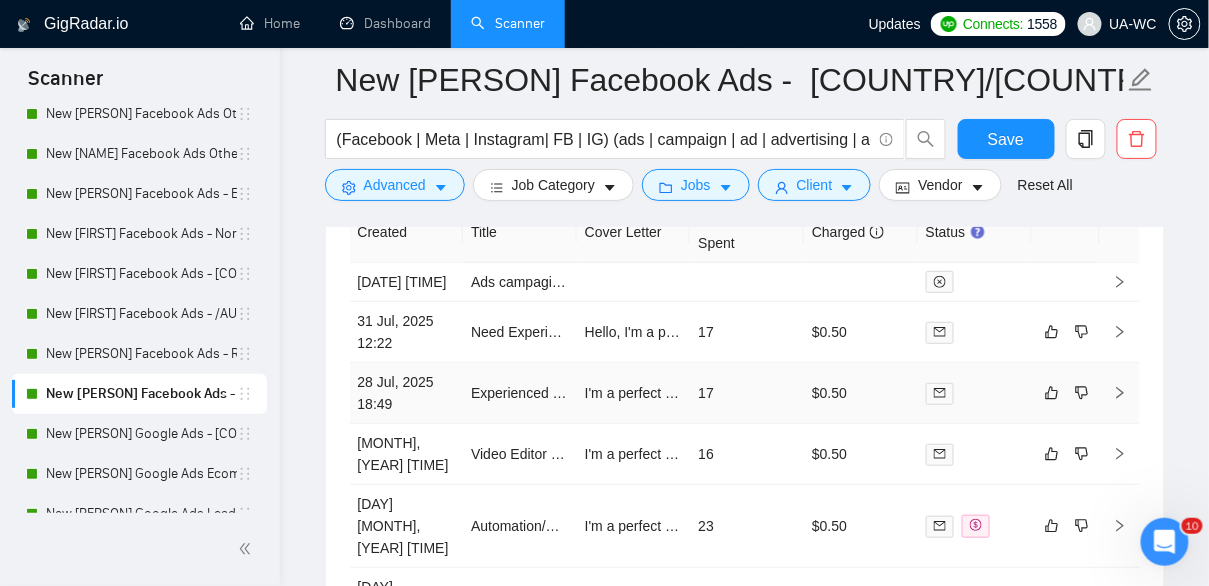 scroll, scrollTop: 4165, scrollLeft: 0, axis: vertical 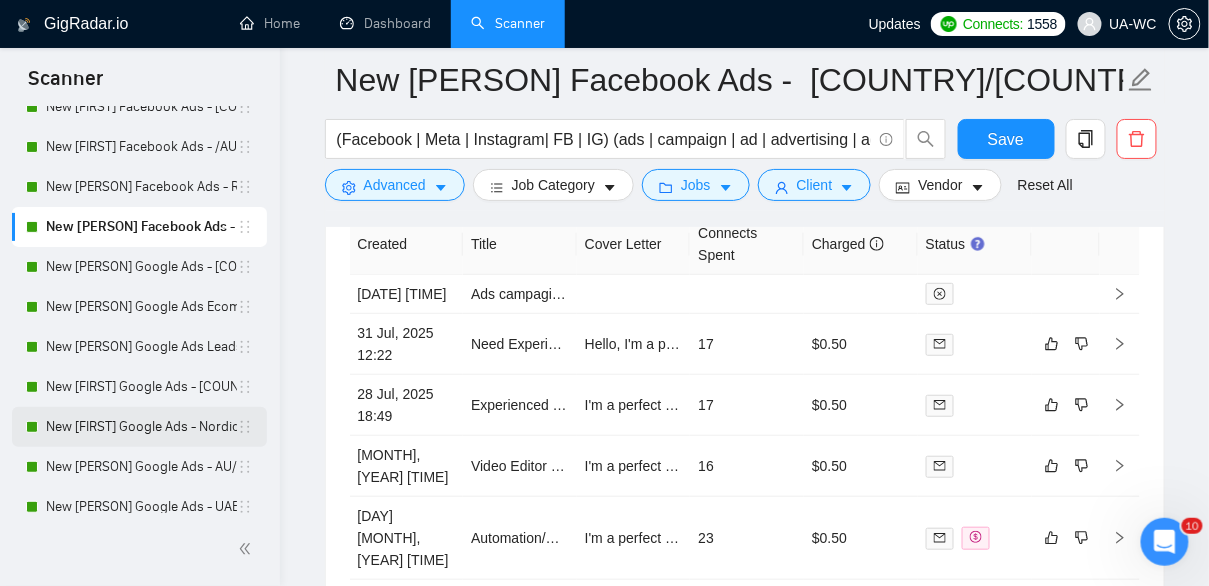 click on "New [FIRST] Google Ads - [REGION]" at bounding box center [141, 427] 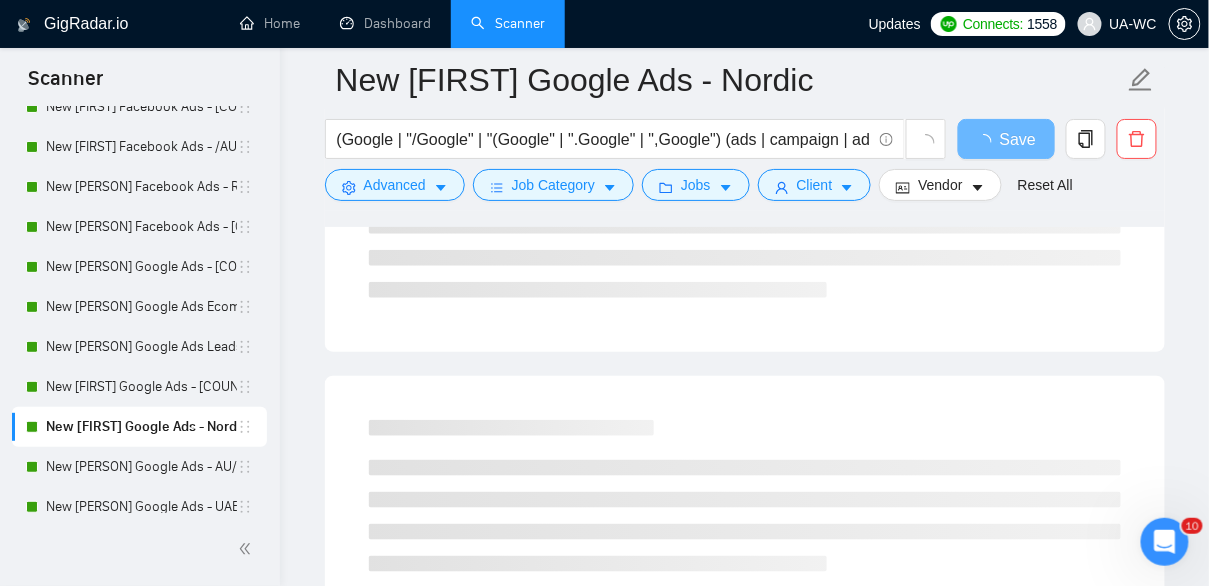 scroll, scrollTop: 0, scrollLeft: 0, axis: both 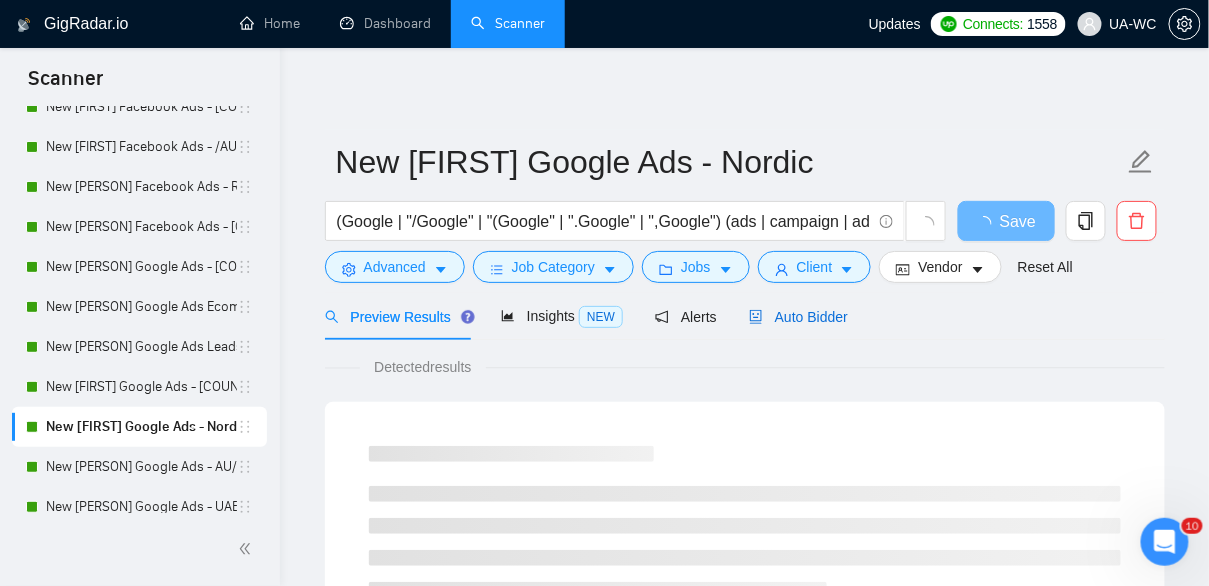 click on "Auto Bidder" at bounding box center [798, 317] 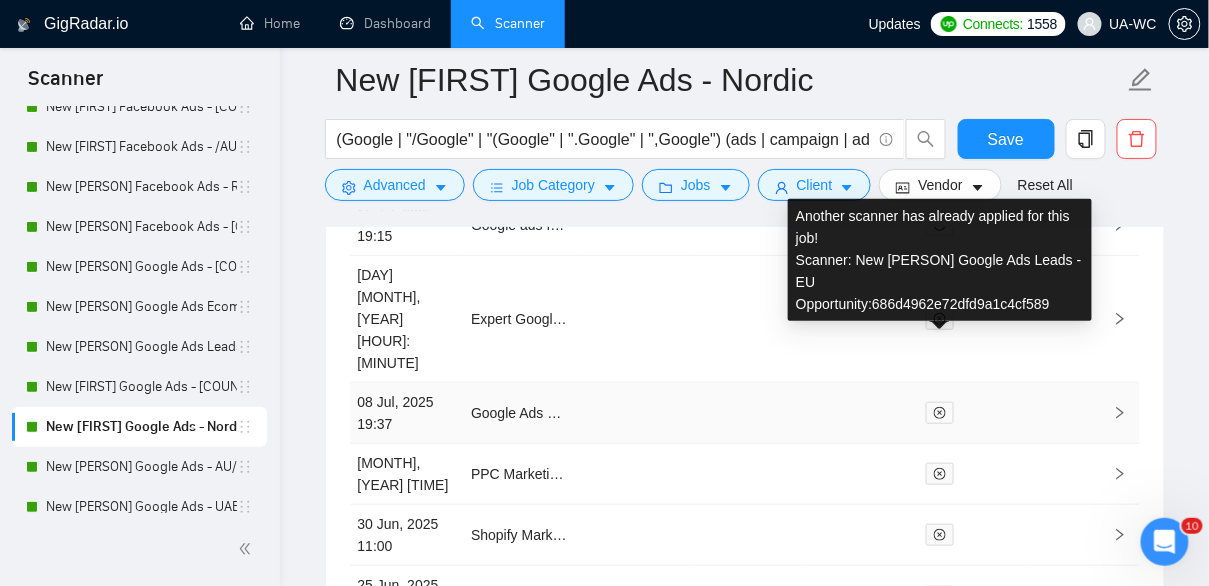 scroll, scrollTop: 4273, scrollLeft: 0, axis: vertical 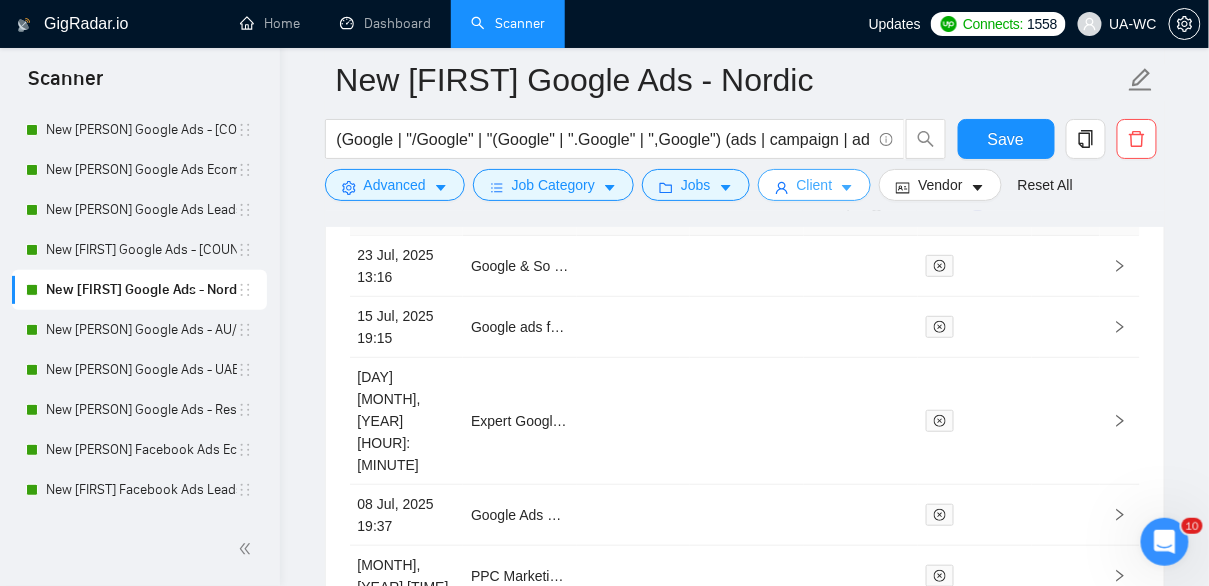 click on "Client" at bounding box center [815, 185] 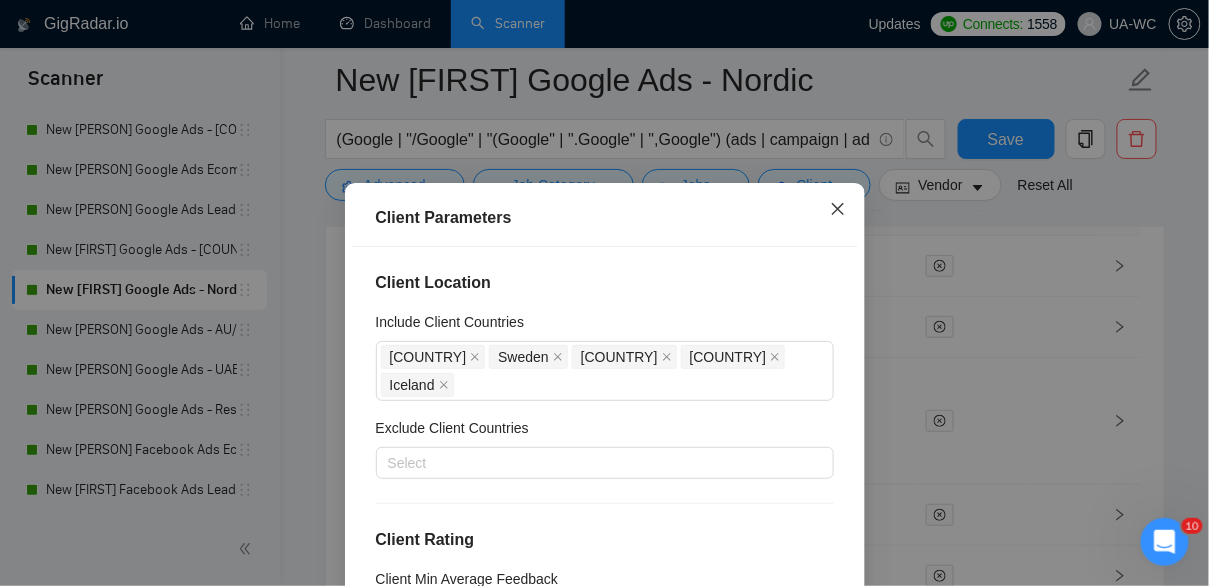 click 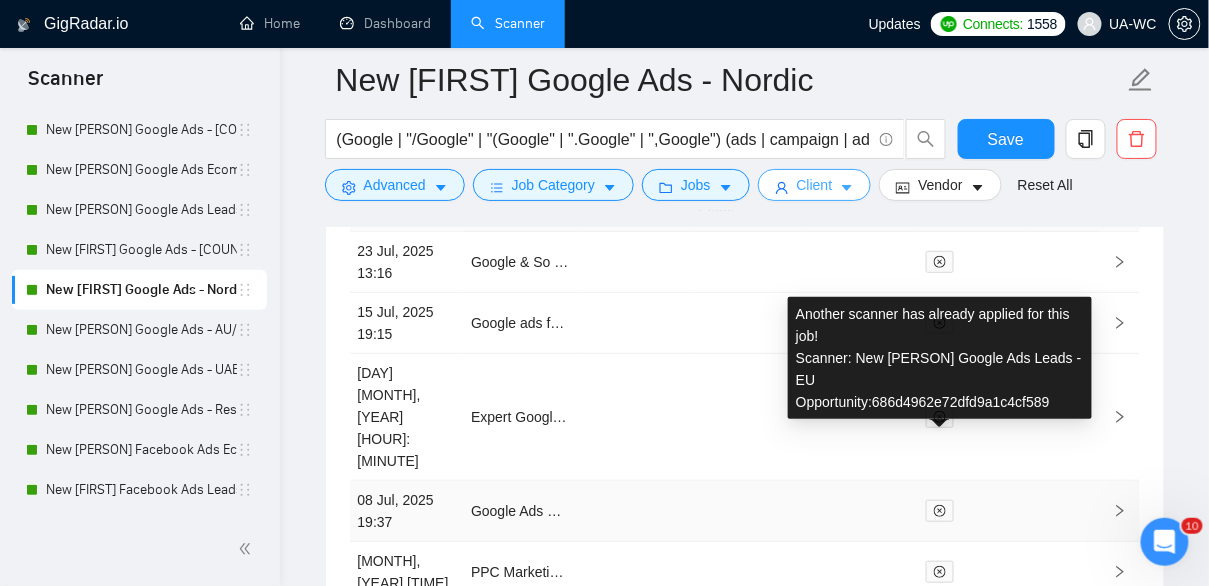 scroll, scrollTop: 4152, scrollLeft: 0, axis: vertical 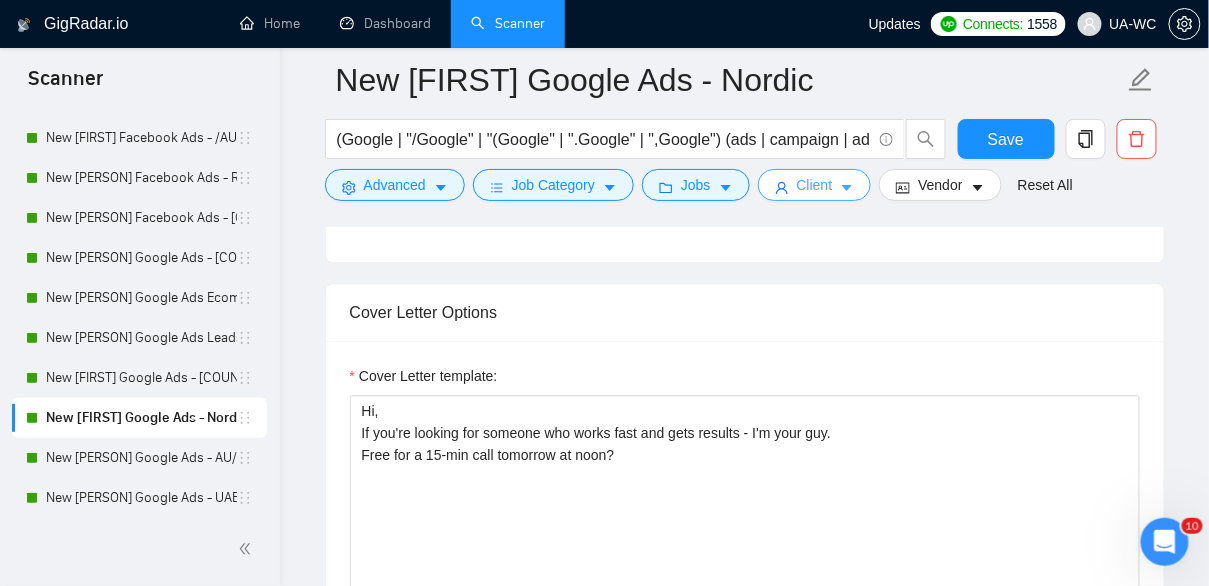 click on "Client" at bounding box center [815, 185] 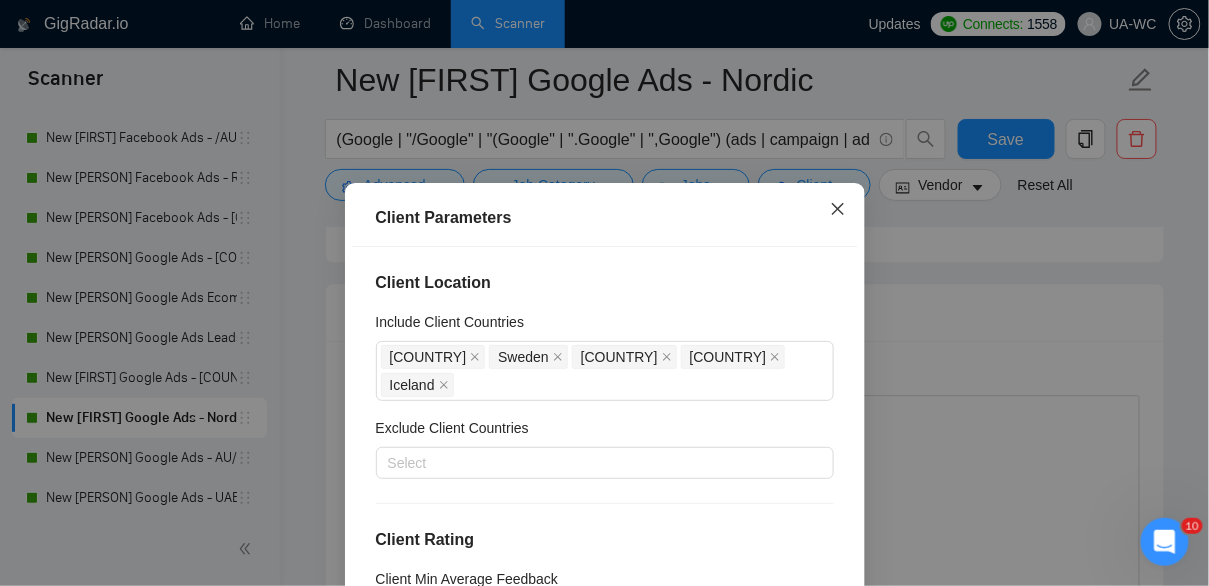 click 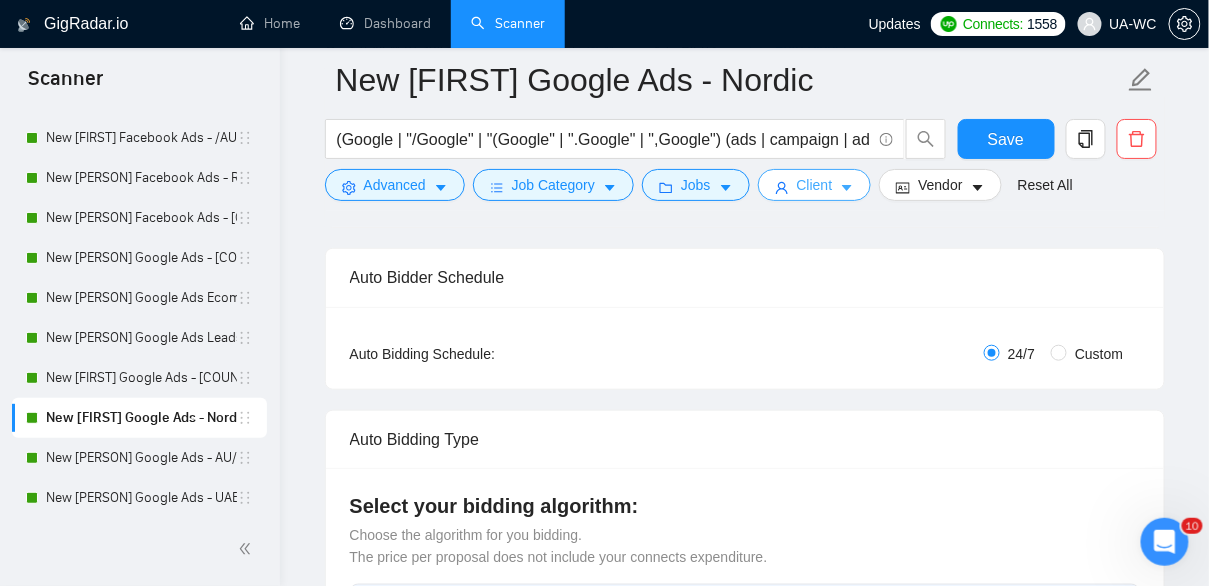 scroll, scrollTop: 206, scrollLeft: 0, axis: vertical 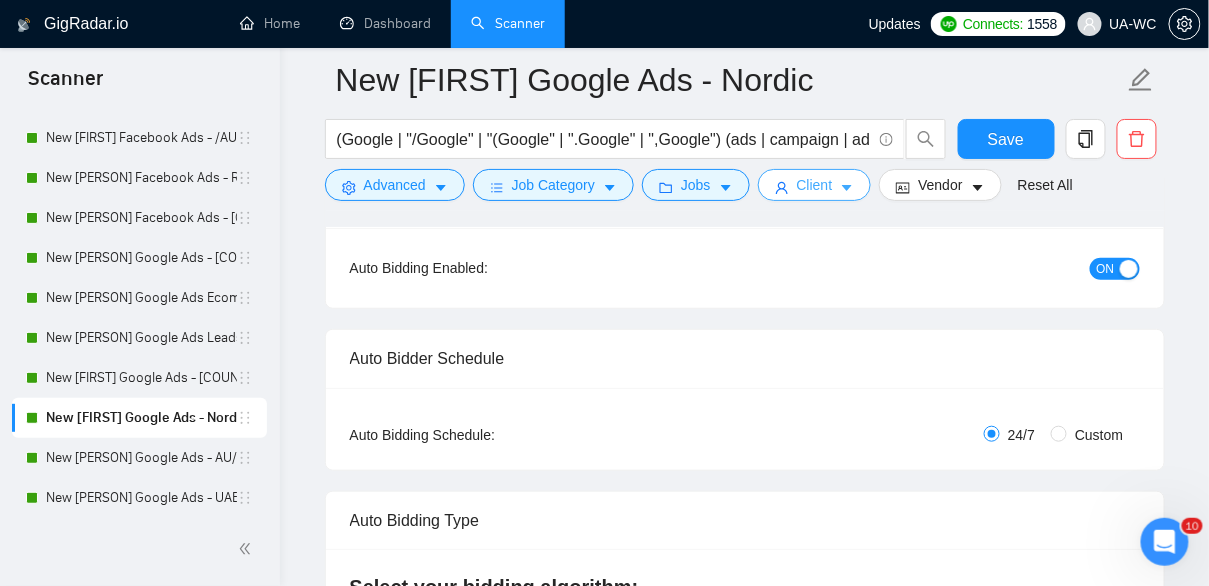 click on "Client" at bounding box center [815, 185] 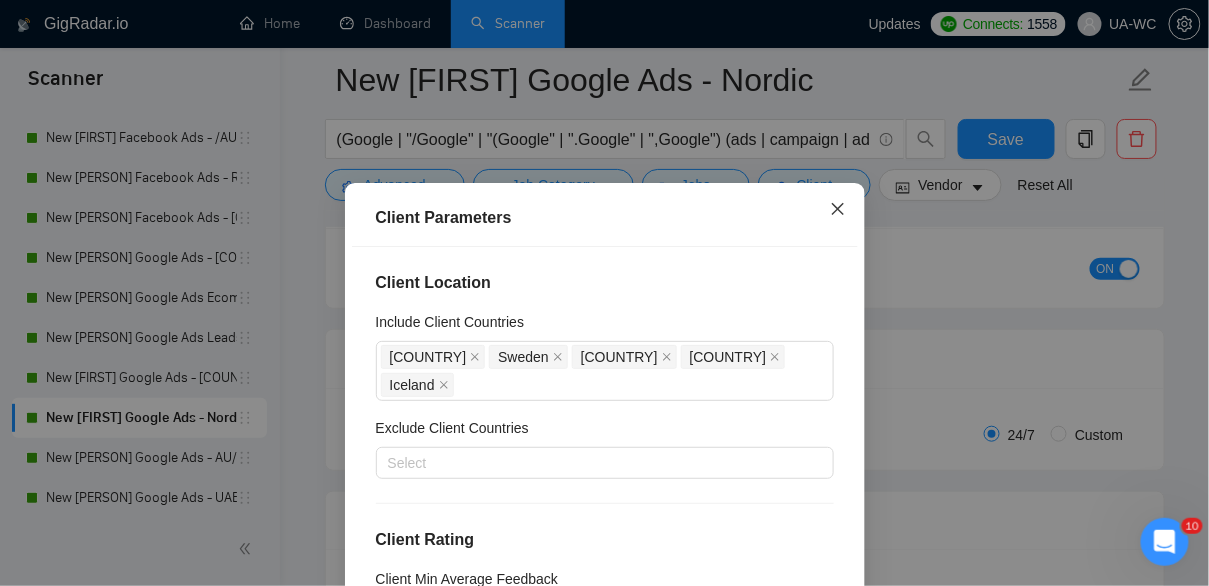 click 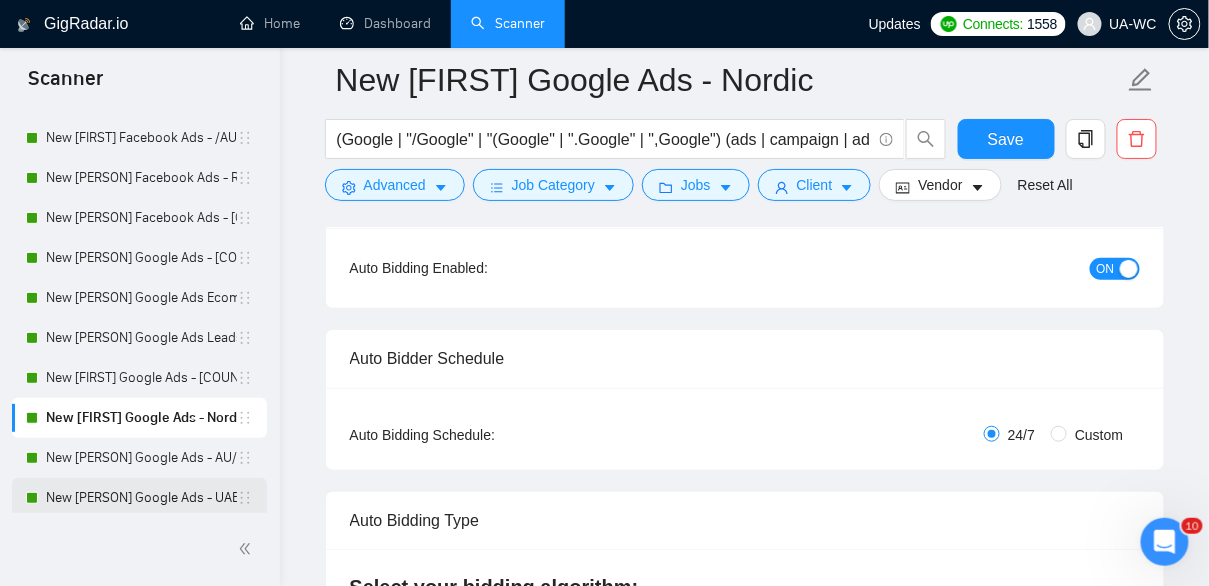 click on "New [FIRST] Google Ads - [COUNTRY]/[COUNTRY]/[COUNTRY]/[COUNTRY]/[COUNTRY]/[COUNTRY]/[COUNTRY]/[COUNTRY]" at bounding box center (141, 498) 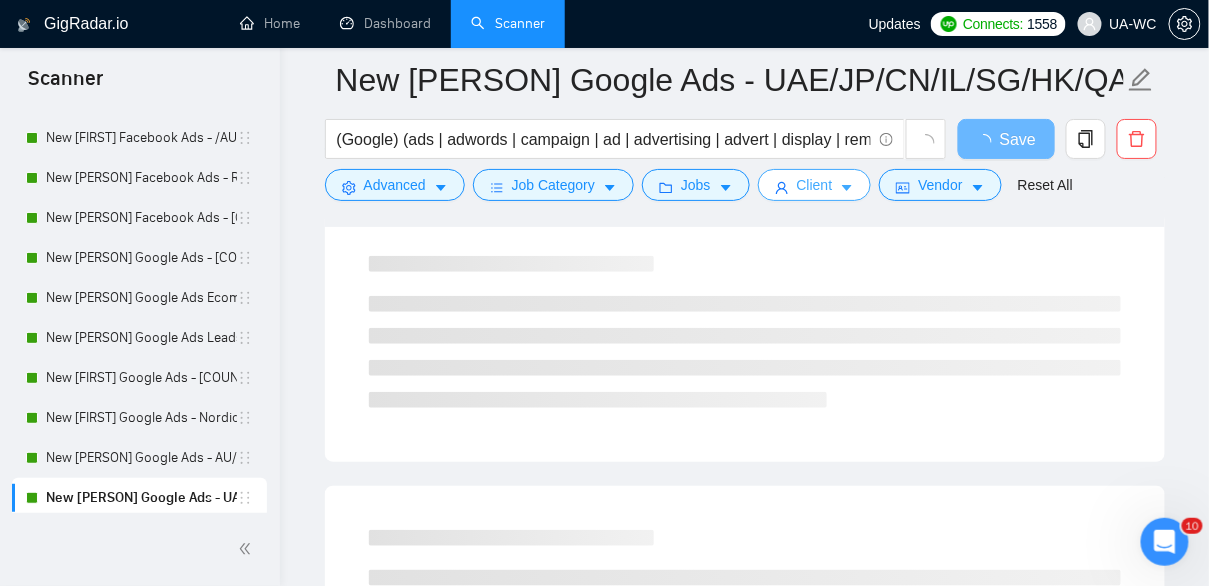 click on "Client" at bounding box center [815, 185] 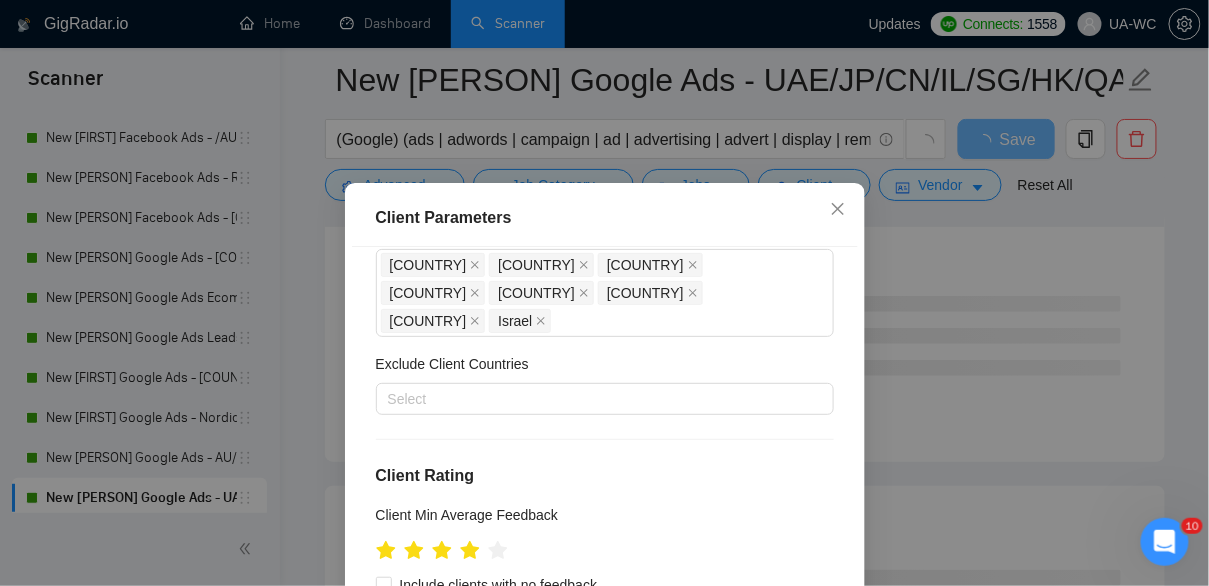scroll, scrollTop: 91, scrollLeft: 0, axis: vertical 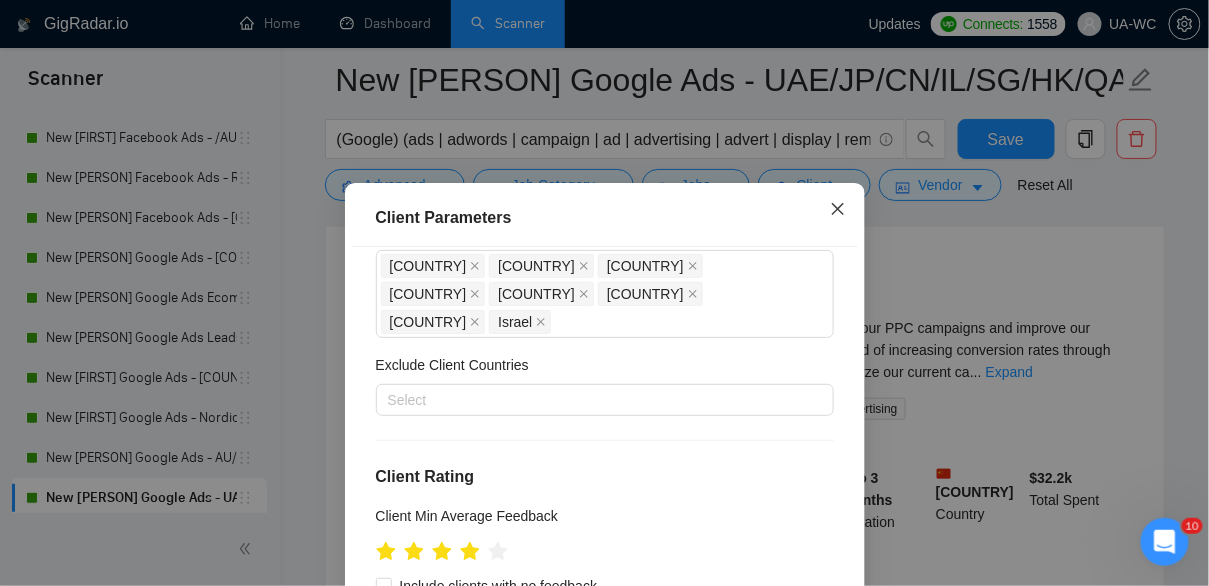 click 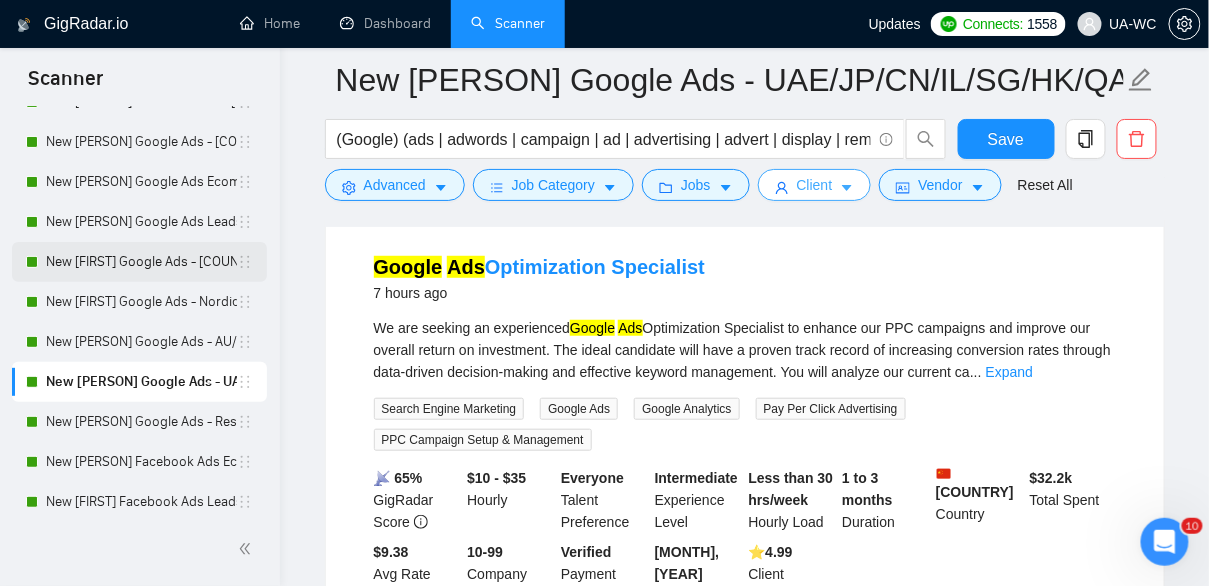 scroll, scrollTop: 963, scrollLeft: 0, axis: vertical 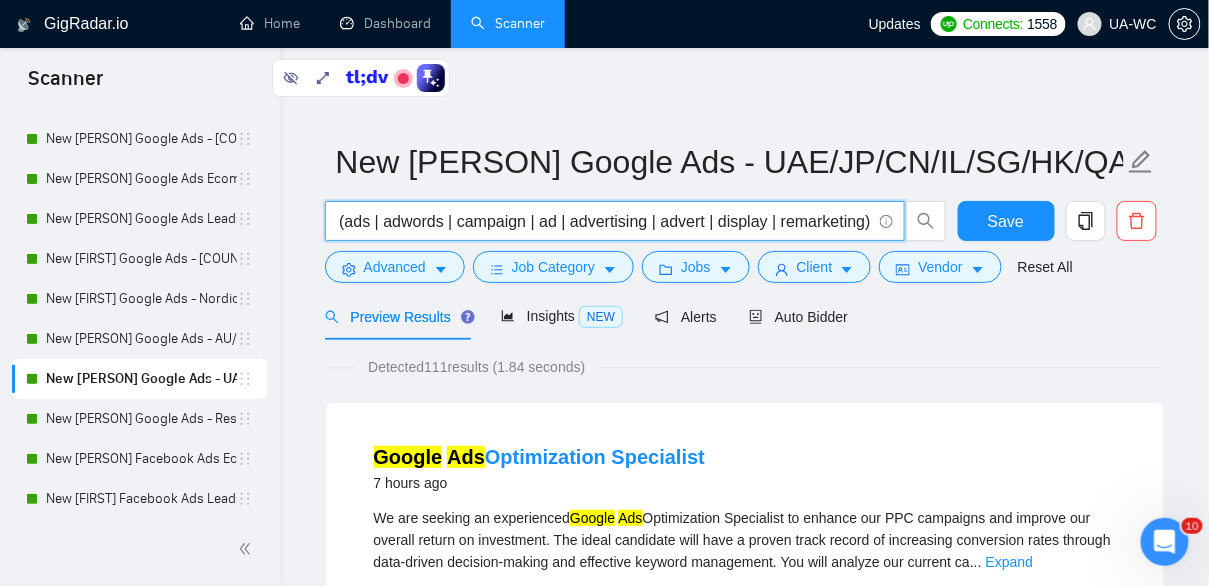drag, startPoint x: 754, startPoint y: 229, endPoint x: 881, endPoint y: 230, distance: 127.00394 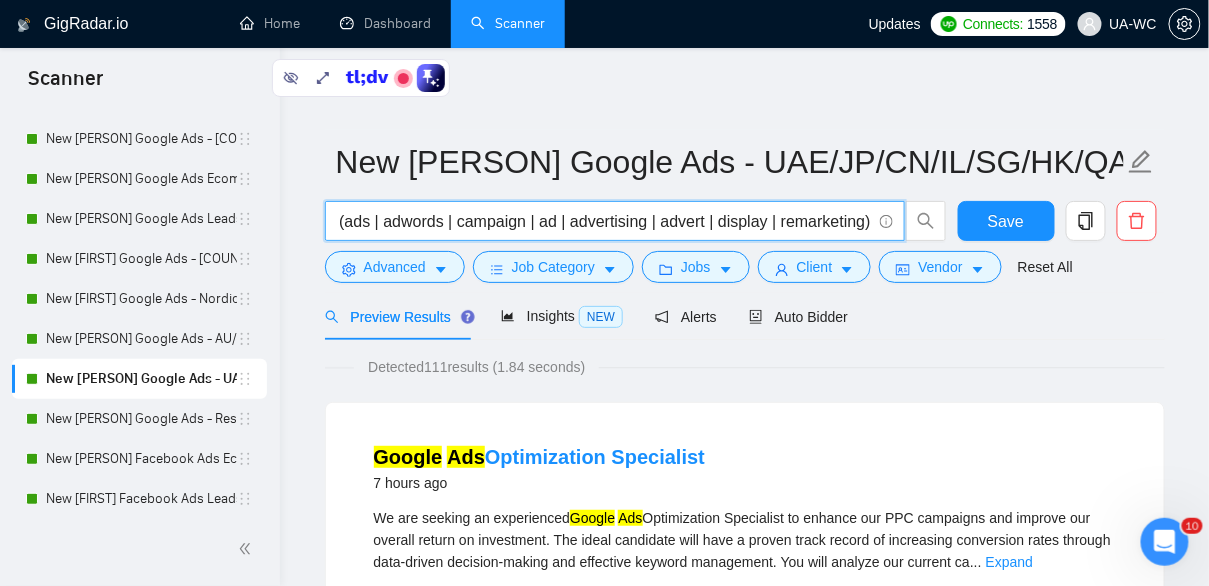 scroll, scrollTop: 0, scrollLeft: 0, axis: both 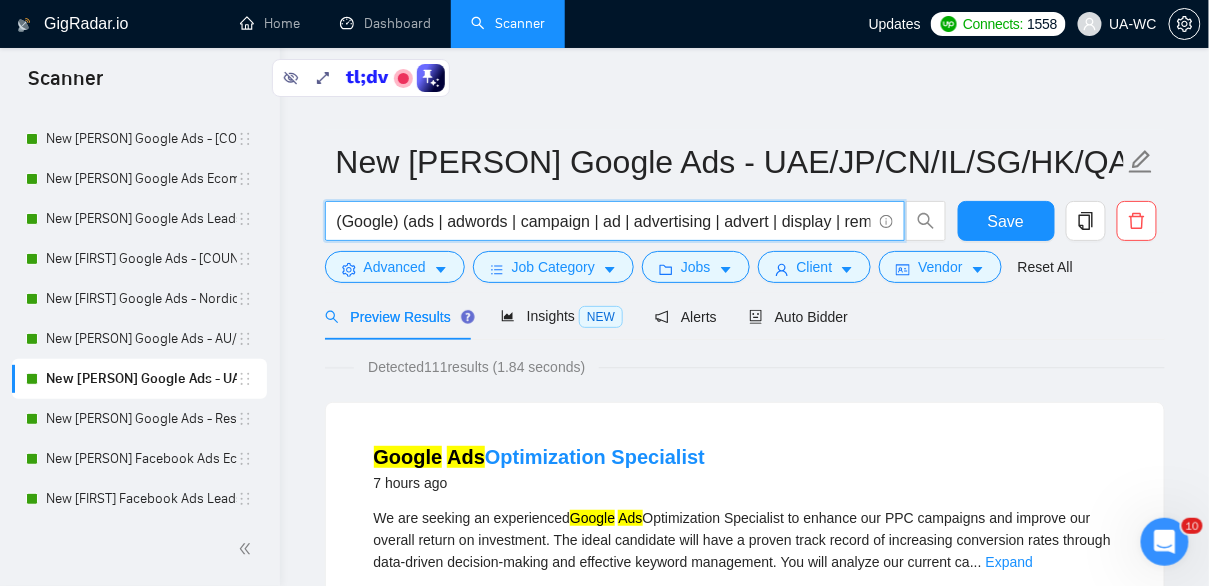 drag, startPoint x: 415, startPoint y: 216, endPoint x: 272, endPoint y: 235, distance: 144.25671 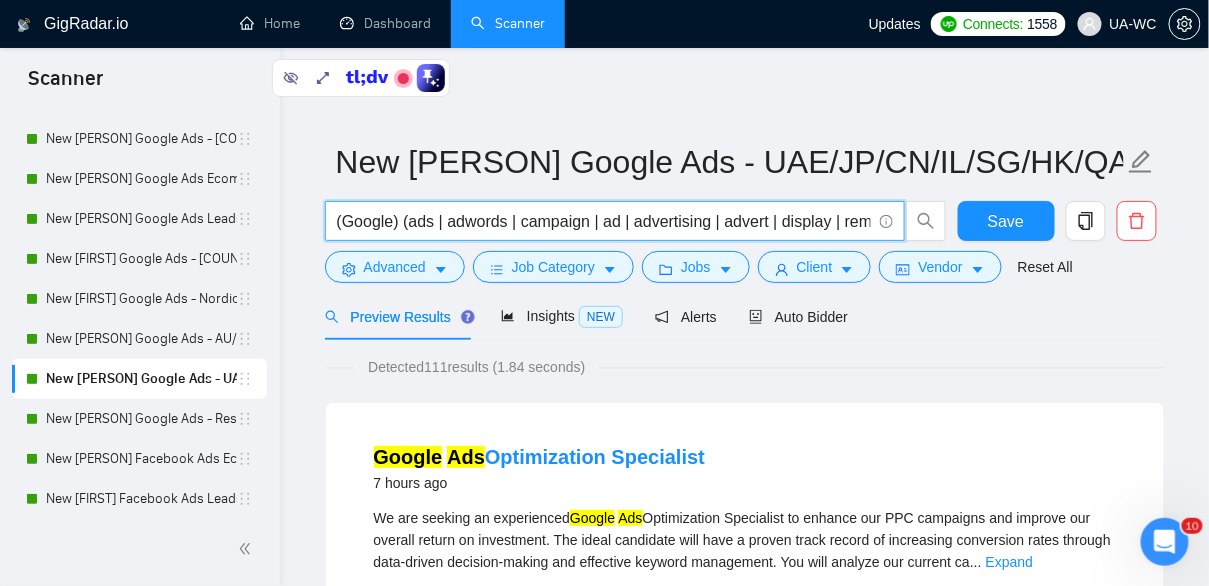 click on "Scanner New Scanner My Scanners Google Ads - Scandinavia Oleksii Facebook Ads - UK; US & Australia Oleksii Google Ads - UK; US & Australia Oleksii Google Ads - World & exclude Oleksii Facebook Ads - World & exclude Ivan GA4 - World & exclude "Ads/looker/meta" New Oleksii Google Ads Ecomm - US|CA New Ivan Google Ads - EU+CH ex Nordic New Ivan Google Ads - Nordic New Ivan Google Ads -  AU/UK/IR/NZ/SA New Ivan Google Ads -  Rest of the World excl. Poor New Ivan Google Ads Other - US|CA New Oleksii Facebook Ads Ecomm - US|CA New Ivan Facebook Ads Leads - US|CA New Ivan Facebook Ads Other Specific - US|CA New Ivan Facebook Ads Other non-Specific - US|CA New Ivan Facebook Ads - EU+CH ex Nordic New Ivan Facebook Ads - Nordic New Ivan Facebook Ads -  UK/IR/SA New Ivan Facebook Ads -  /AU/NZ/ New Ivan Facebook Ads -  Rest of the World New Ivan Facebook Ads -  UAE/JP/CN/IL/SG/HK/QA/SA New Ivan Google Ads - UAE/JP/CN/IL/SG/HK/QA/SA New Oleksii Google Ads Ecomm - US|CA New Oleksii Google Ads Leads - US|CA test no agency" at bounding box center (604, 2646) 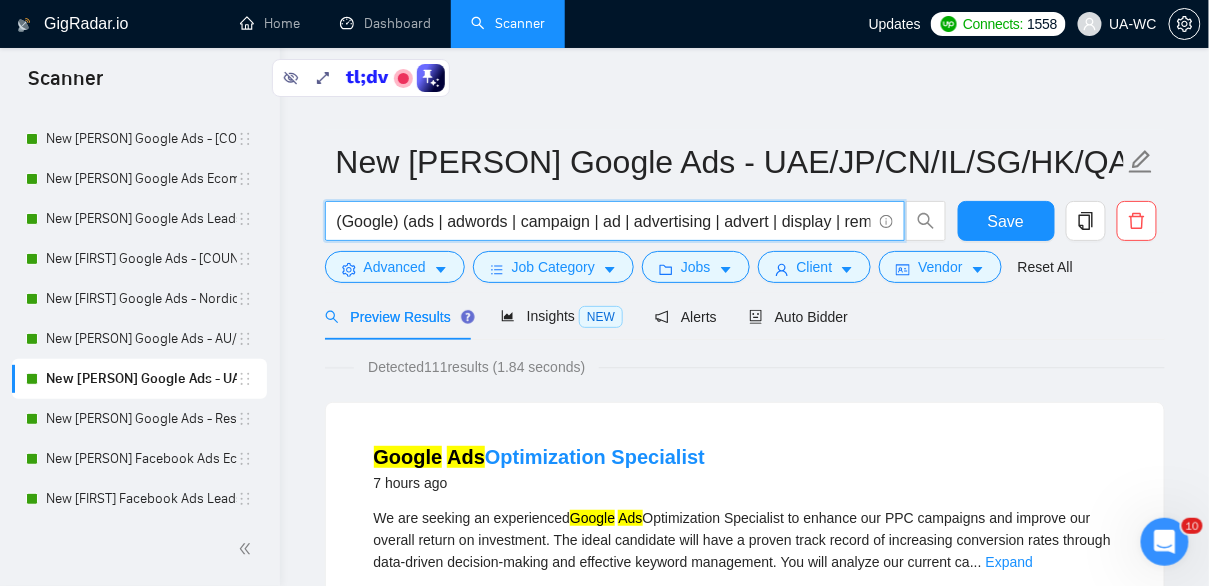 click on "(Google) (ads | adwords | campaign | ad | advertising | advert | display | remarketing)" at bounding box center [615, 221] 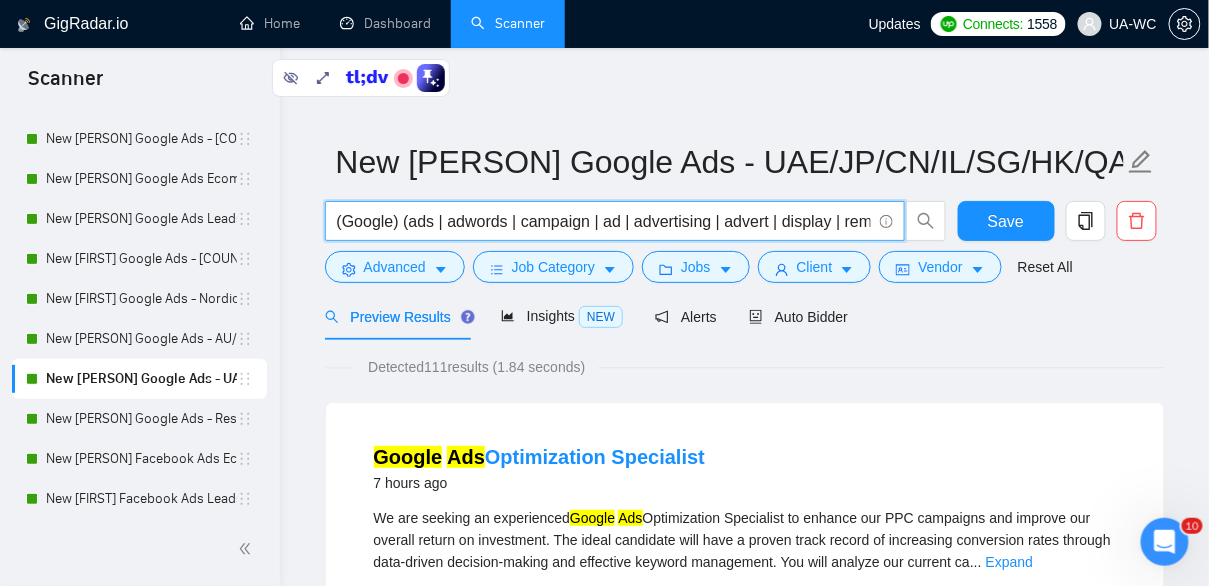 click on "(Google) (ads | adwords | campaign | ad | advertising | advert | display | remarketing)" at bounding box center [604, 221] 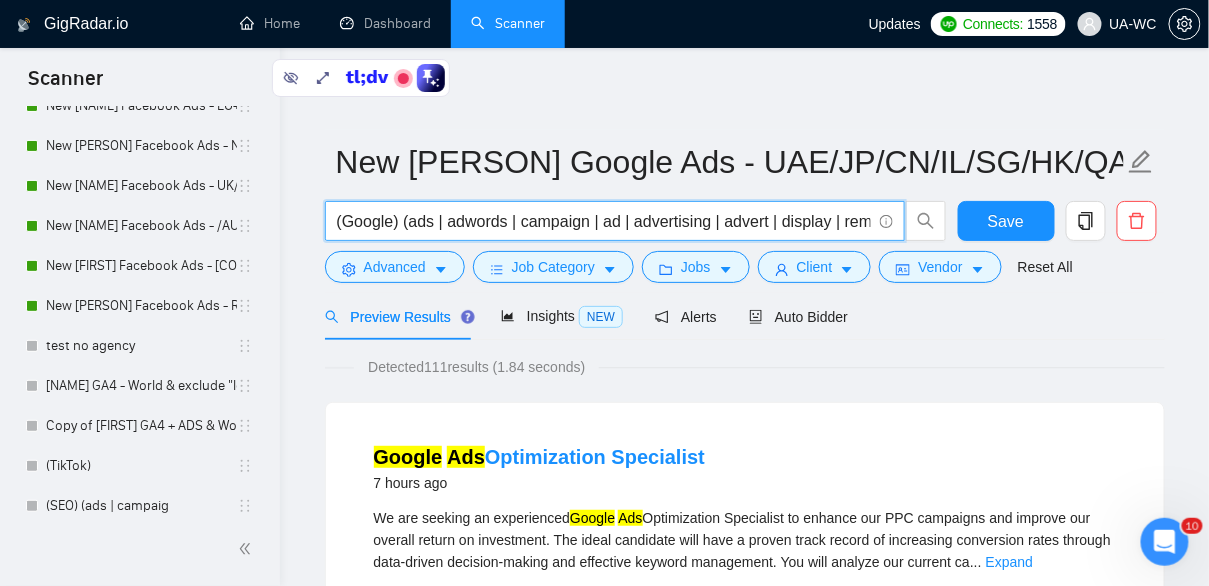 scroll, scrollTop: 1477, scrollLeft: 0, axis: vertical 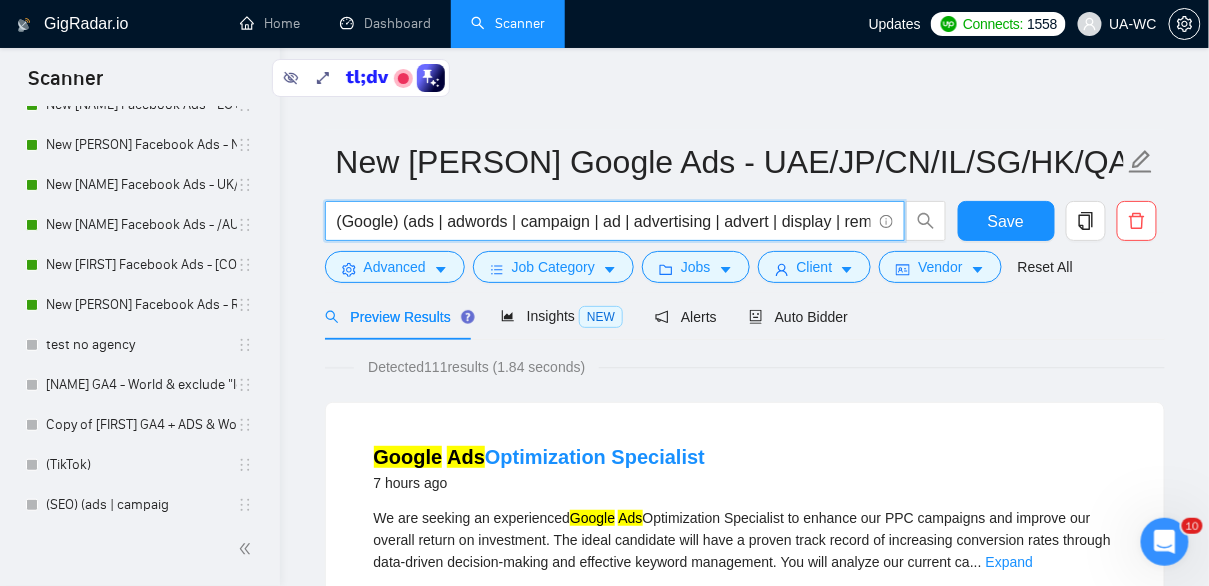 click on "(Google) (ads | adwords | campaign | ad | advertising | advert | display | remarketing)" at bounding box center [604, 221] 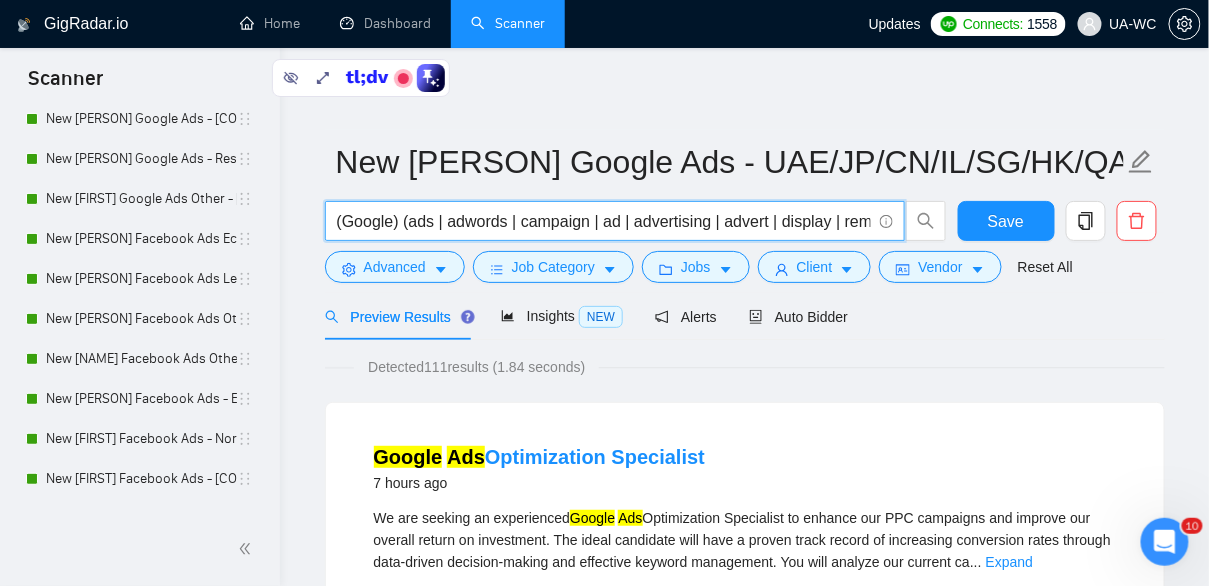 scroll, scrollTop: 0, scrollLeft: 0, axis: both 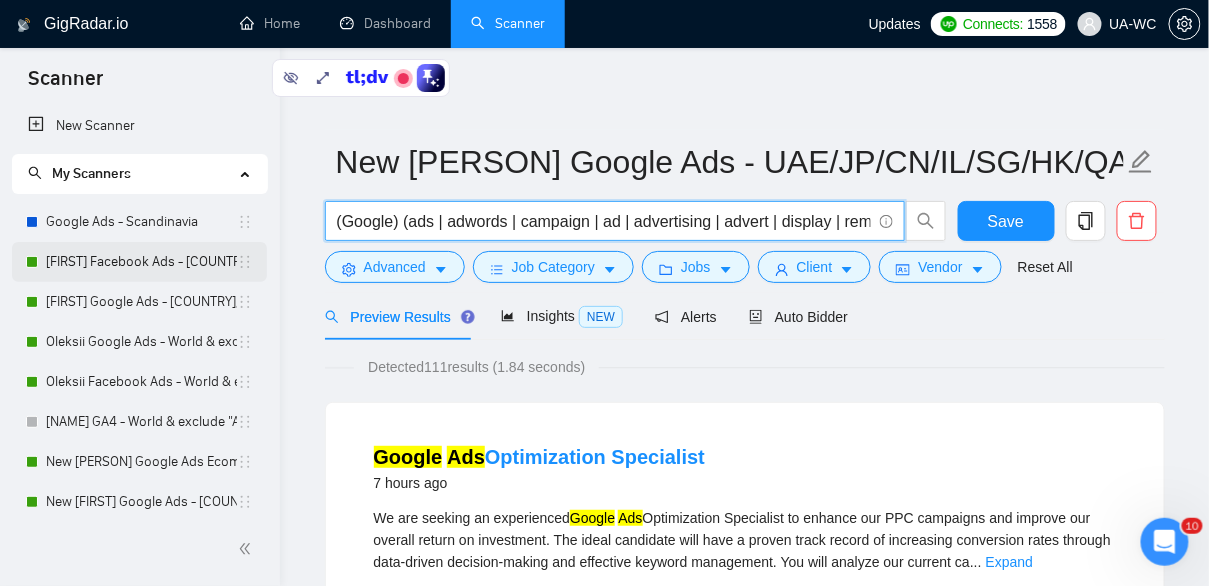 click on "[FIRST] Facebook Ads - [COUNTRY]; [COUNTRY] & [COUNTRY]" at bounding box center (141, 262) 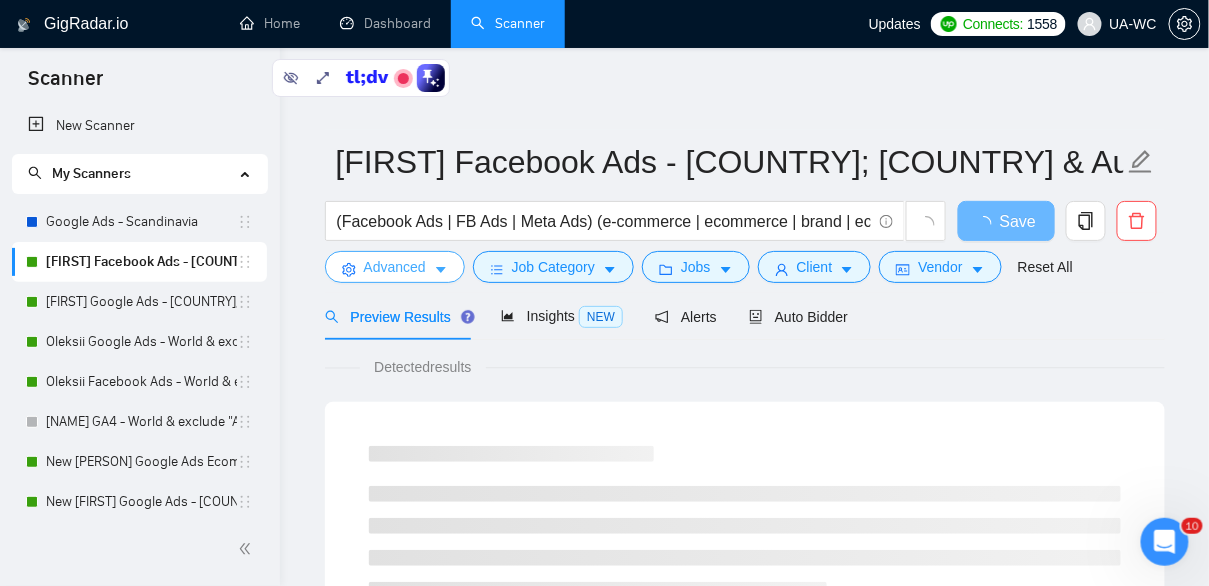 click on "Advanced" at bounding box center (395, 267) 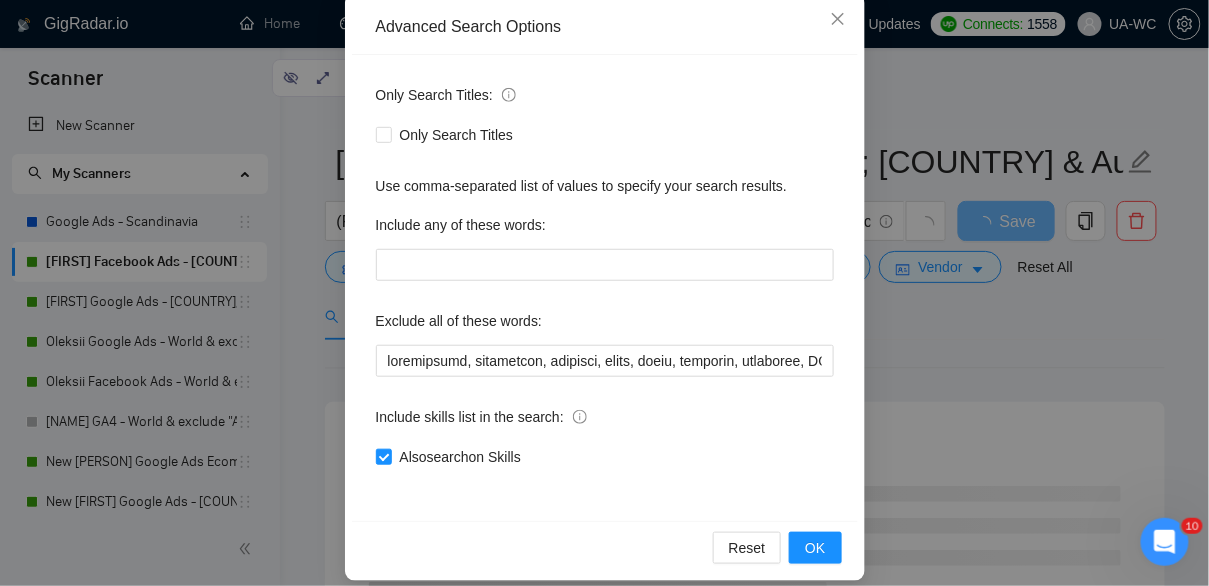 scroll, scrollTop: 245, scrollLeft: 0, axis: vertical 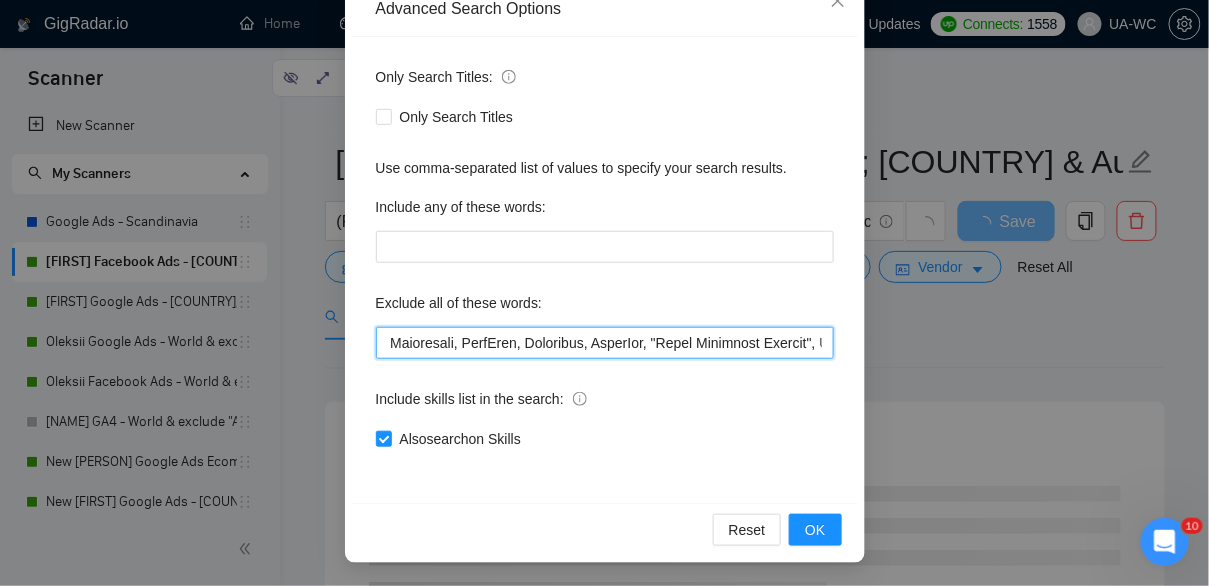 drag, startPoint x: 708, startPoint y: 338, endPoint x: 960, endPoint y: 370, distance: 254.02362 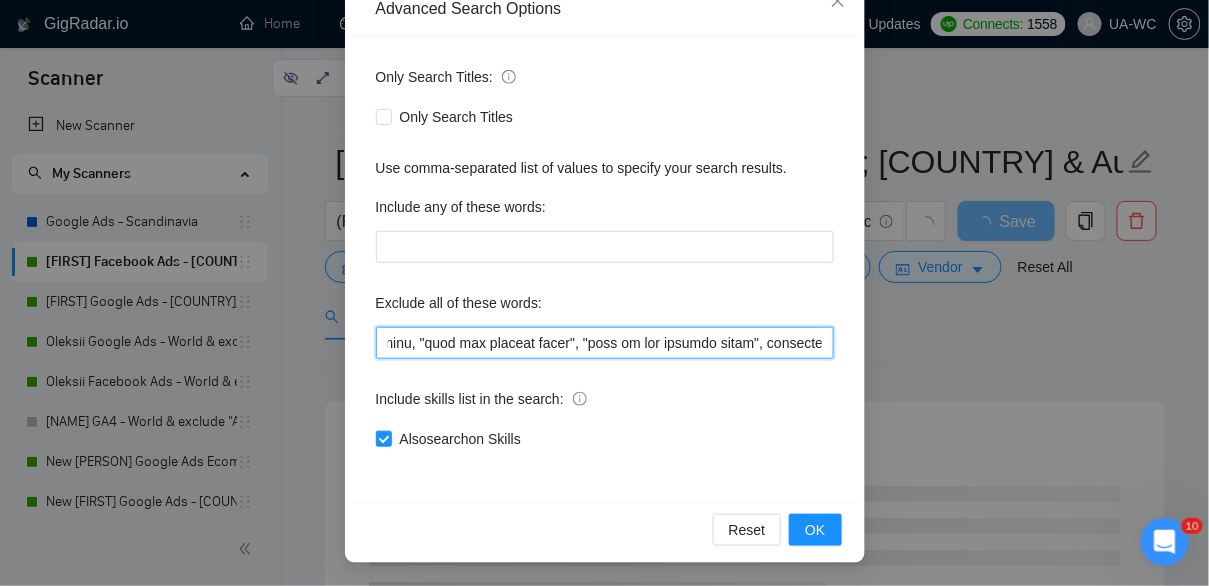 click at bounding box center (605, 343) 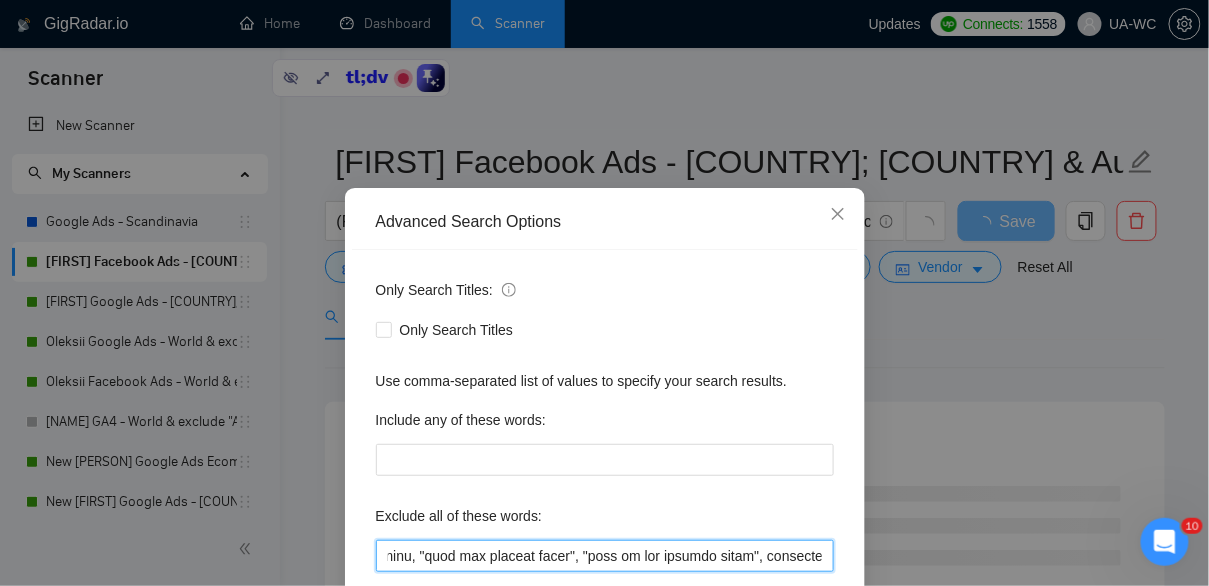 scroll, scrollTop: 0, scrollLeft: 0, axis: both 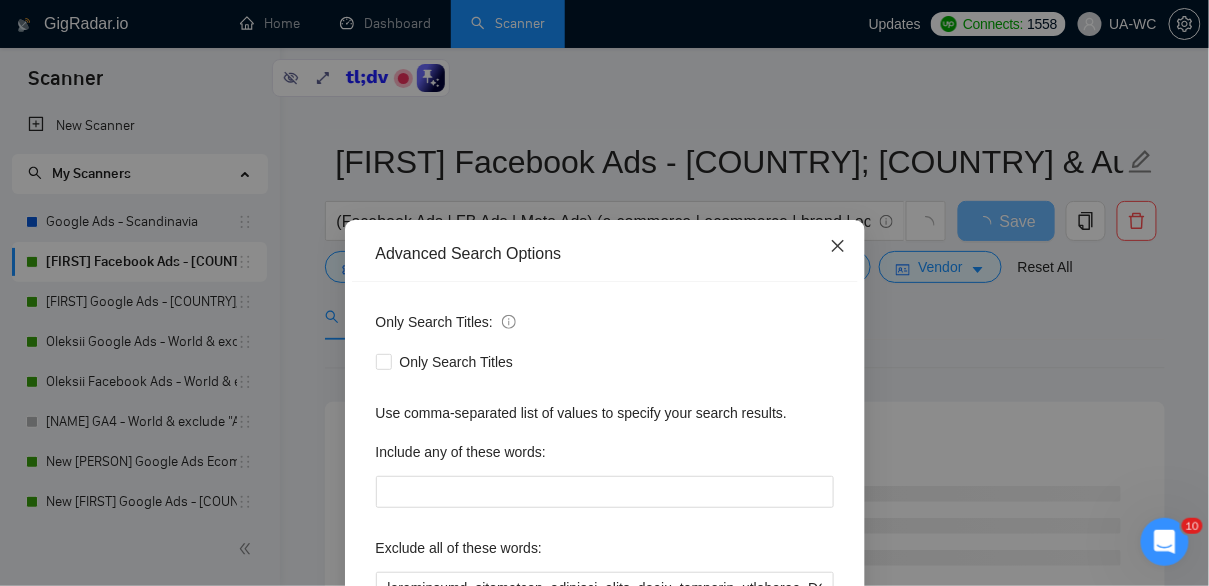 click at bounding box center [838, 247] 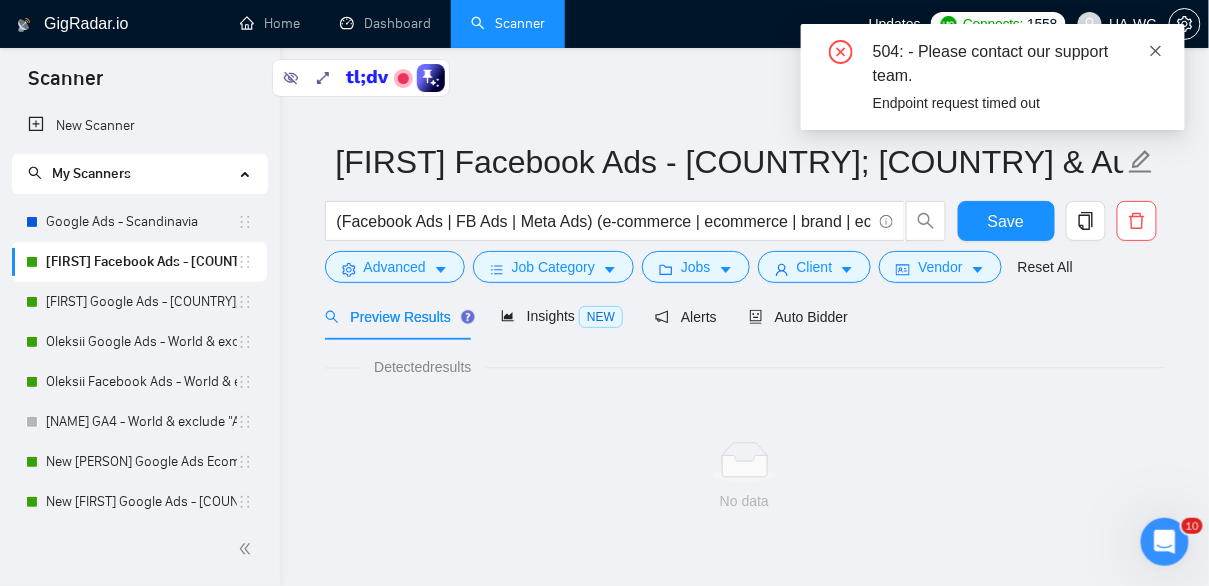 click 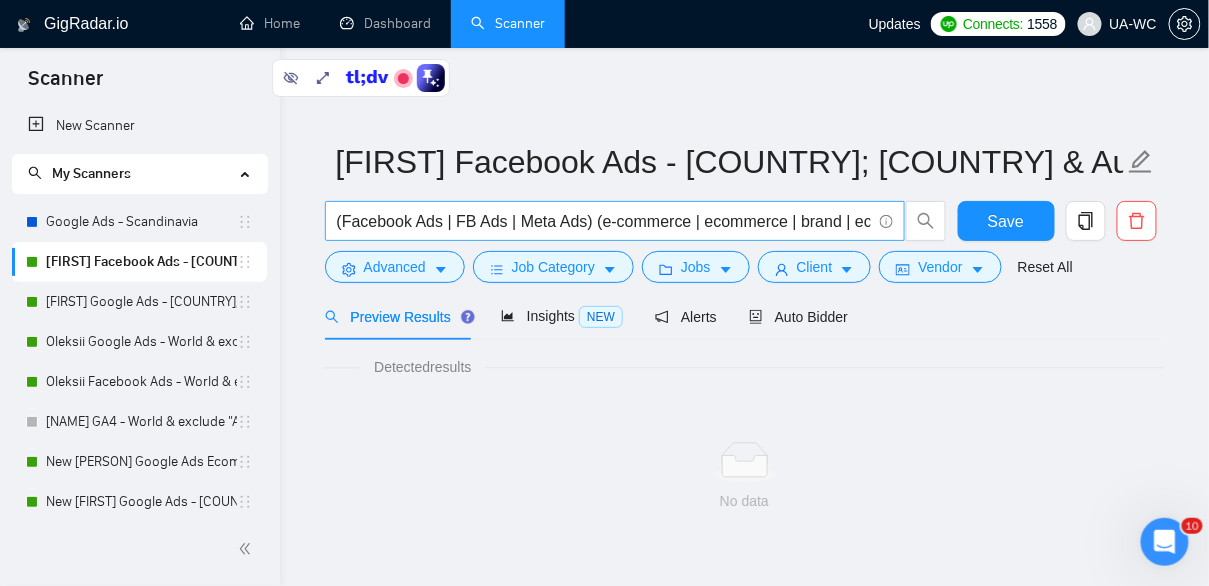 click on "(Facebook Ads | FB Ads | Meta Ads) (e-commerce | ecommerce | brand | ecomm | brand | jewelry | jewellery | shop | store| clohting | clothes)" at bounding box center (604, 221) 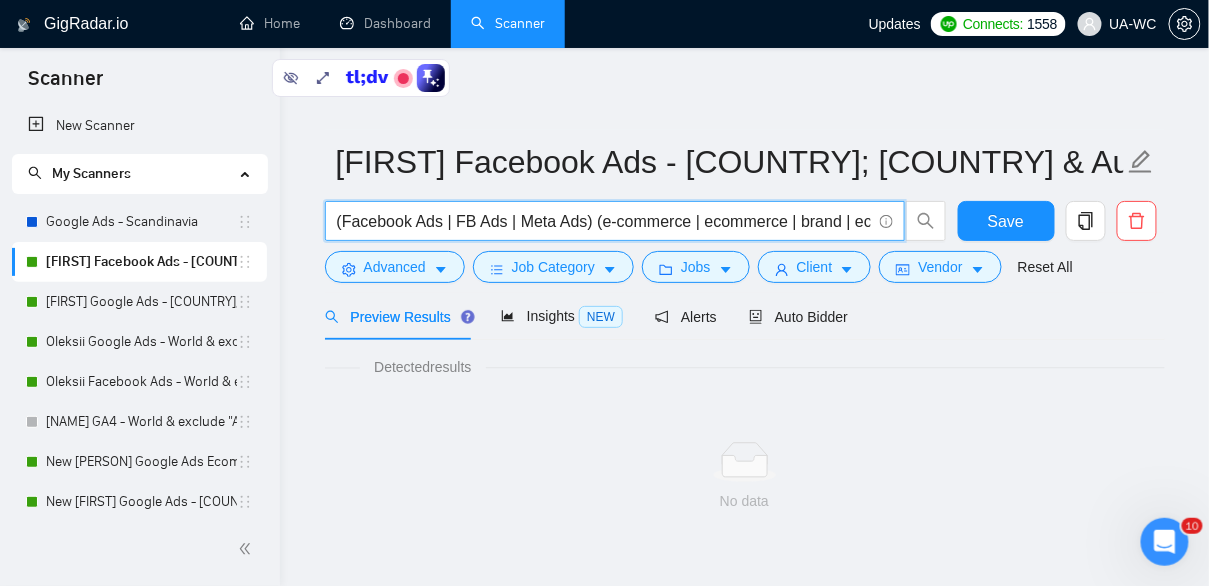 click on "(Facebook Ads | FB Ads | Meta Ads) (e-commerce | ecommerce | brand | ecomm | brand | jewelry | jewellery | shop | store| clohting | clothes)" at bounding box center [604, 221] 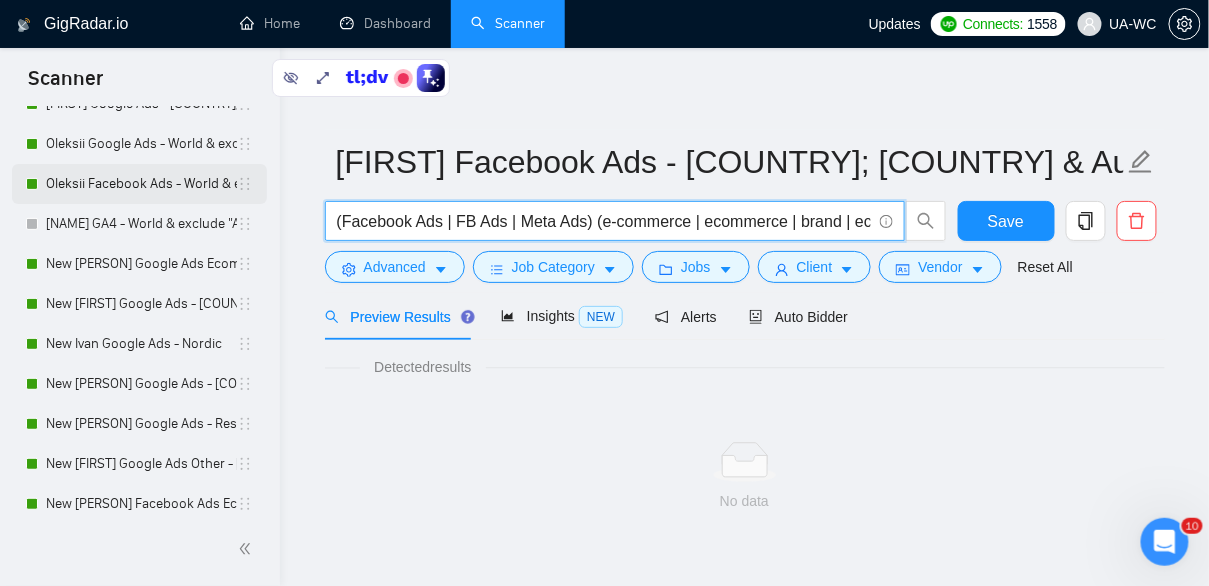 scroll, scrollTop: 193, scrollLeft: 0, axis: vertical 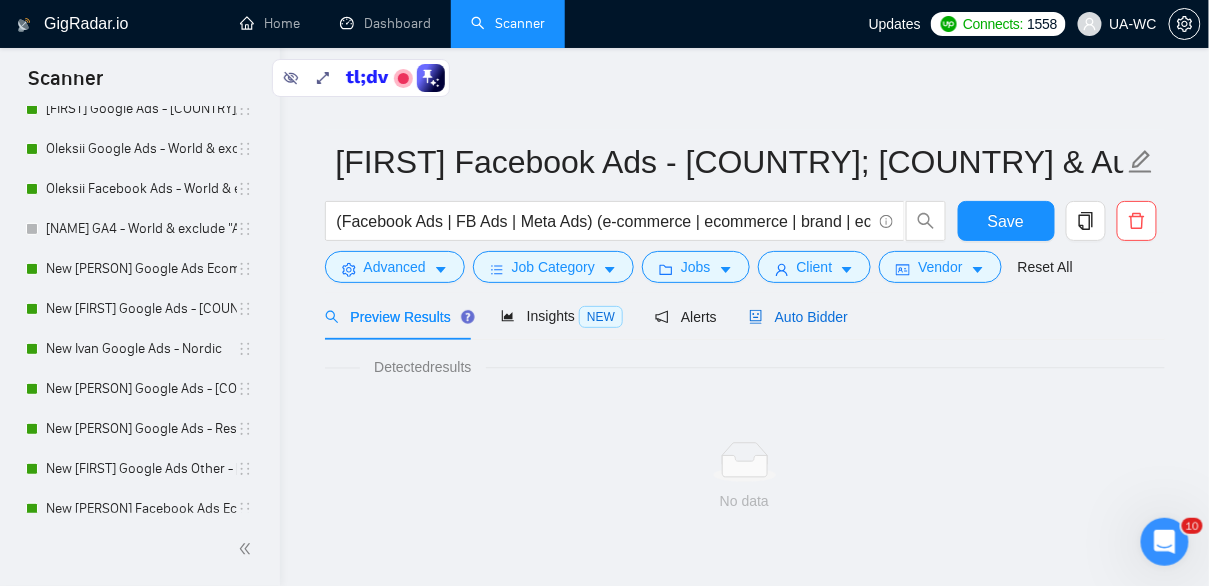 click on "Auto Bidder" at bounding box center (798, 317) 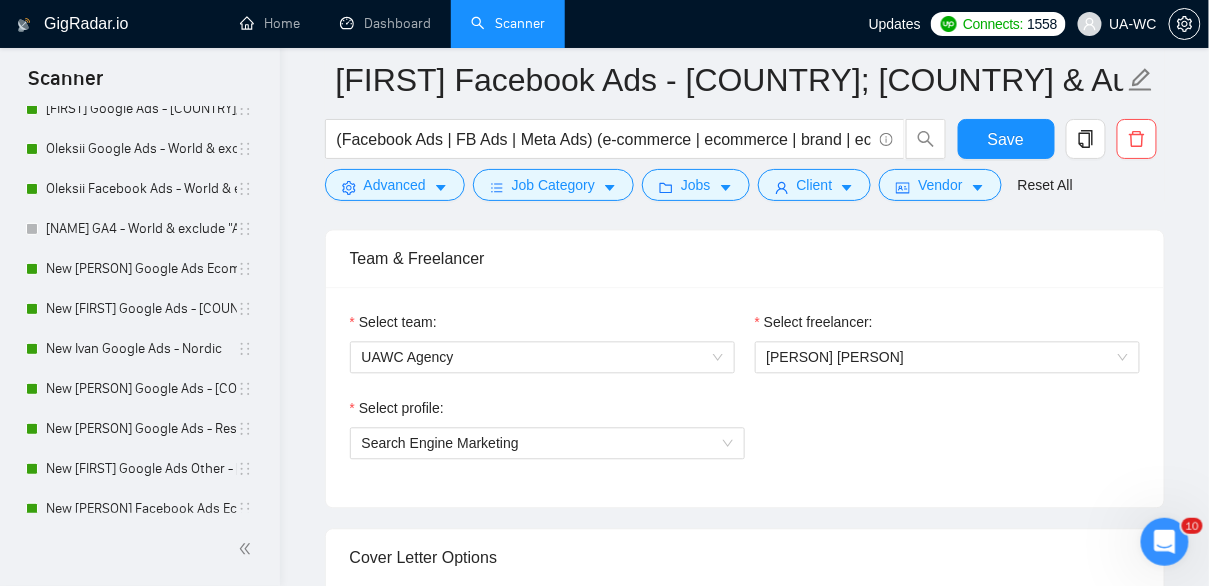 scroll, scrollTop: 999, scrollLeft: 0, axis: vertical 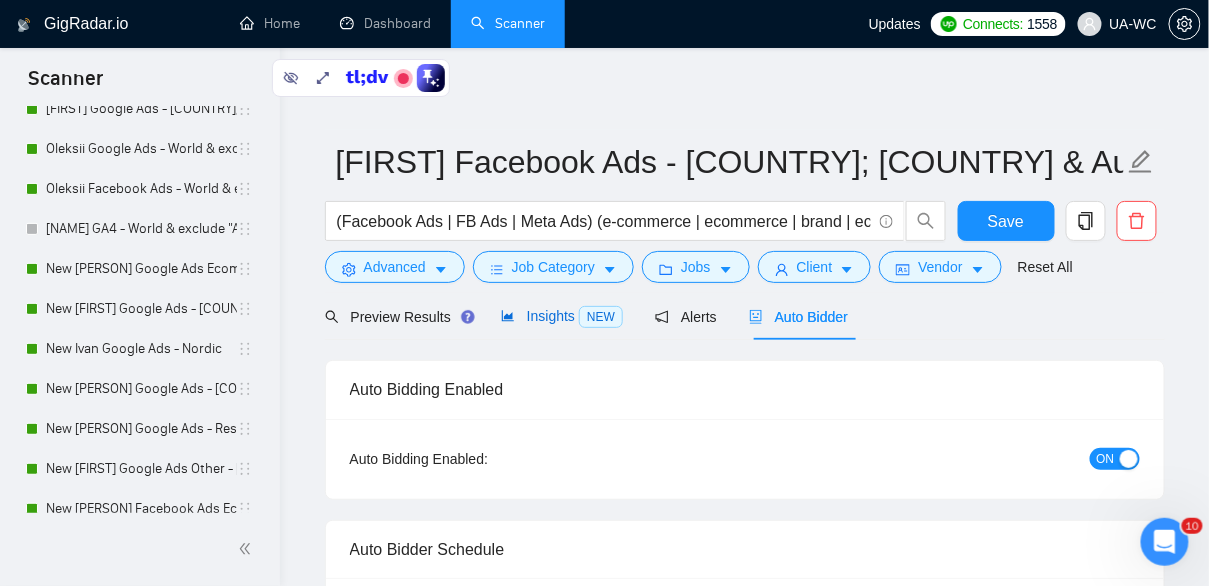 click on "Insights NEW" at bounding box center (562, 316) 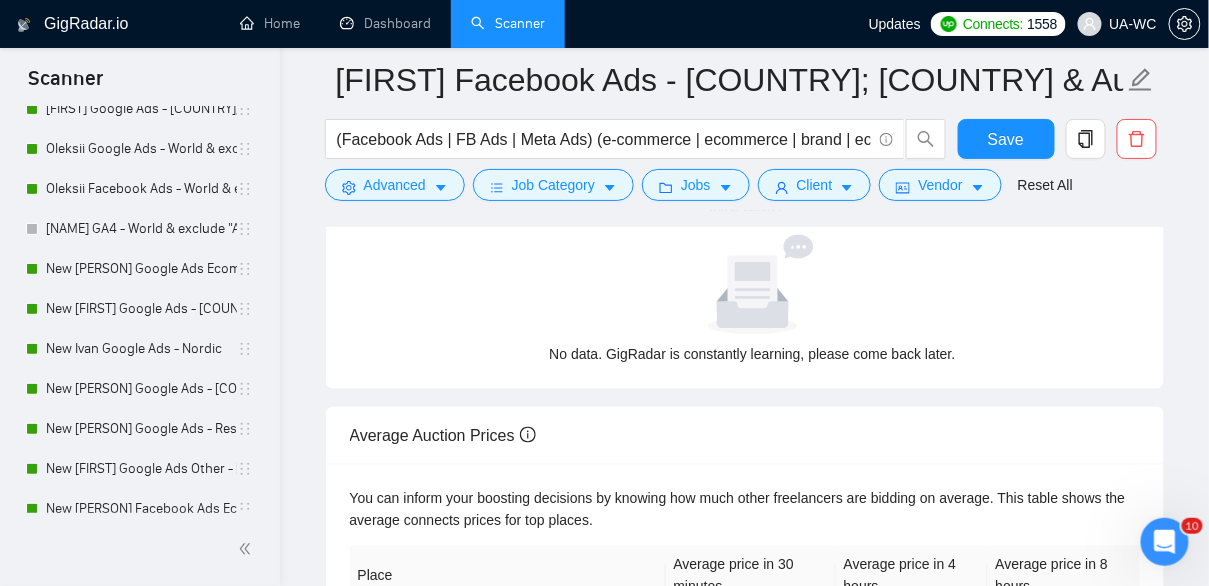 scroll, scrollTop: 556, scrollLeft: 0, axis: vertical 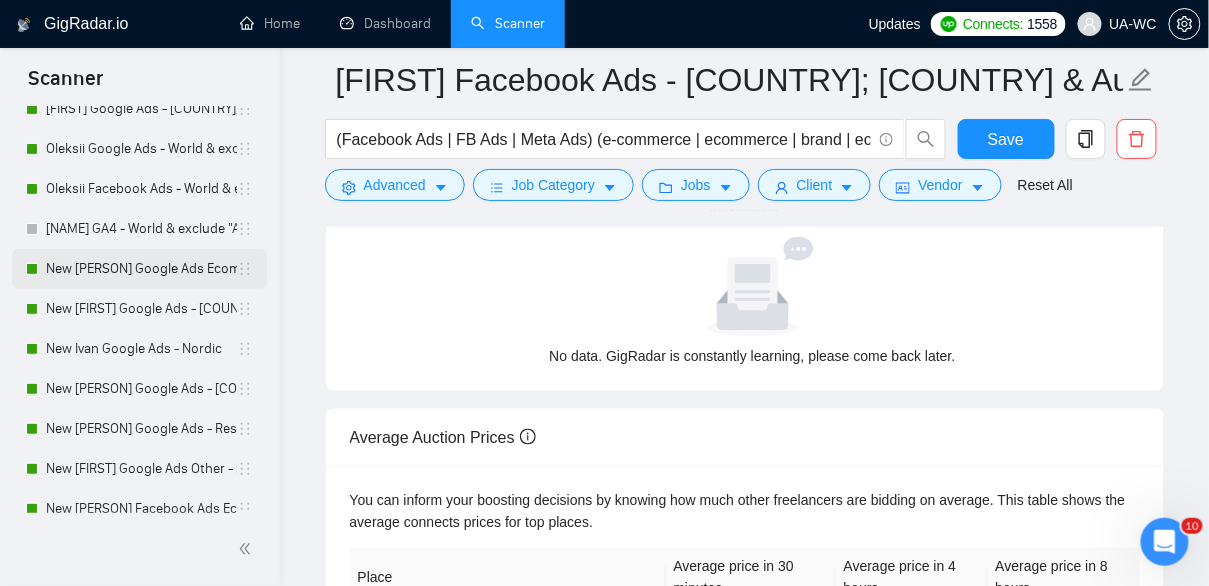 click on "New [FIRST] Google Ads Ecomm - [COUNTRY]|[COUNTRY]" at bounding box center (141, 269) 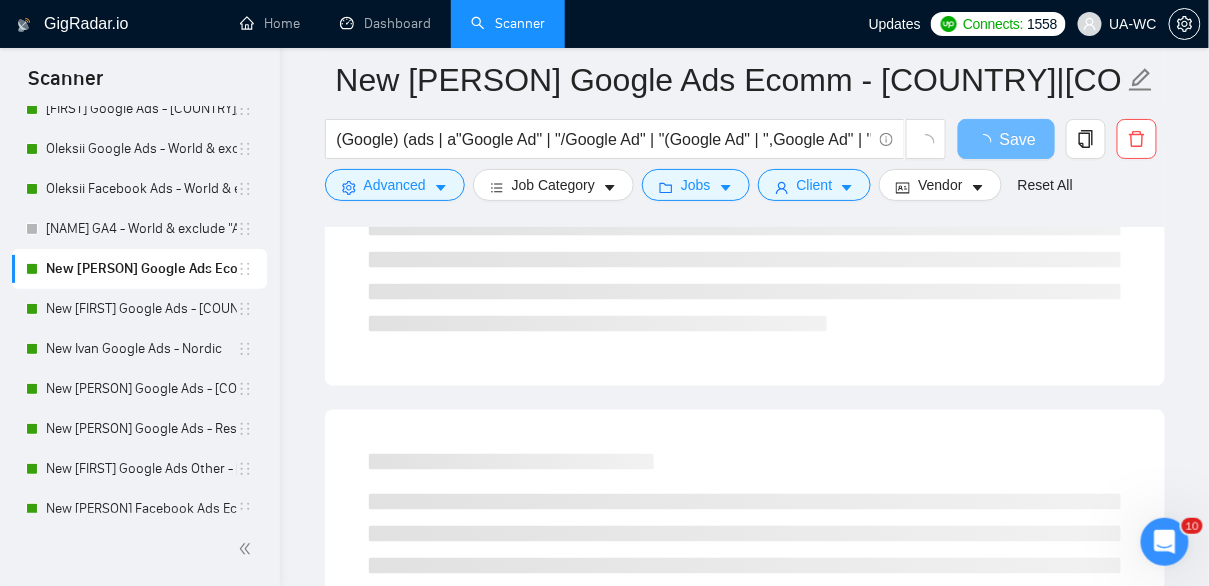 scroll, scrollTop: 0, scrollLeft: 0, axis: both 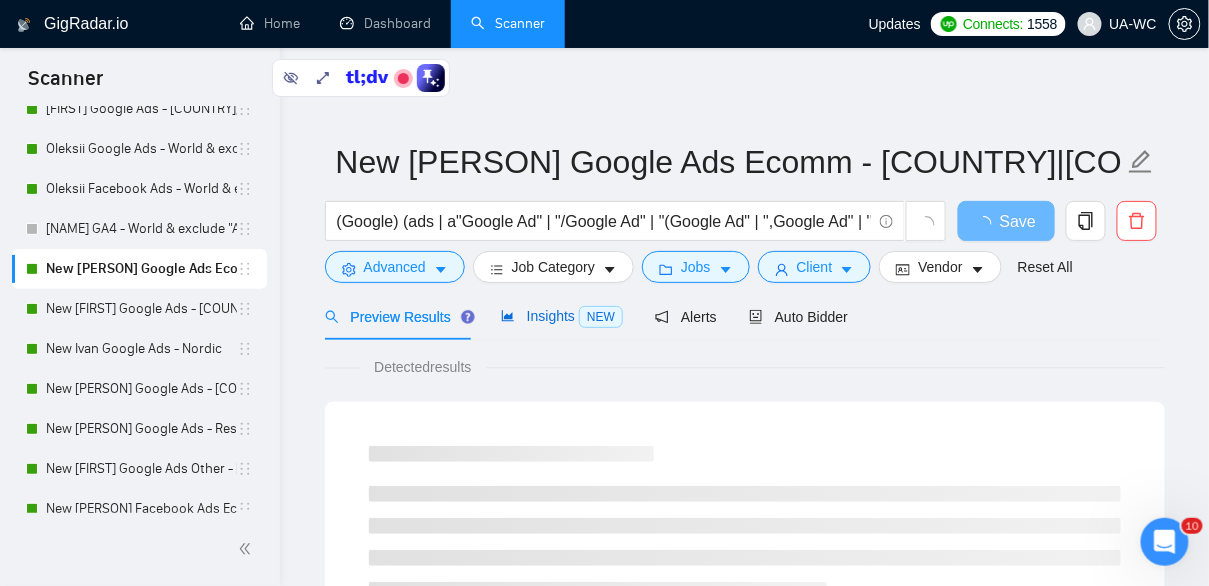 click on "Insights NEW" at bounding box center (562, 316) 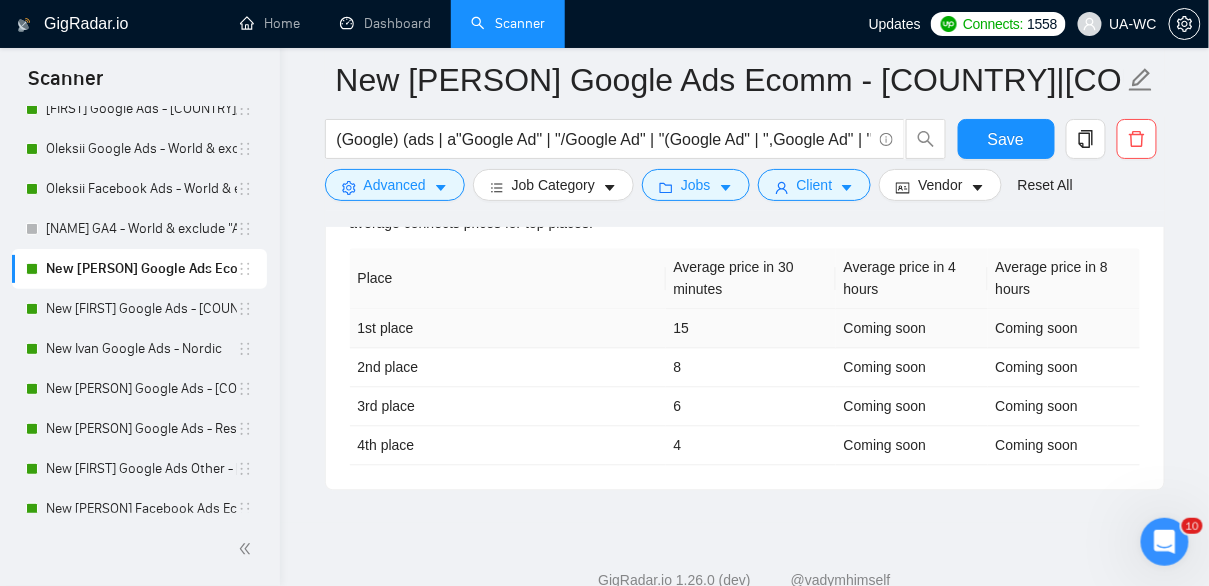 scroll, scrollTop: 1007, scrollLeft: 0, axis: vertical 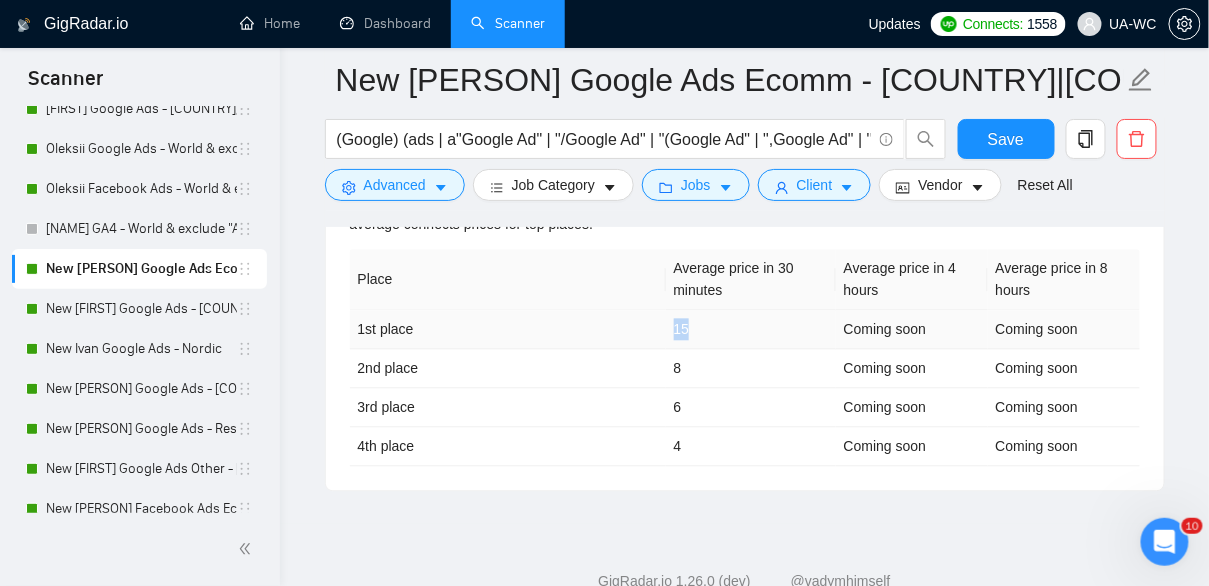 drag, startPoint x: 666, startPoint y: 331, endPoint x: 708, endPoint y: 322, distance: 42.953465 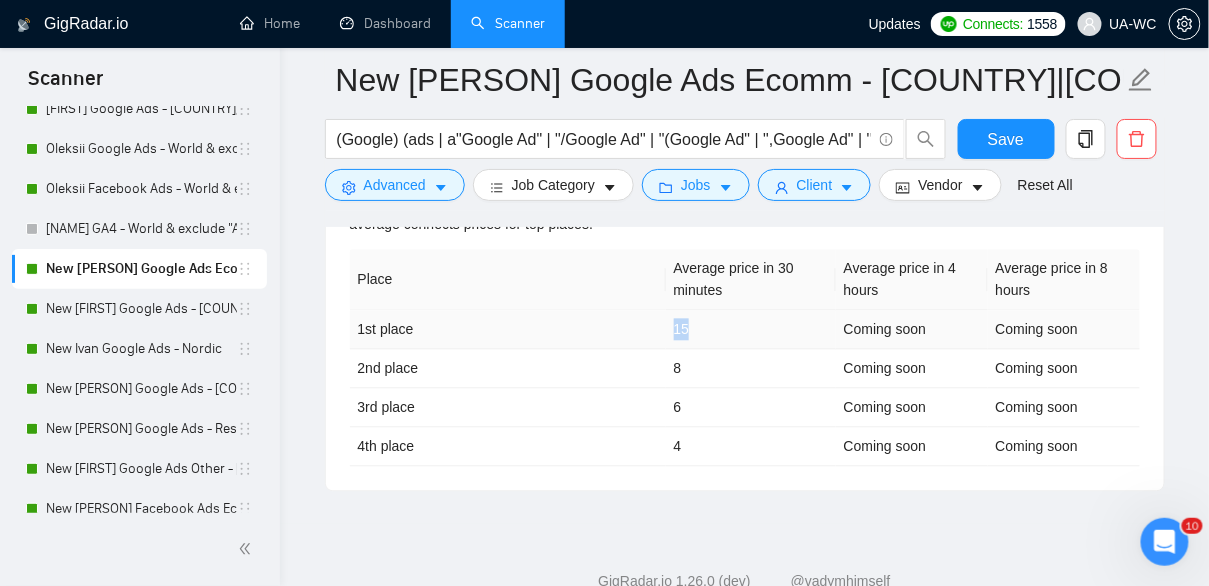 click on "15" at bounding box center (751, 330) 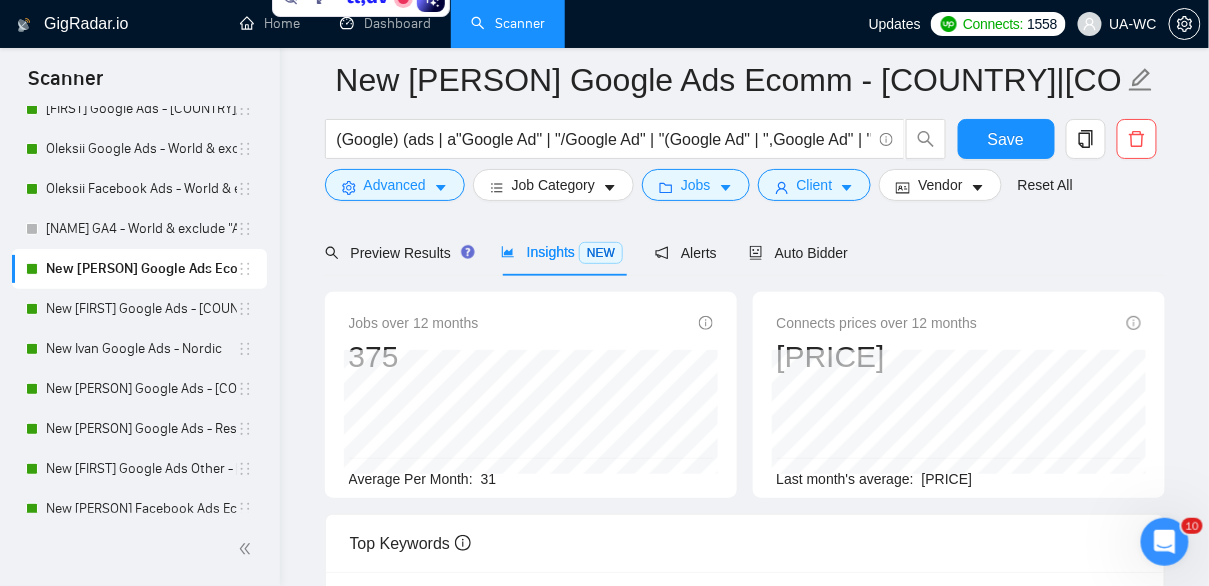 scroll, scrollTop: 0, scrollLeft: 0, axis: both 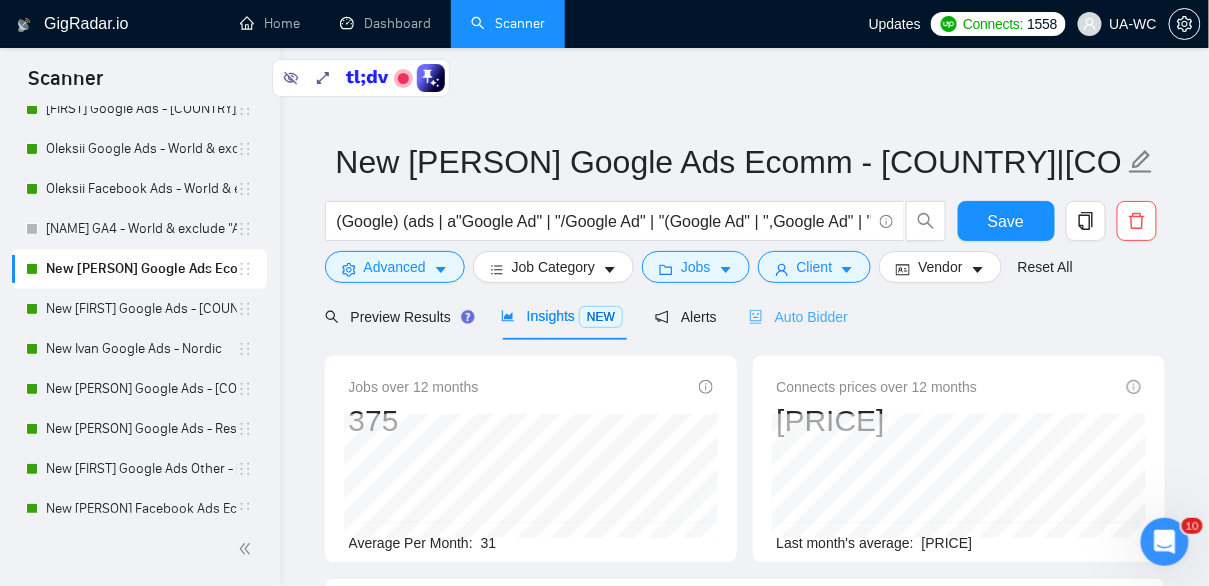 click on "Auto Bidder" at bounding box center [798, 316] 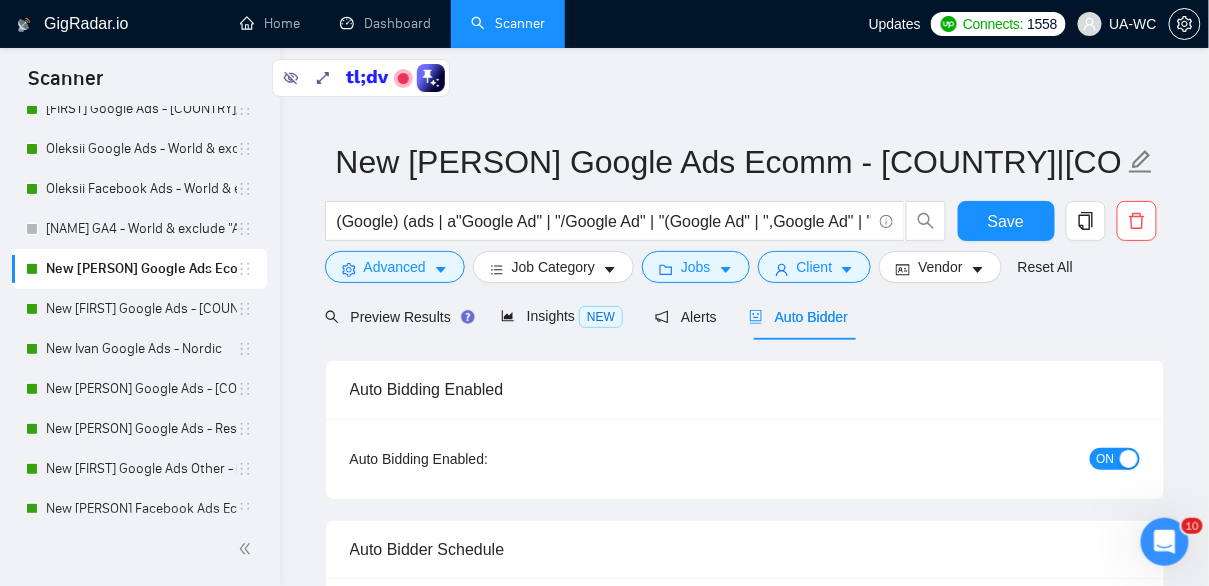 type 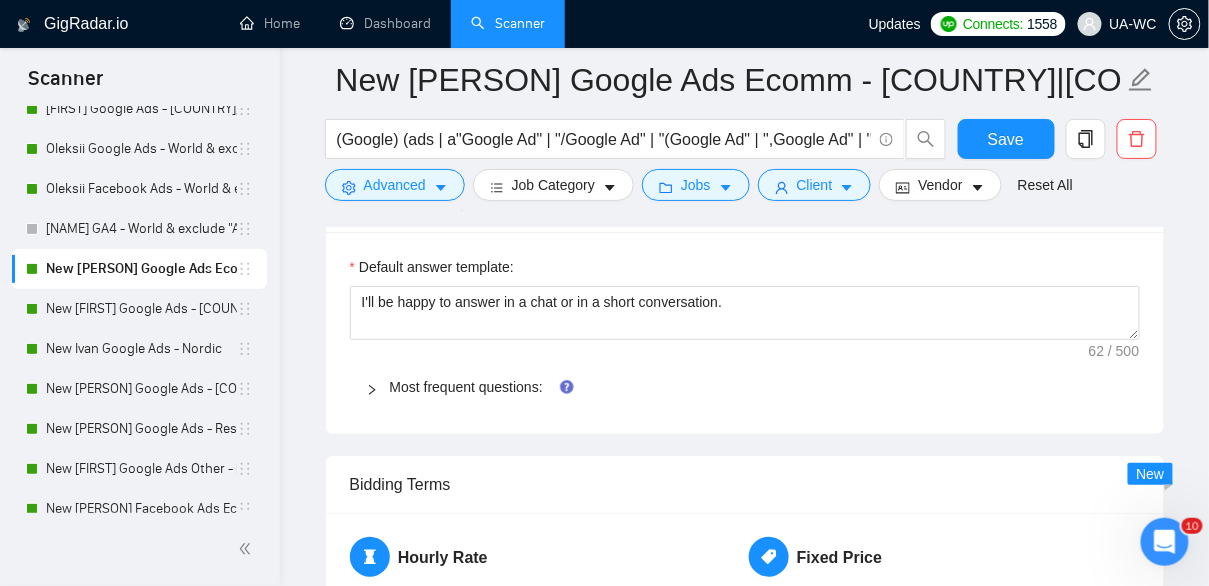 scroll, scrollTop: 2024, scrollLeft: 0, axis: vertical 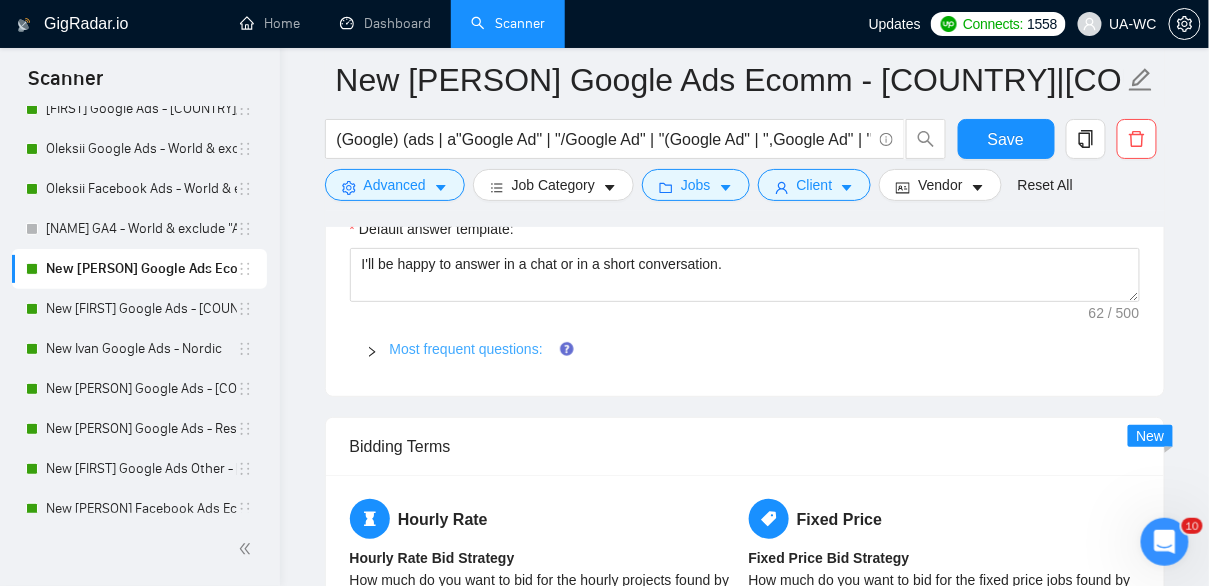 click on "Most frequent questions:" at bounding box center (466, 349) 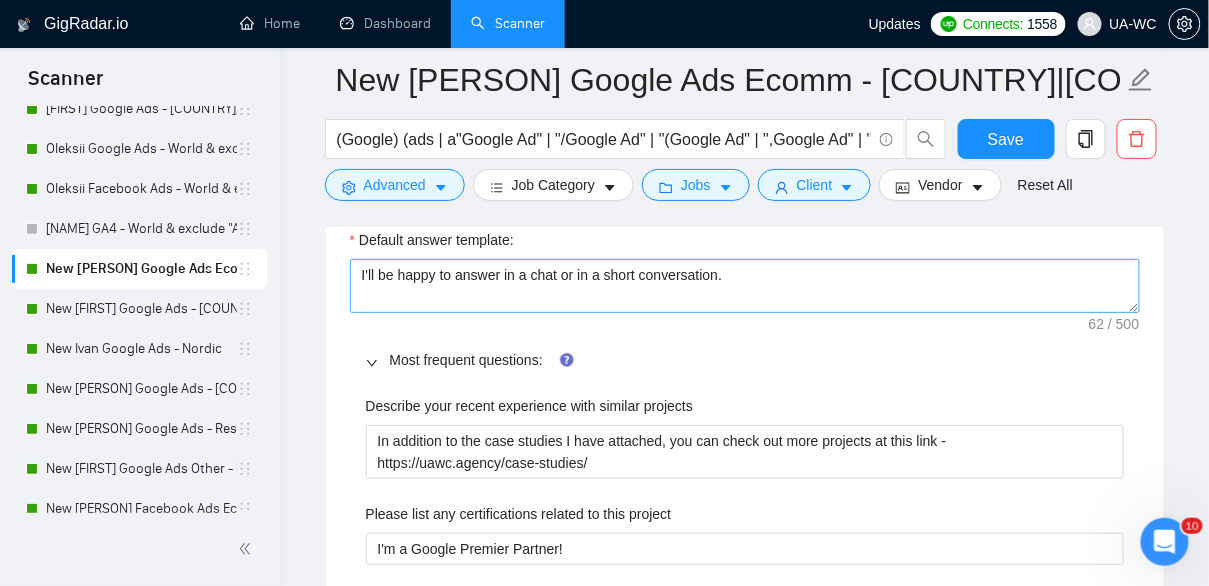 scroll, scrollTop: 2017, scrollLeft: 0, axis: vertical 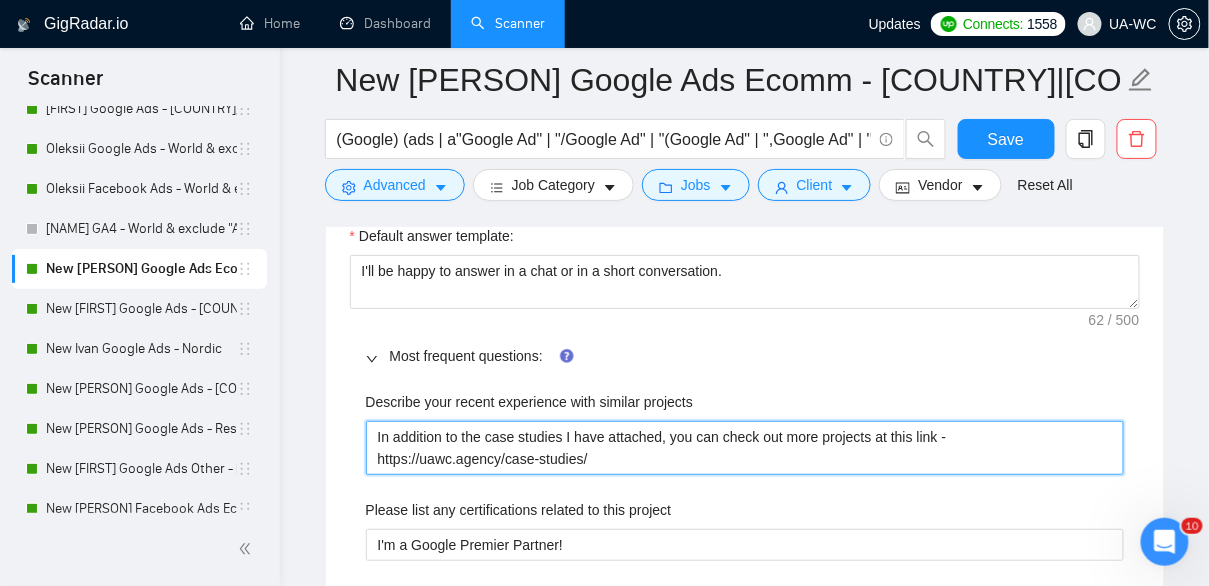 drag, startPoint x: 610, startPoint y: 458, endPoint x: 357, endPoint y: 459, distance: 253.00198 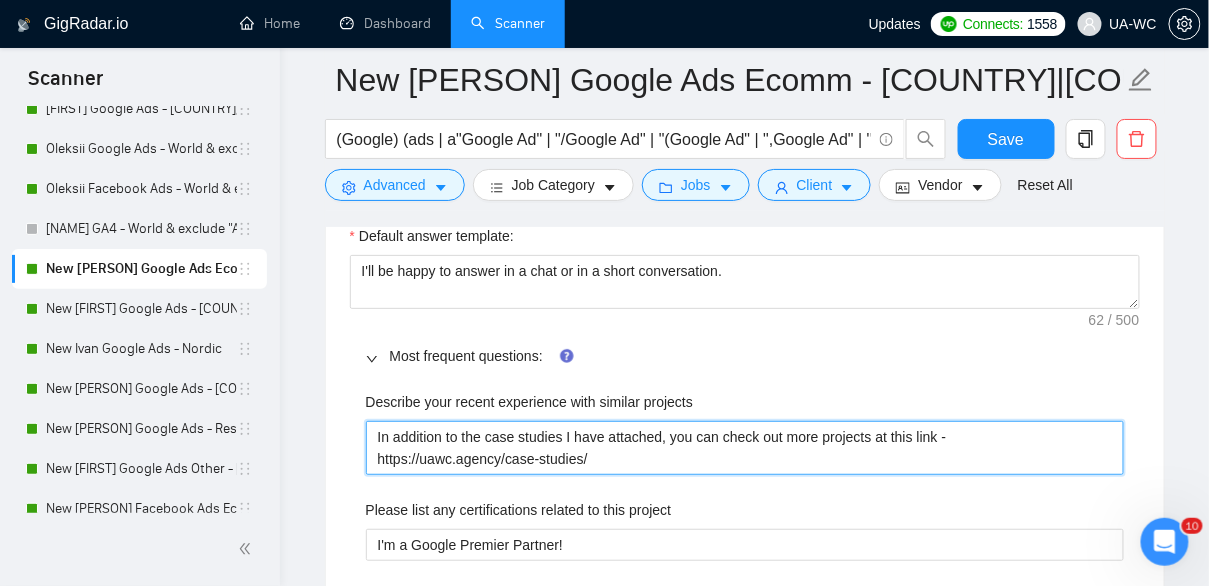 click on "In addition to the case studies I have attached, you can check out more projects at this link - https://uawc.agency/case-studies/" at bounding box center (745, 448) 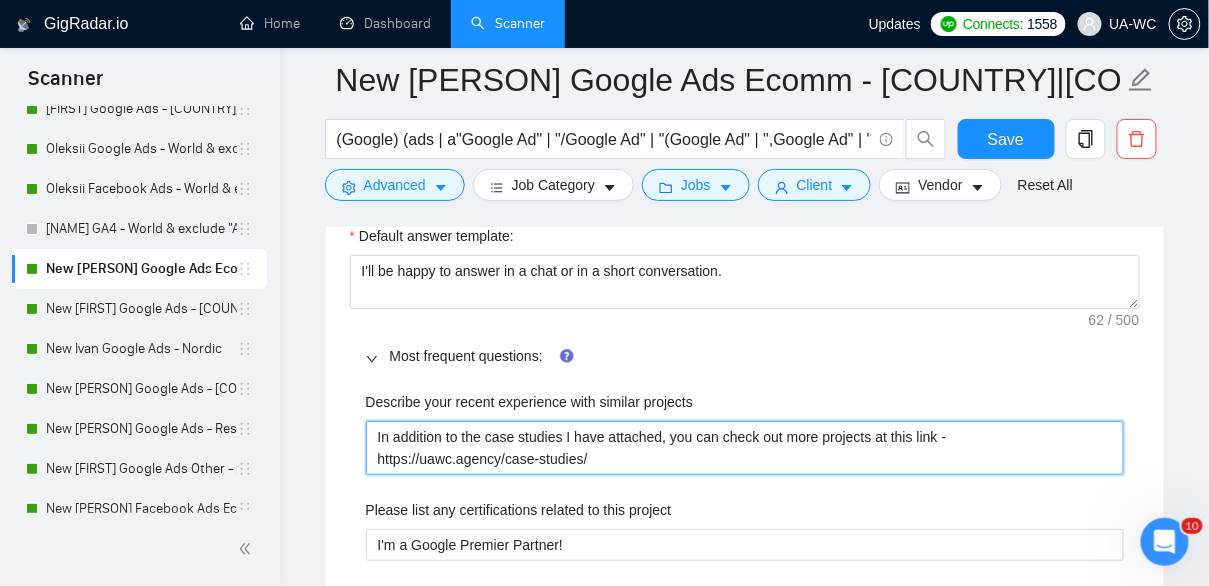drag, startPoint x: 507, startPoint y: 459, endPoint x: 372, endPoint y: 460, distance: 135.00371 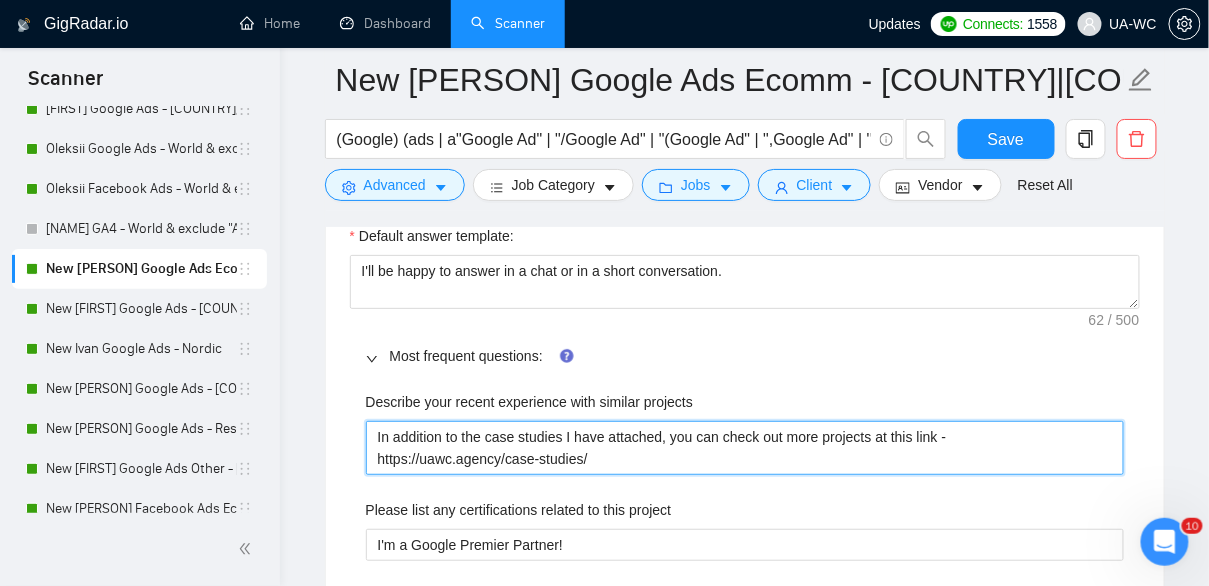 click on "In addition to the case studies I have attached, you can check out more projects at this link - https://uawc.agency/case-studies/" at bounding box center [745, 448] 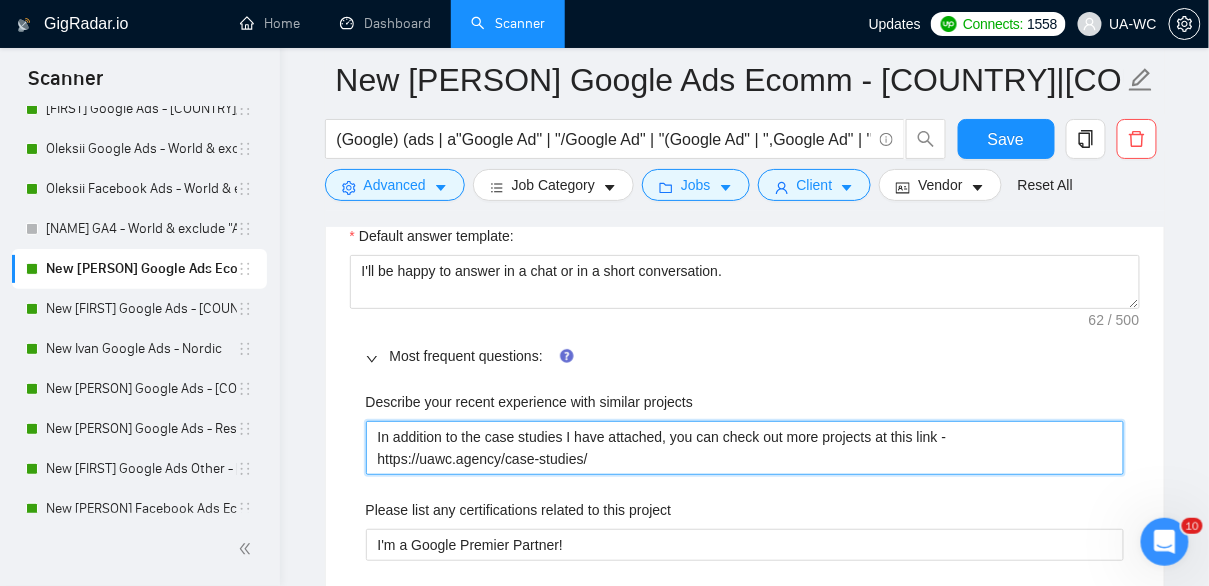 click on "In addition to the case studies I have attached, you can check out more projects at this link - https://uawc.agency/case-studies/" at bounding box center (745, 448) 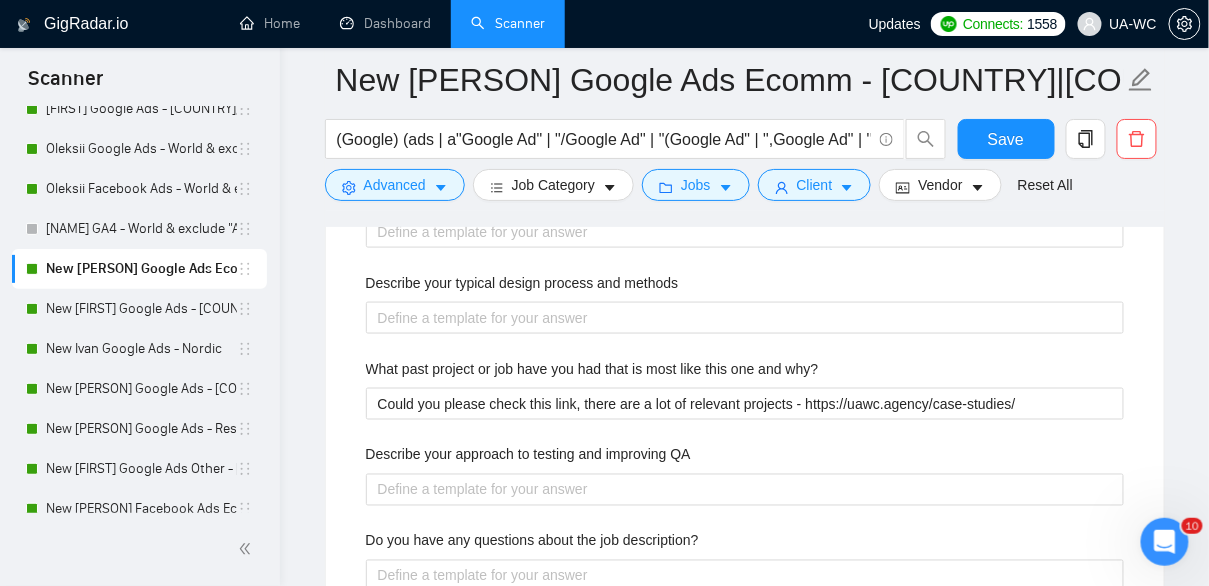 scroll, scrollTop: 2606, scrollLeft: 0, axis: vertical 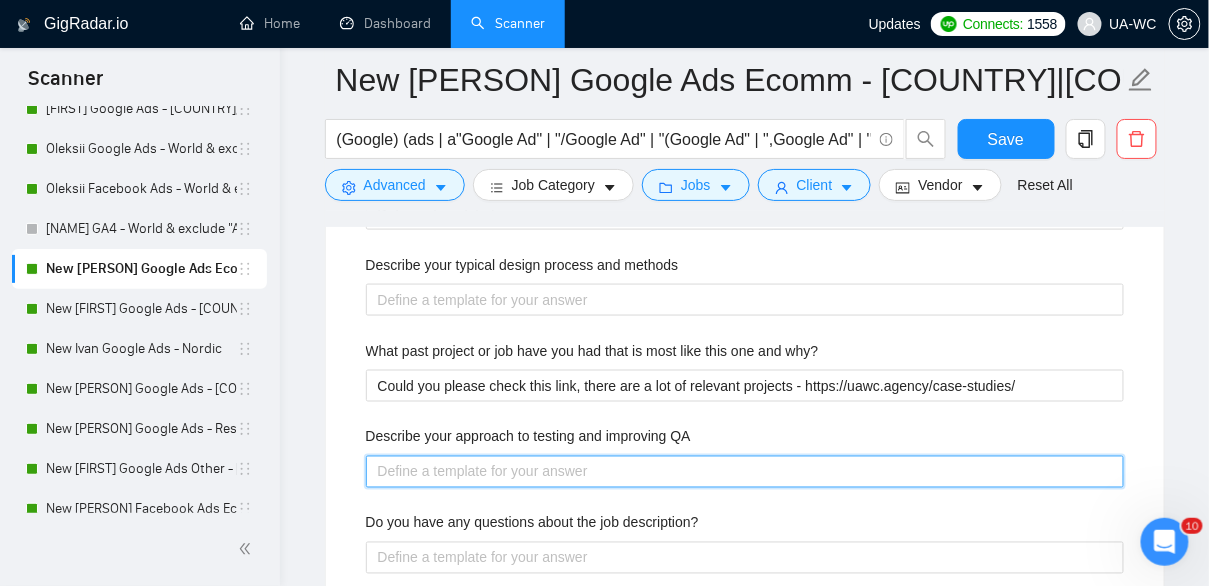 click on "Describe your approach to testing and improving QA" at bounding box center [745, 472] 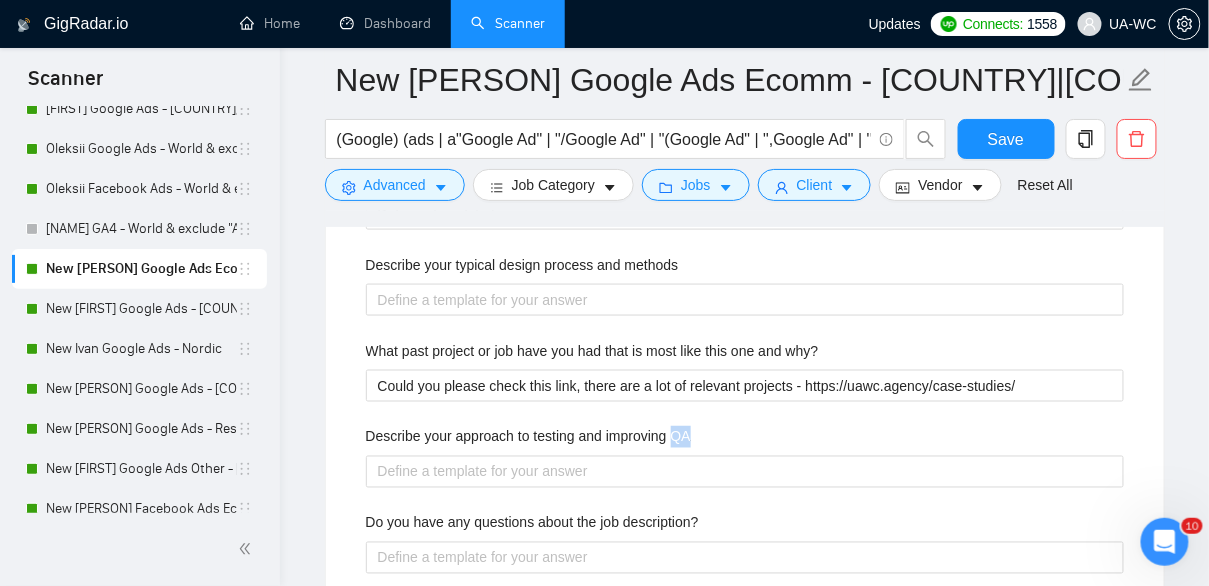 drag, startPoint x: 701, startPoint y: 434, endPoint x: 684, endPoint y: 436, distance: 17.117243 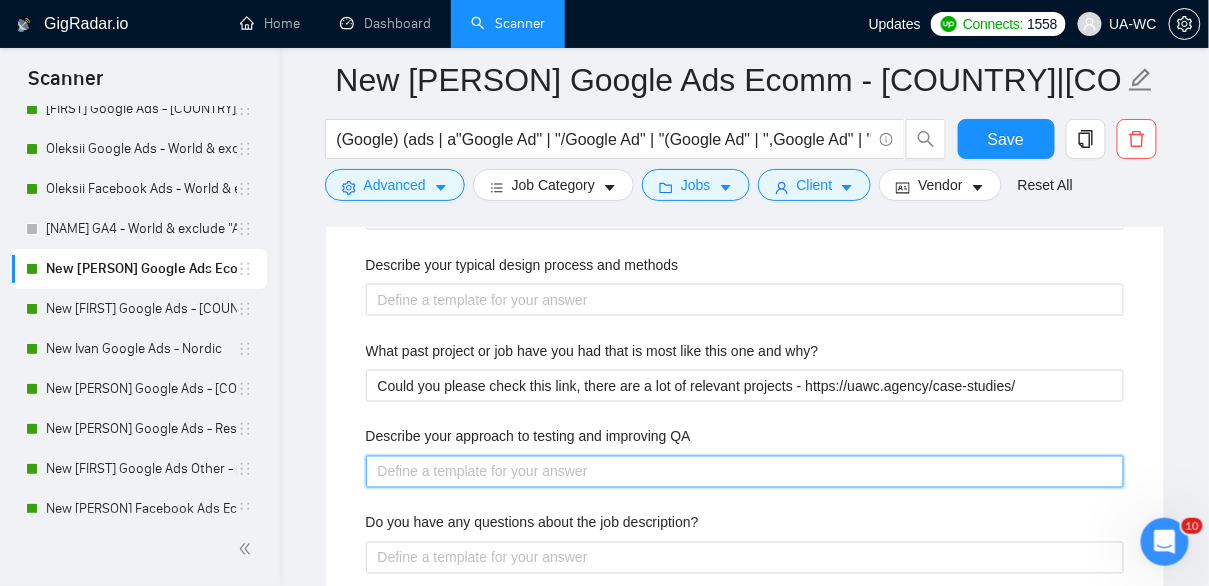 click on "Describe your approach to testing and improving QA" at bounding box center [745, 472] 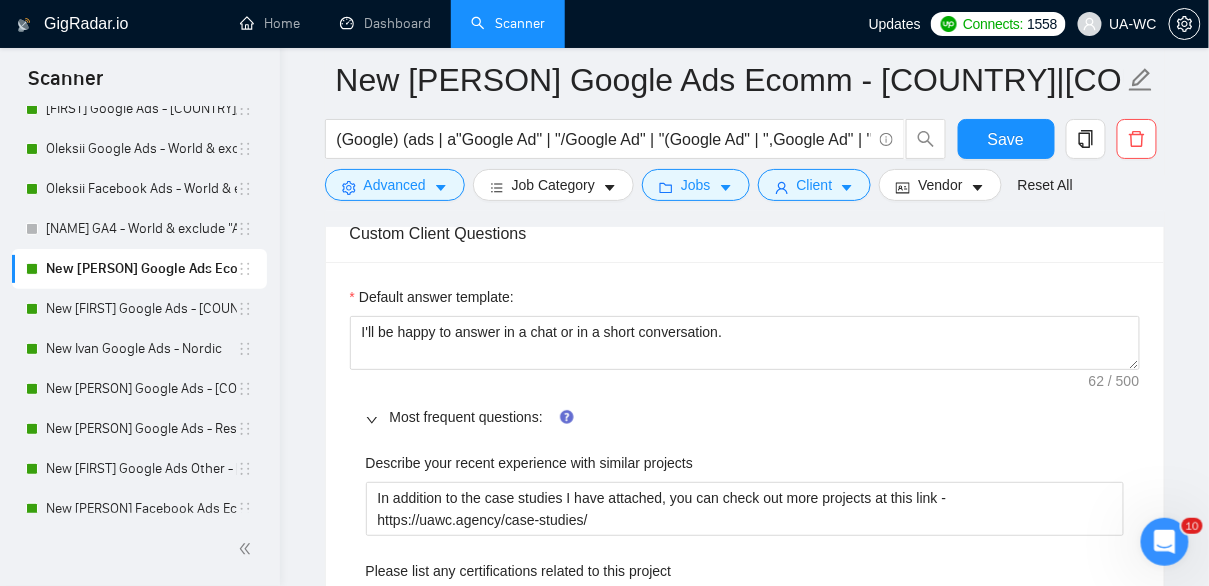 scroll, scrollTop: 1934, scrollLeft: 0, axis: vertical 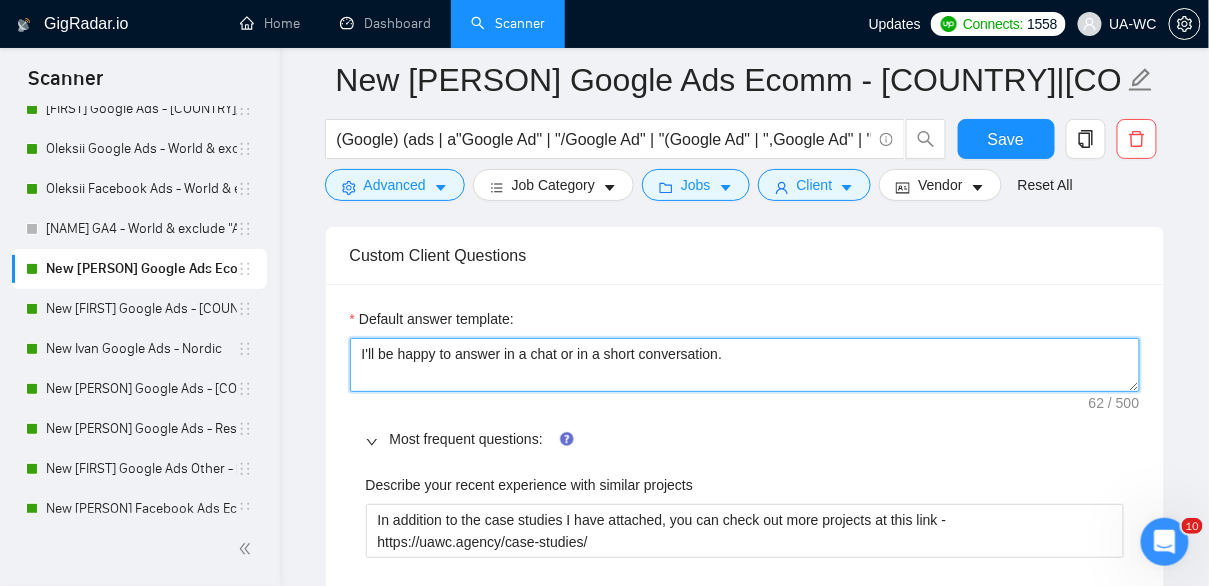 drag, startPoint x: 786, startPoint y: 341, endPoint x: 318, endPoint y: 339, distance: 468.00427 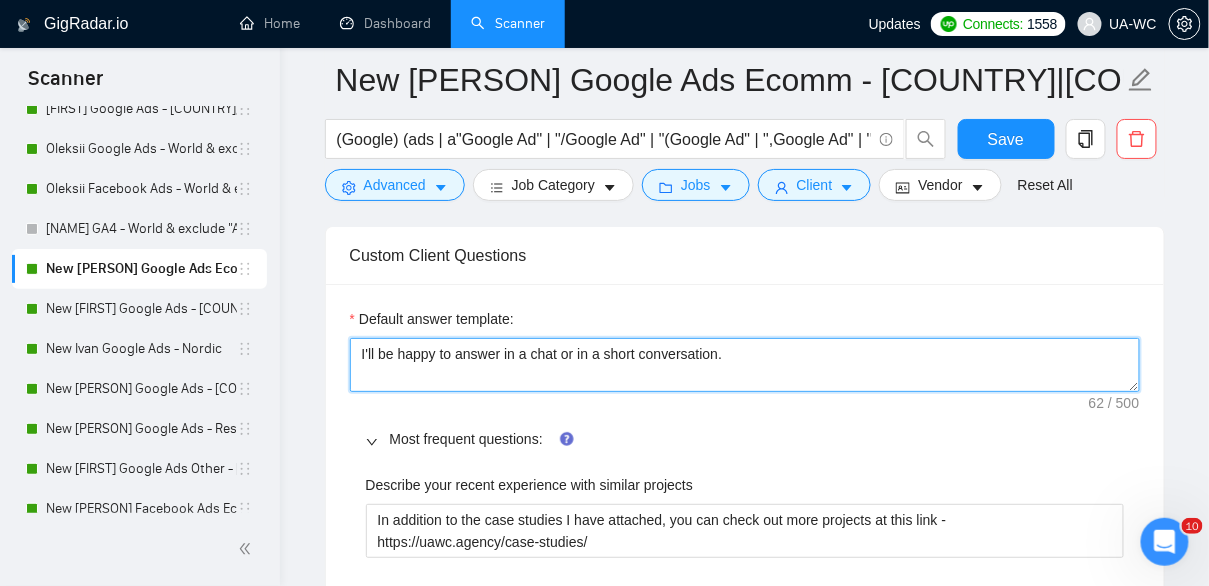 click on "New Oleksii Google Ads Ecomm - US|CA (Google) (ads | a"Google Ad" | "/Google Ad" | "(Google Ad" | ",Google Ad" | "Google Ads" | "/Google Ads" | "(Google Ads" | ",Google Ads" | "Google Adwords" | "/Google Adwords" | "(Google Adwords" | ",Google Adwords" | "Google campaign" | "Google advertising" | "Google advert" | "Google display" | "Google remarketing" (ecommerce | store | shop | ecomm | "e-commerce" | d2c | shopify | woocommerce | opencart | shopping | retailer) Save Advanced   Job Category   Jobs   Client   Vendor   Reset All Preview Results Insights NEW Alerts Auto Bidder Auto Bidding Enabled Auto Bidding Enabled: ON Auto Bidder Schedule Auto Bidding Type: Automated (recommended) Semi-automated Auto Bidding Schedule: 24/7 Custom Custom Auto Bidder Schedule Repeat every week on Monday Tuesday Wednesday Thursday Friday Saturday Sunday Active Hours ( Europe/Kiev ): From: To: ( 24  hours) Europe/Kiev Auto Bidding Type Select your bidding algorithm: Choose the algorithm for you bidding. Template Bidder 0.00" at bounding box center (744, 1316) 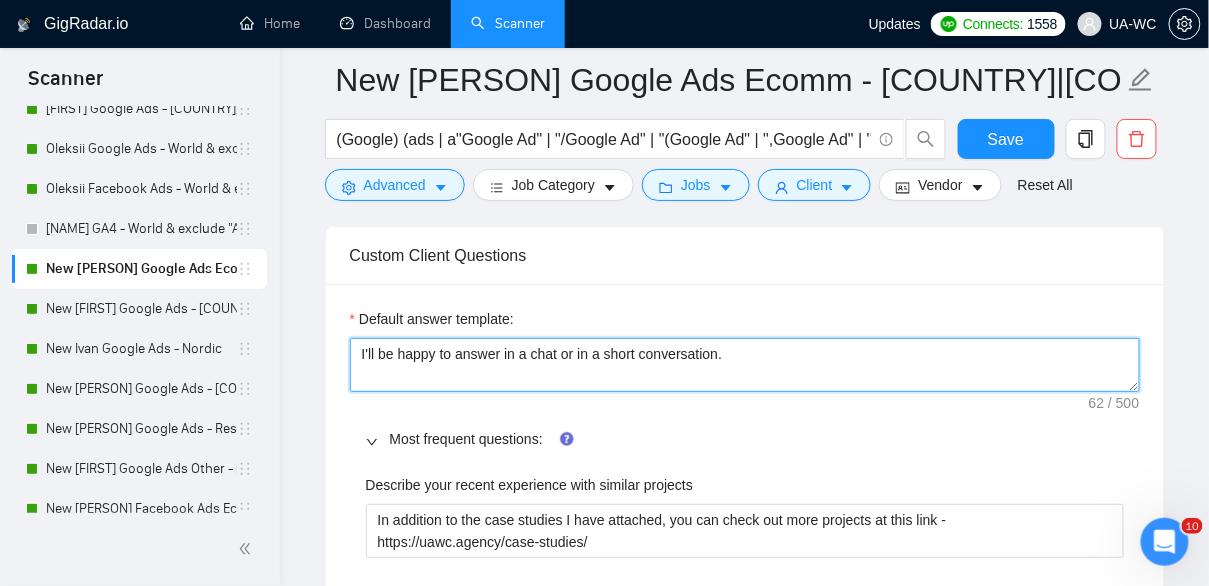 click on "I'll be happy to answer in a chat or in a short conversation." at bounding box center (745, 365) 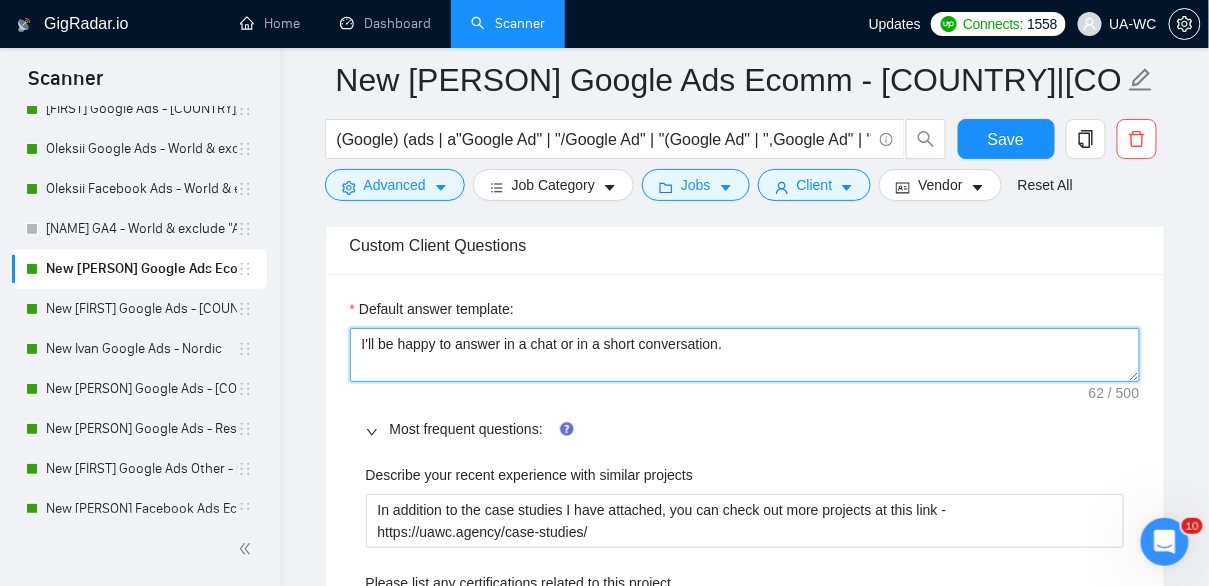 scroll, scrollTop: 1959, scrollLeft: 0, axis: vertical 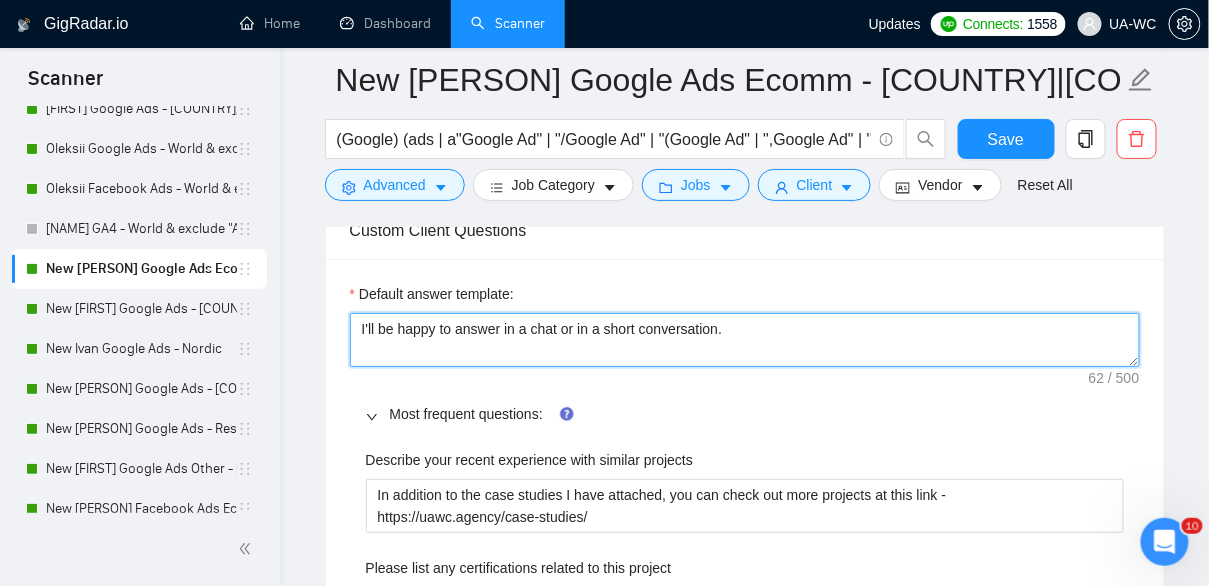click on "I'll be happy to answer in a chat or in a short conversation." at bounding box center [745, 340] 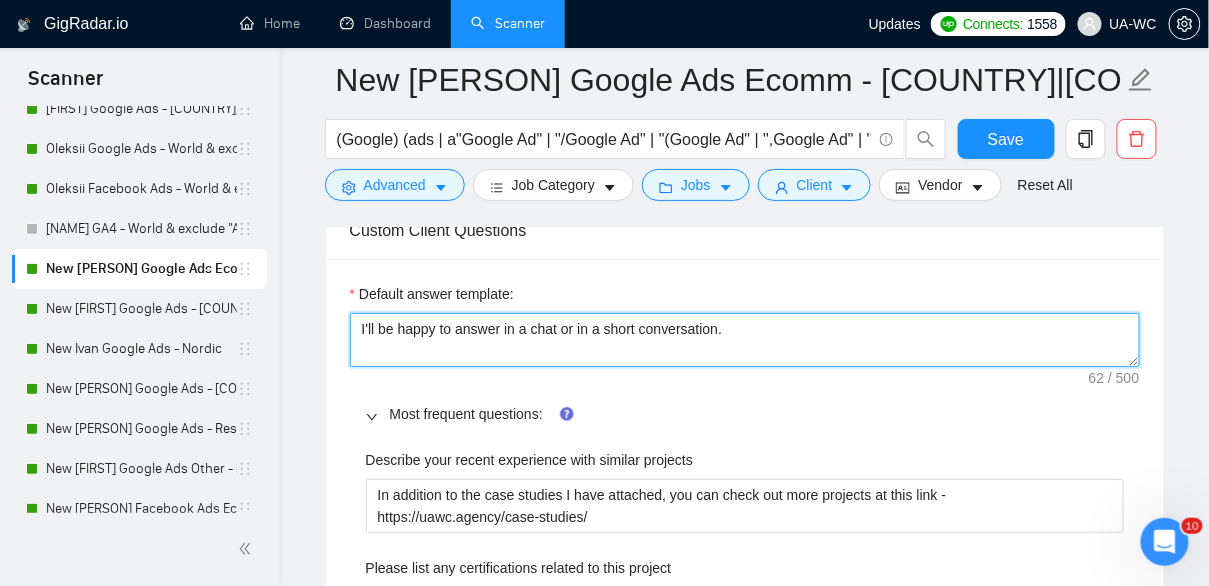 click on "I'll be happy to answer in a chat or in a short conversation." at bounding box center (745, 340) 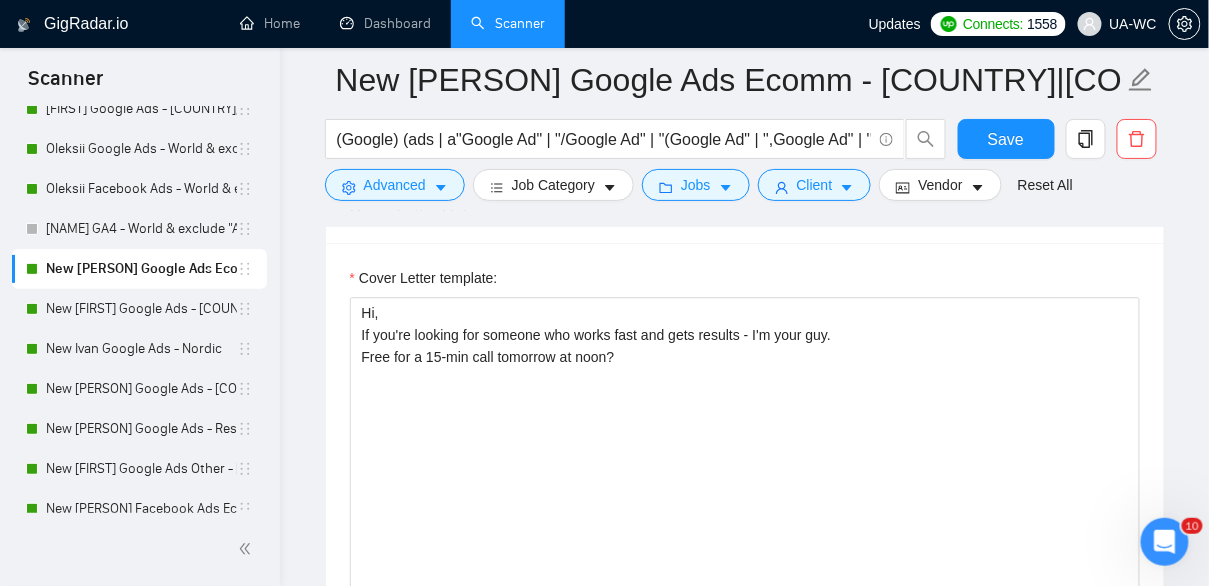 scroll, scrollTop: 1283, scrollLeft: 0, axis: vertical 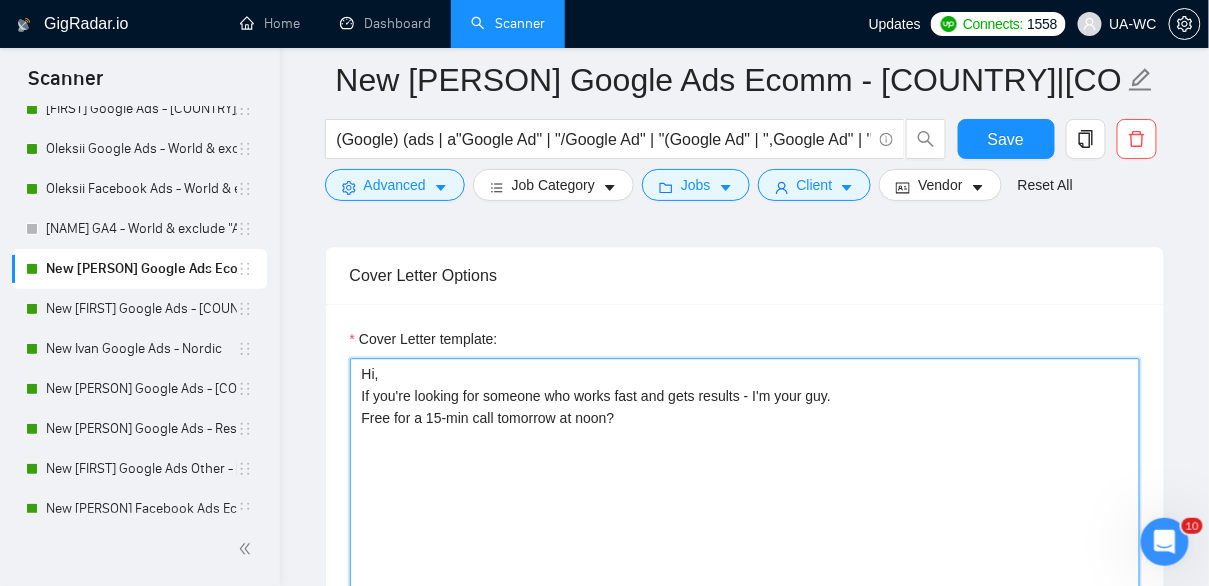 click on "Hi,
If you're looking for someone who works fast and gets results - I'm your guy.
Free for a 15-min call tomorrow at noon?" at bounding box center [745, 583] 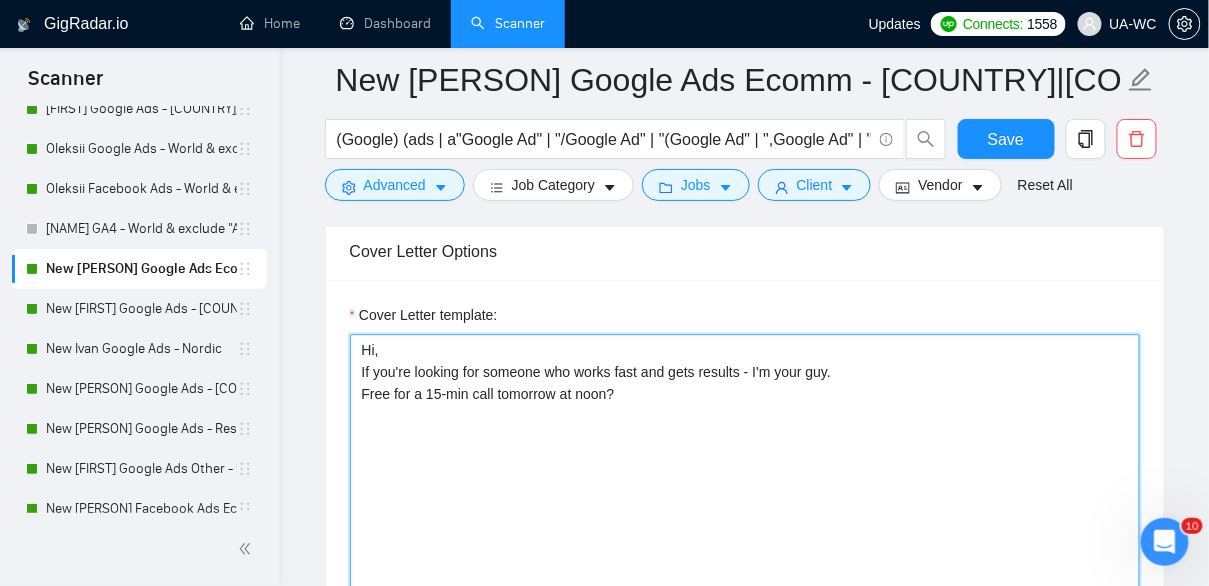 scroll, scrollTop: 1310, scrollLeft: 0, axis: vertical 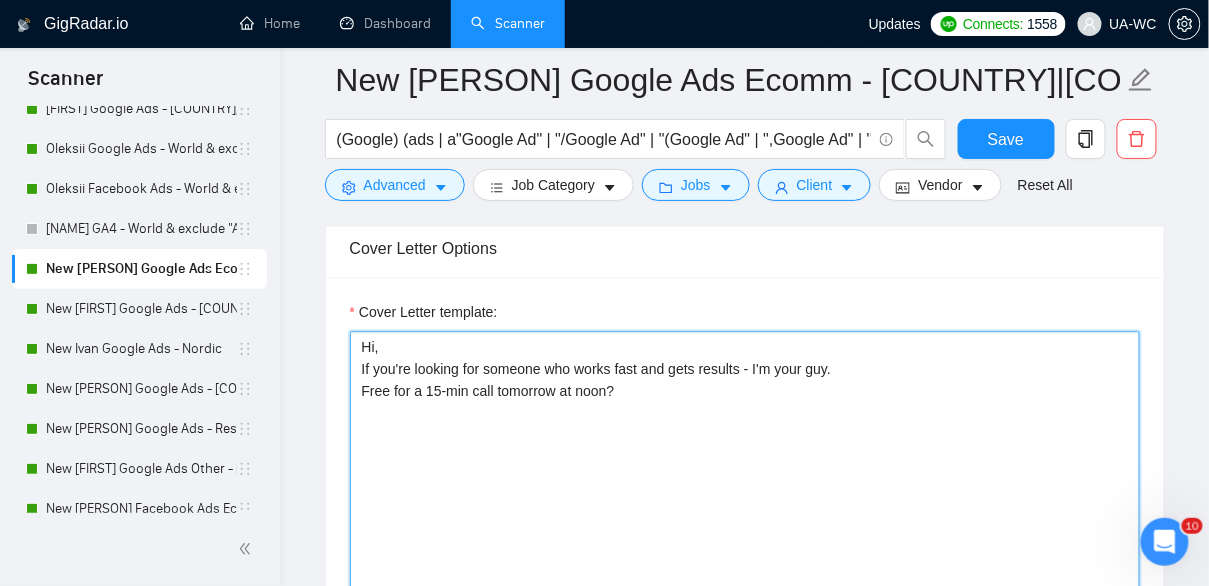 drag, startPoint x: 643, startPoint y: 393, endPoint x: 305, endPoint y: 343, distance: 341.67822 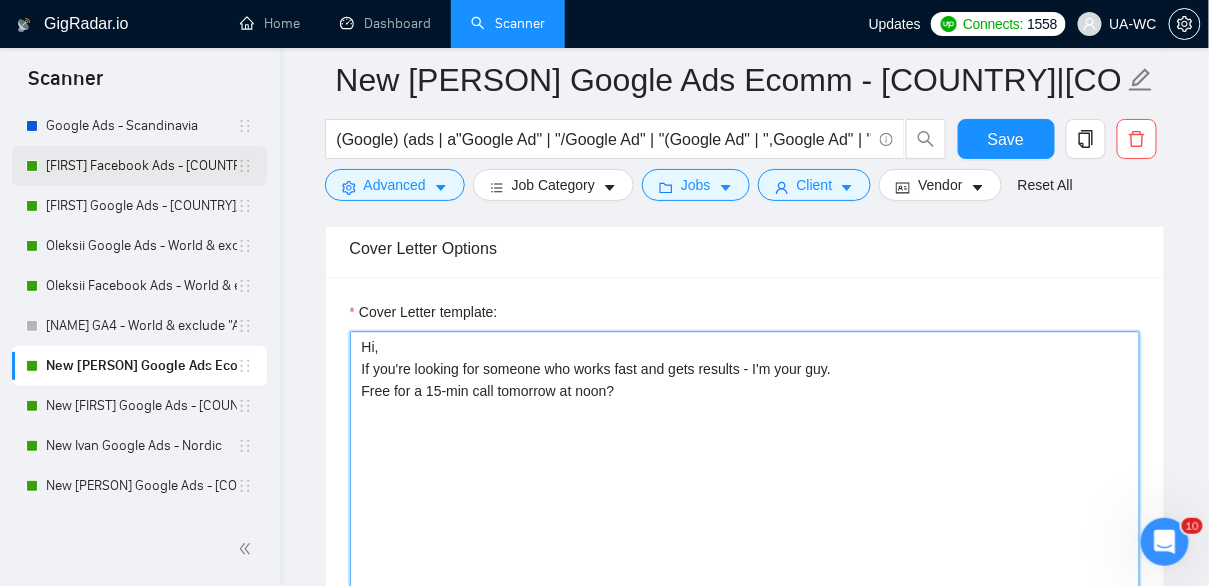 scroll, scrollTop: 116, scrollLeft: 0, axis: vertical 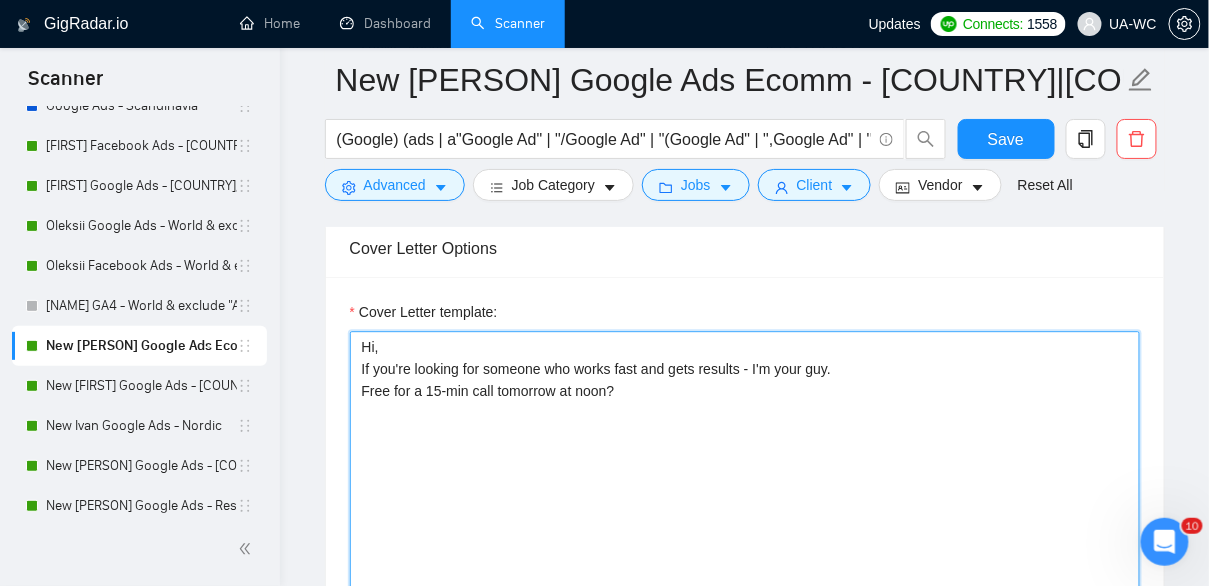 drag, startPoint x: 662, startPoint y: 394, endPoint x: 311, endPoint y: 358, distance: 352.84134 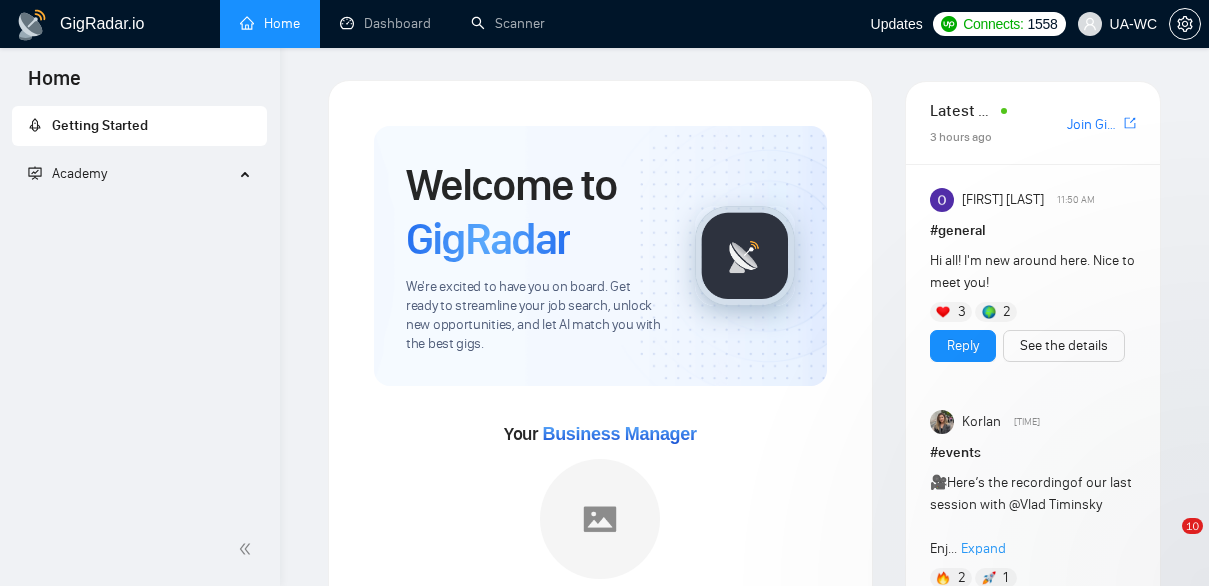 scroll, scrollTop: 0, scrollLeft: 0, axis: both 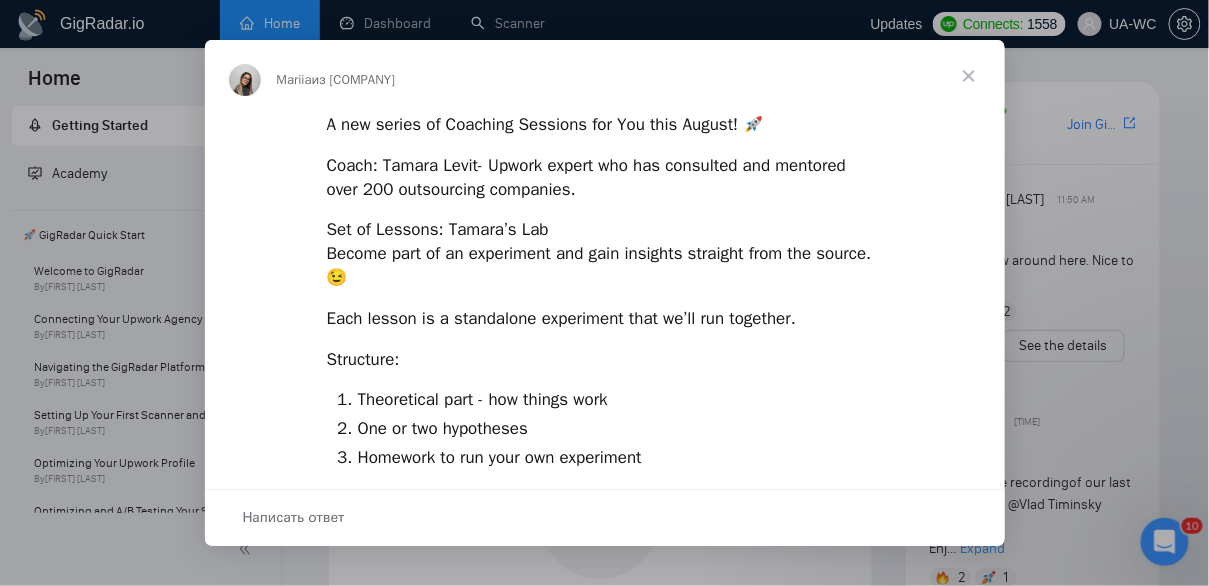 click at bounding box center [969, 76] 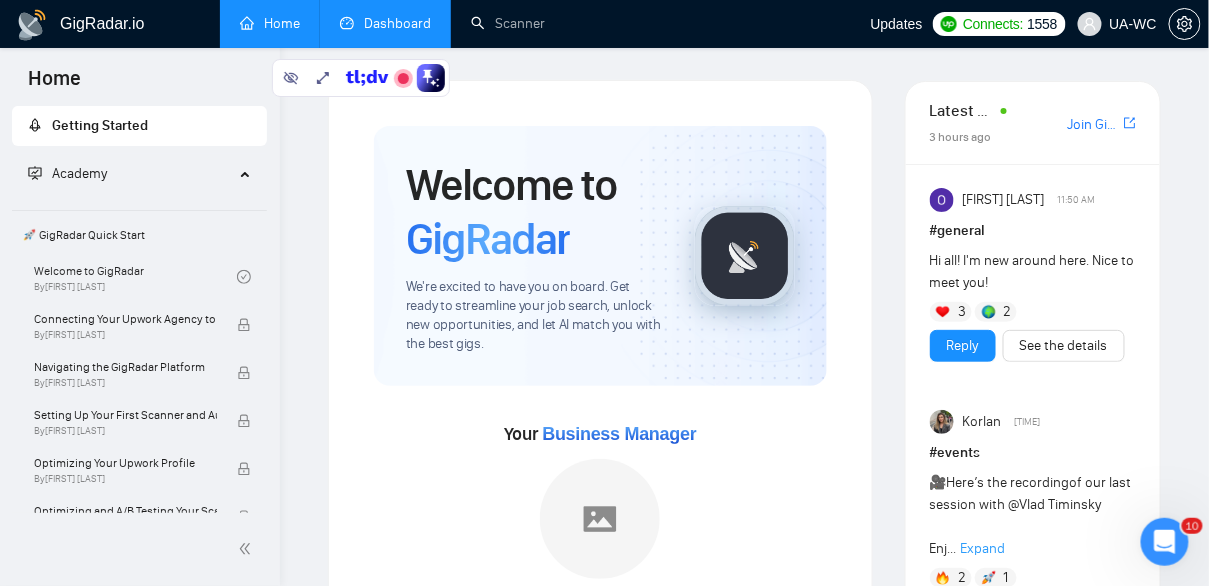 click on "Dashboard" at bounding box center [385, 23] 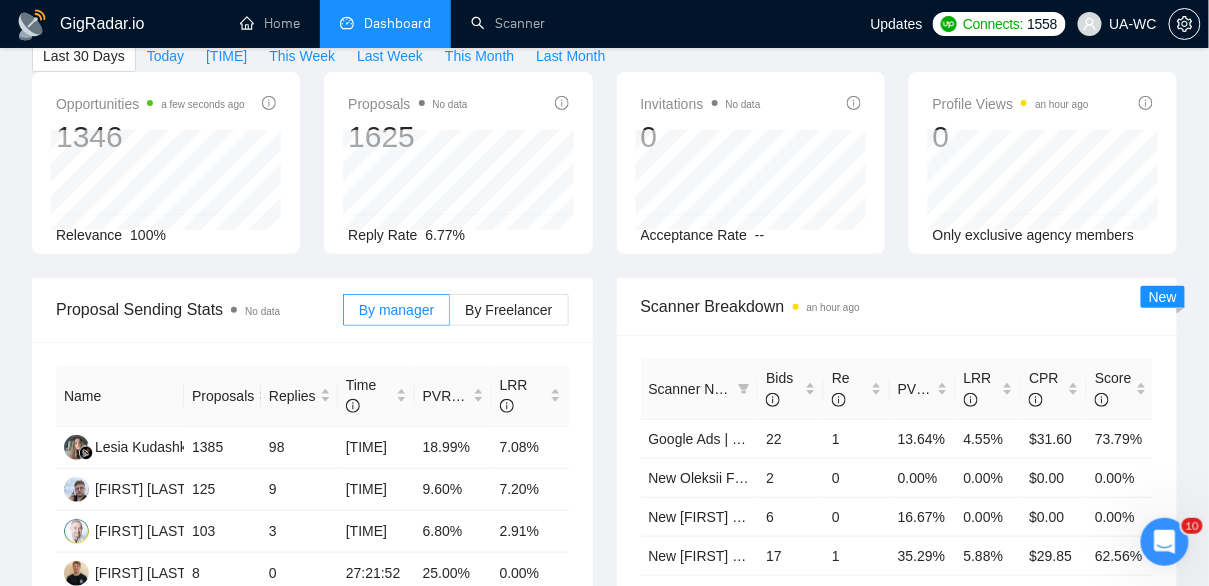 scroll, scrollTop: 108, scrollLeft: 0, axis: vertical 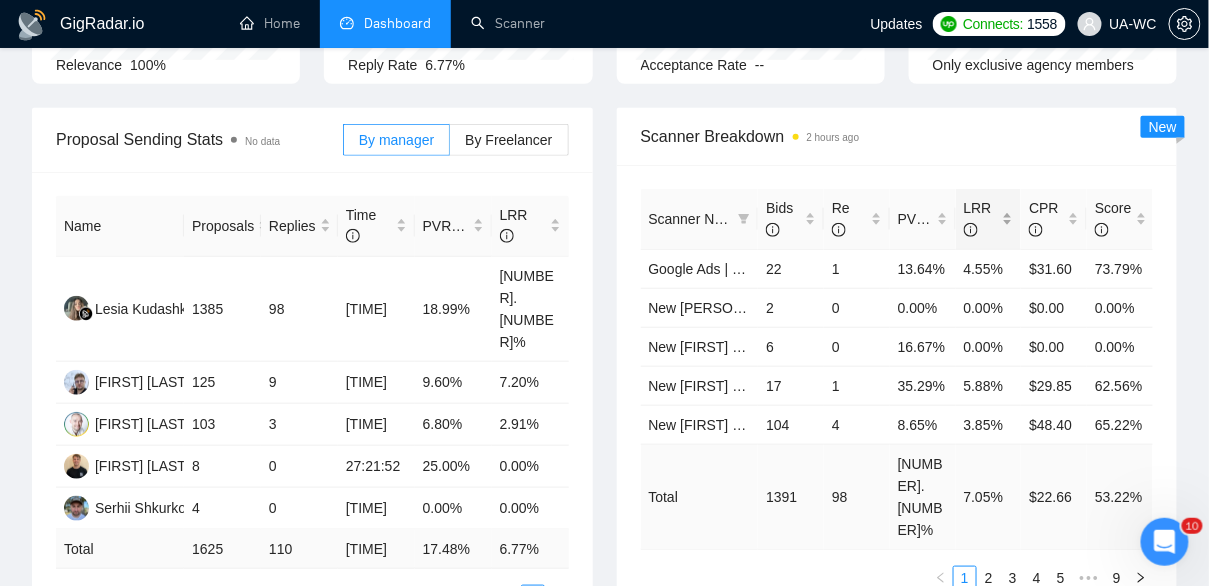 click on "LRR" at bounding box center (989, 219) 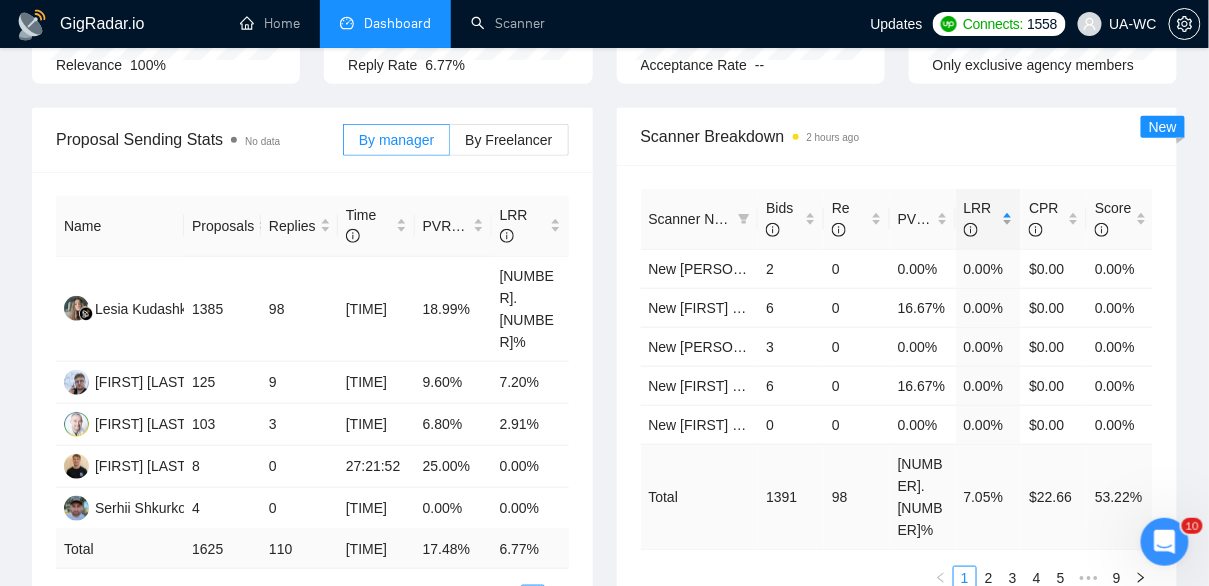 click on "LRR" at bounding box center (989, 219) 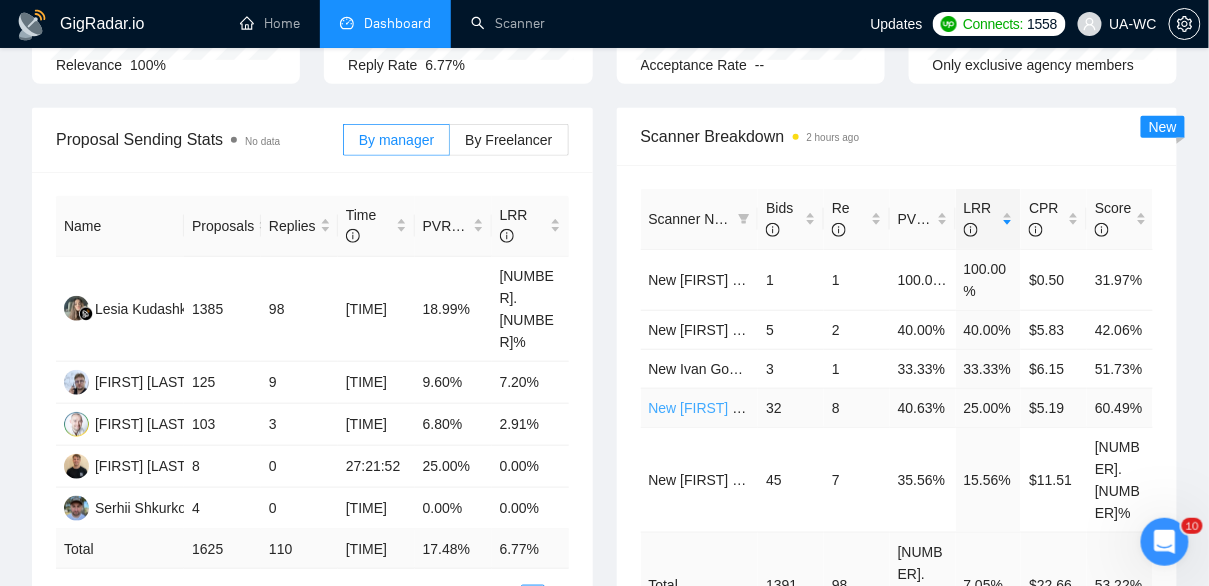 click on "New [FIRST] Google Ads - Rest of the World excl. Poor" at bounding box center (820, 408) 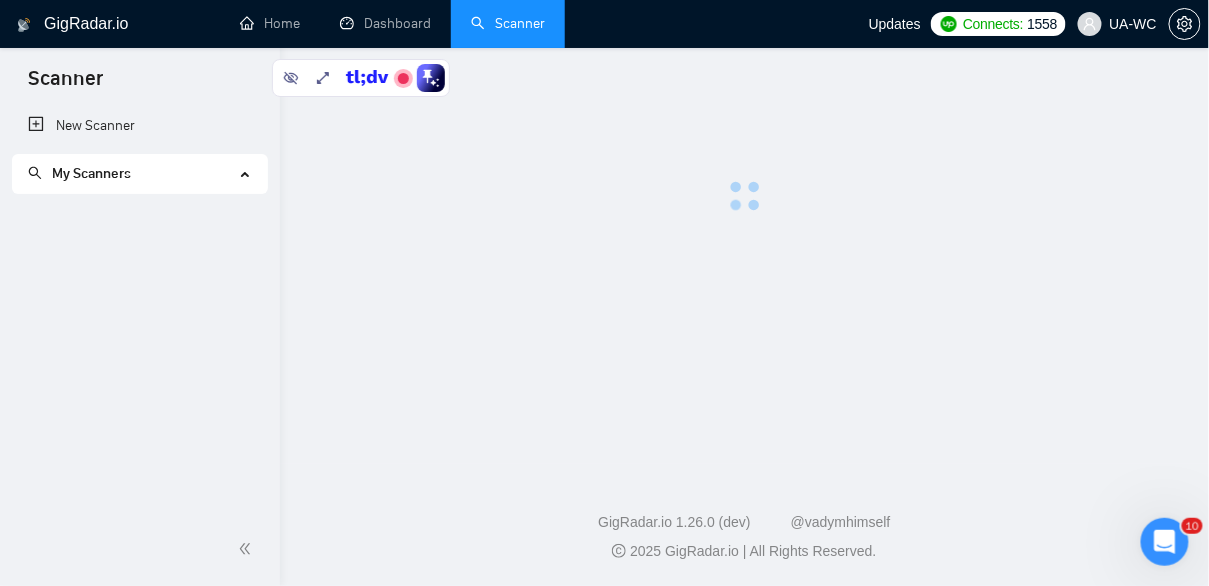 scroll, scrollTop: 0, scrollLeft: 0, axis: both 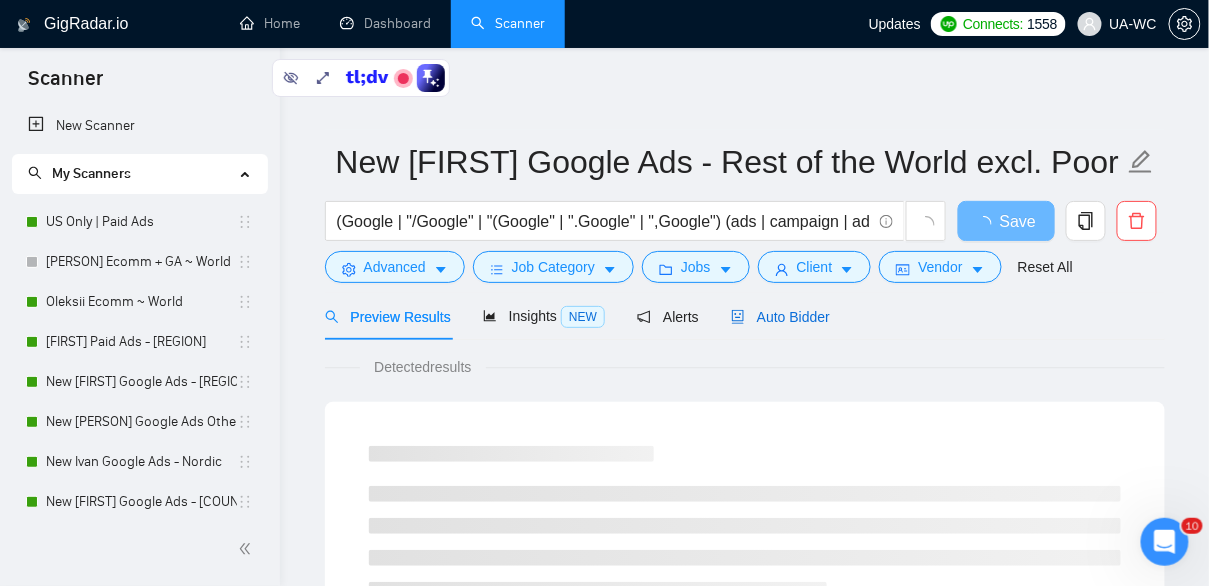 click on "Auto Bidder" at bounding box center [780, 317] 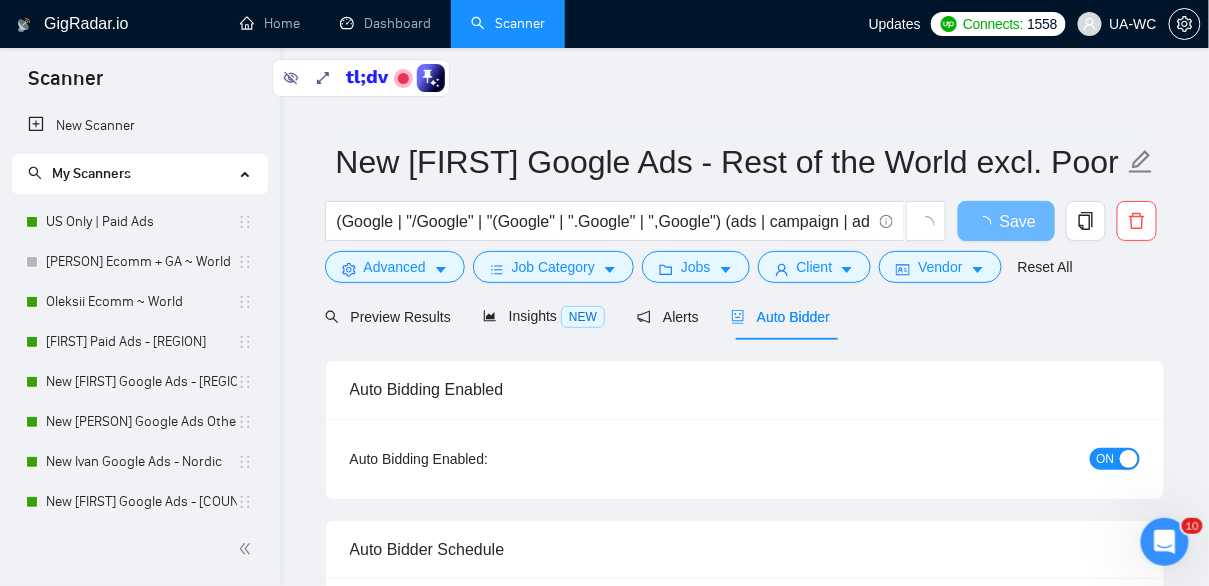 type 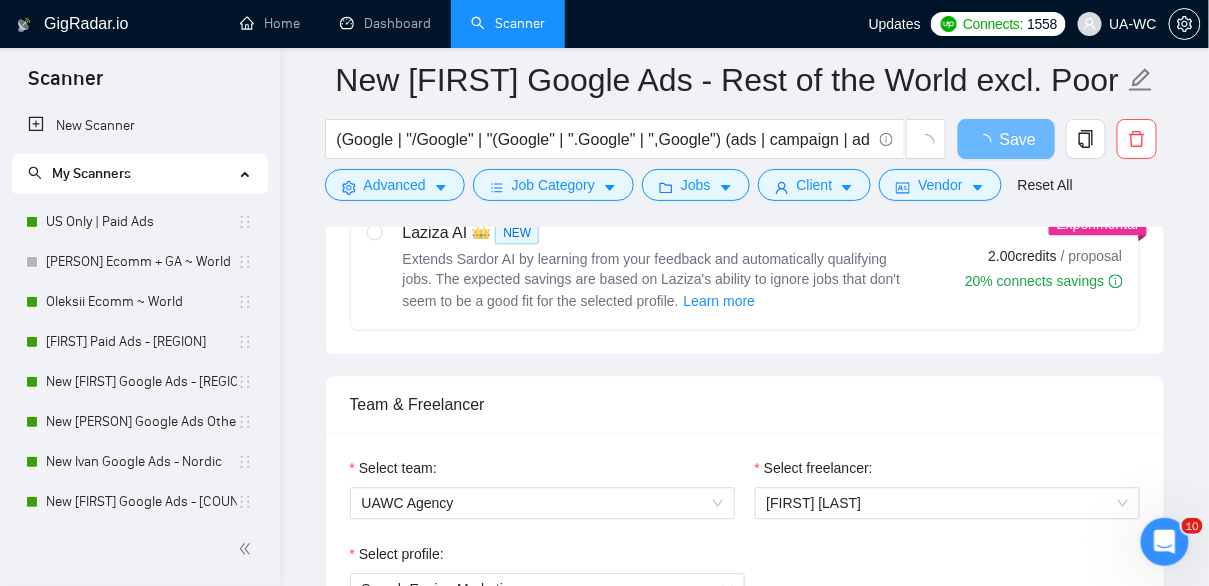 scroll, scrollTop: 988, scrollLeft: 0, axis: vertical 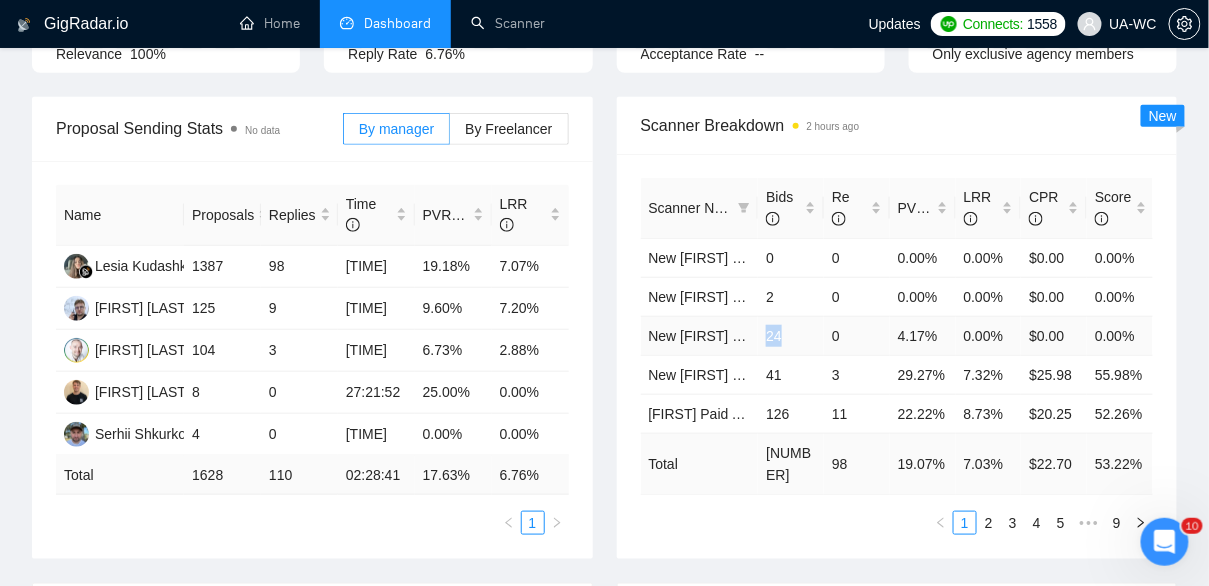 drag, startPoint x: 797, startPoint y: 333, endPoint x: 765, endPoint y: 331, distance: 32.06244 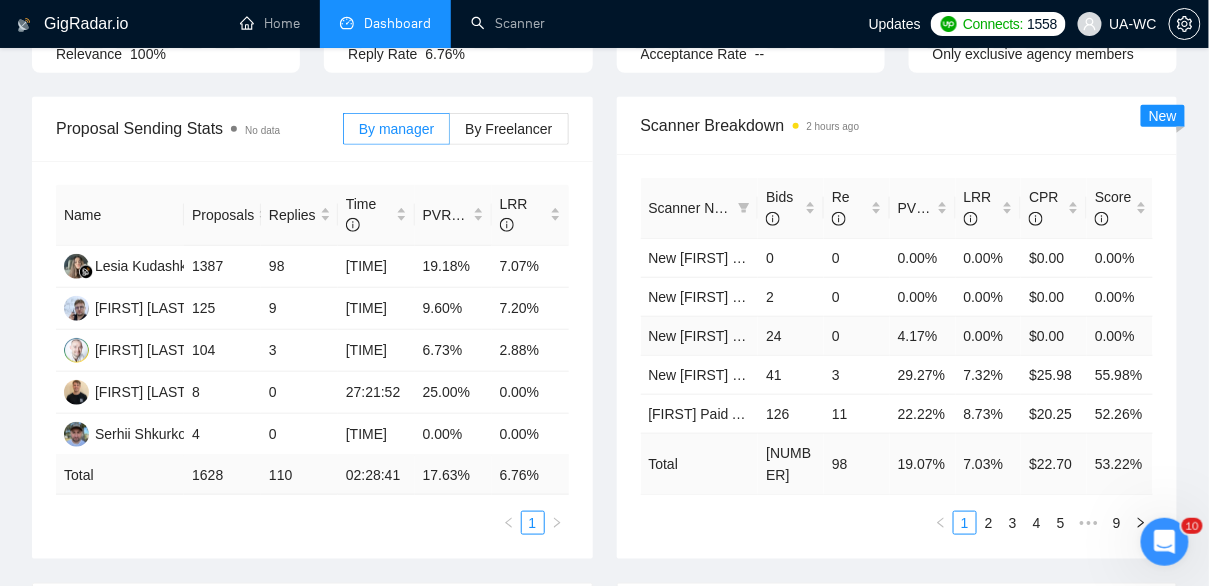 click on "0.00%" at bounding box center (989, 335) 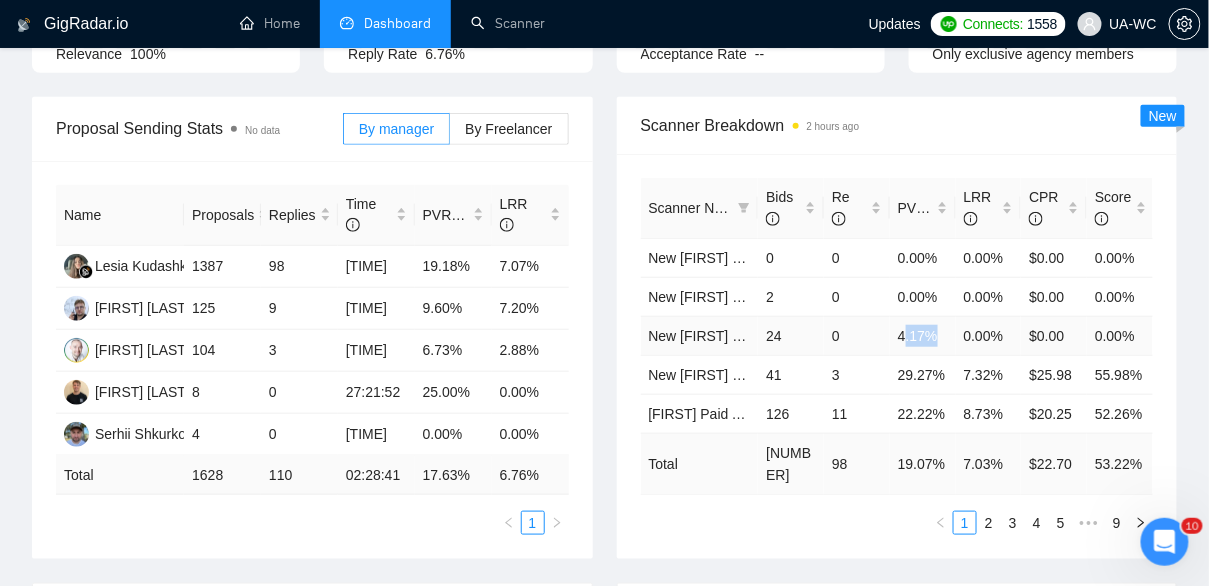drag, startPoint x: 942, startPoint y: 335, endPoint x: 907, endPoint y: 332, distance: 35.128338 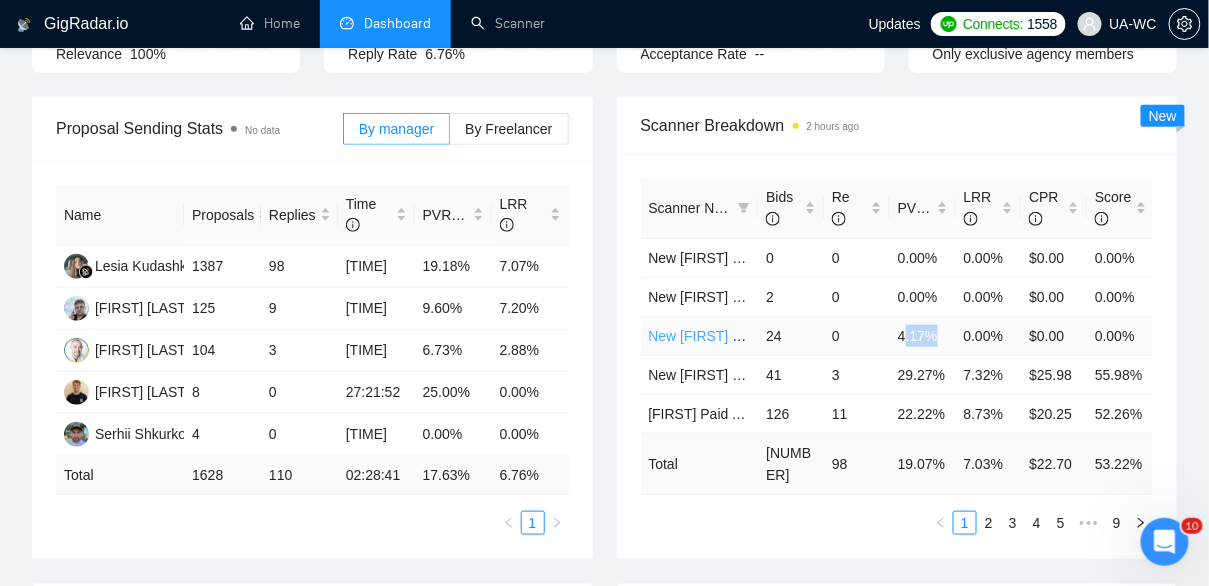 click on "New [FIRST] Google Ads Leads - [COUNTRY]|[COUNTRY]" at bounding box center [833, 336] 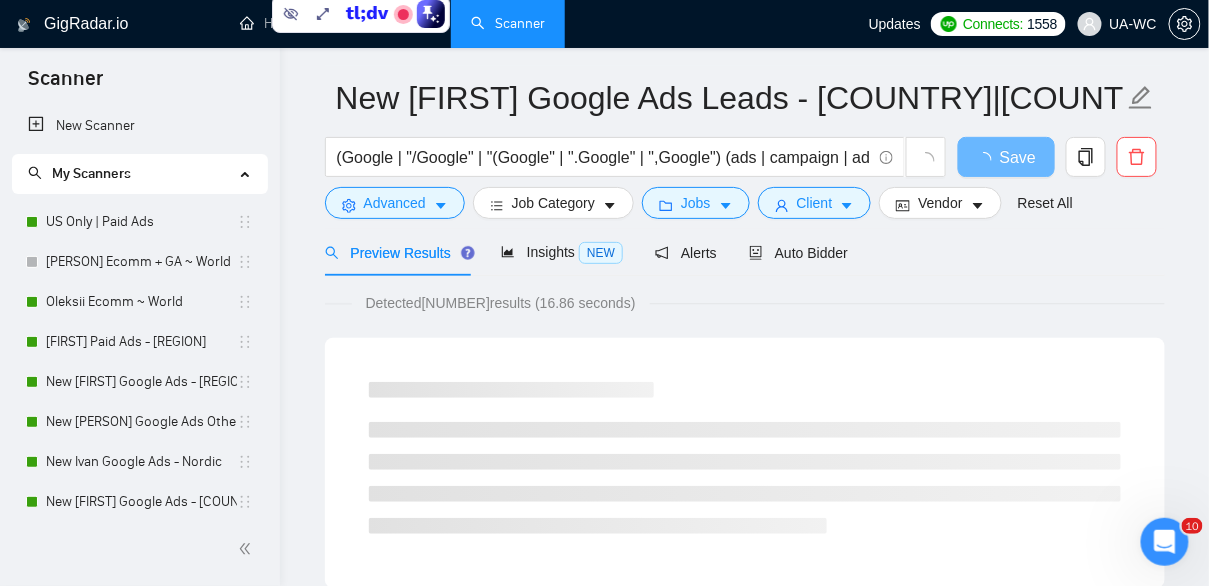 scroll, scrollTop: 0, scrollLeft: 0, axis: both 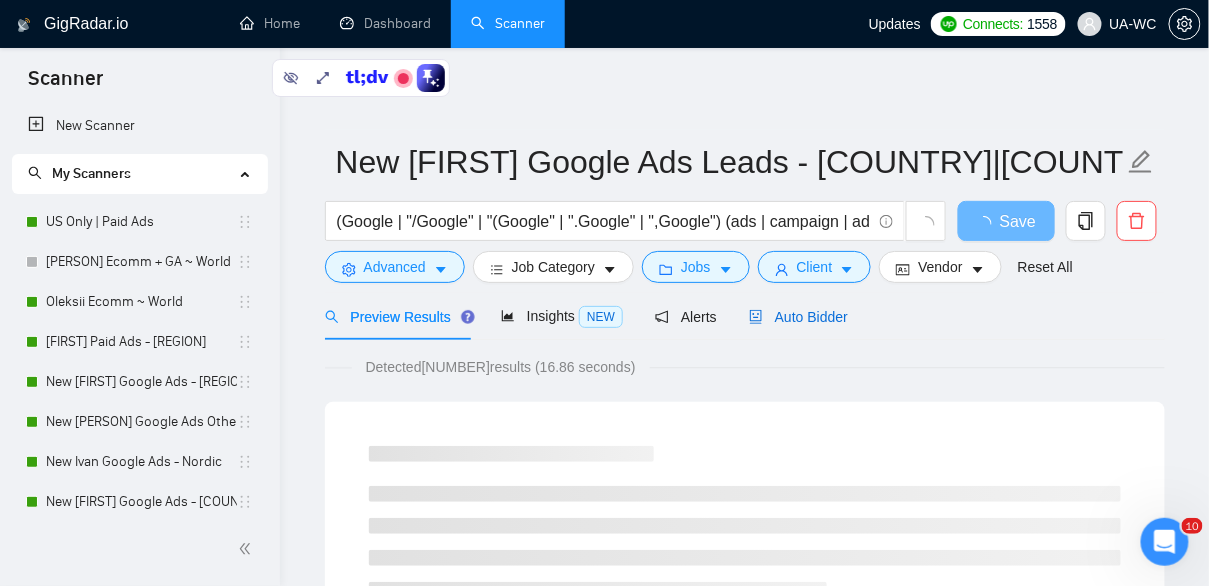 click on "Auto Bidder" at bounding box center [798, 317] 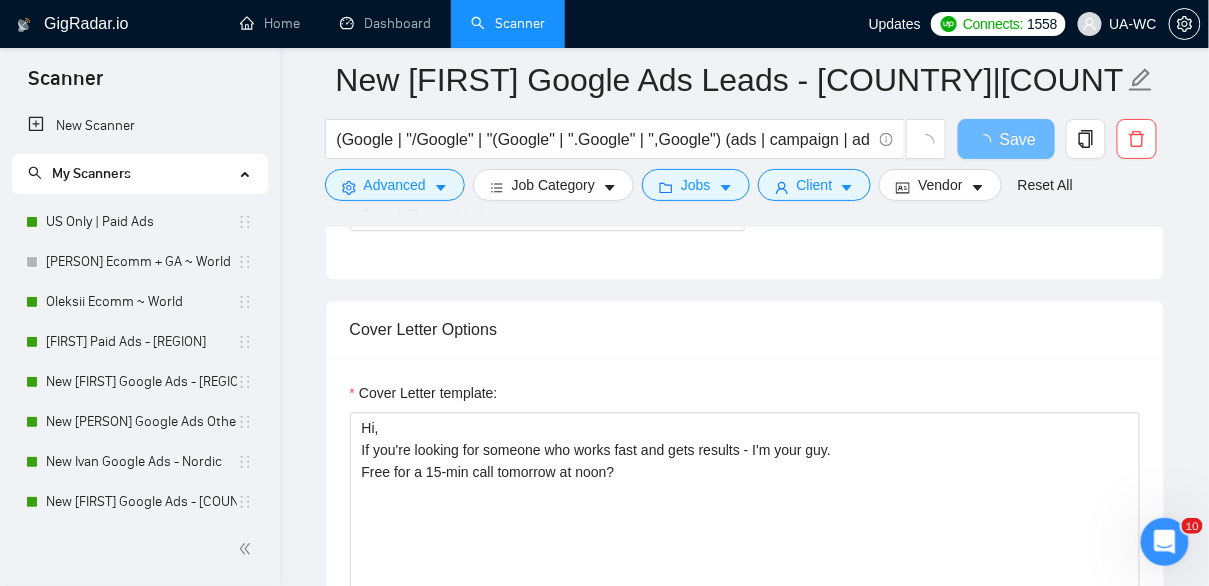 scroll, scrollTop: 1236, scrollLeft: 0, axis: vertical 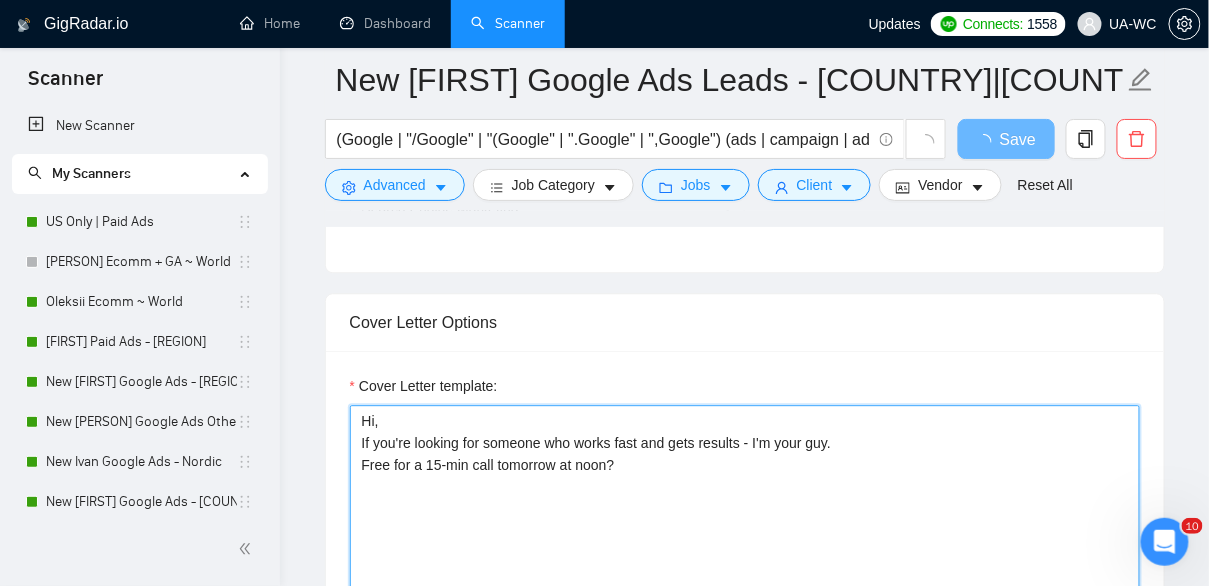 drag, startPoint x: 882, startPoint y: 440, endPoint x: 385, endPoint y: 416, distance: 497.57913 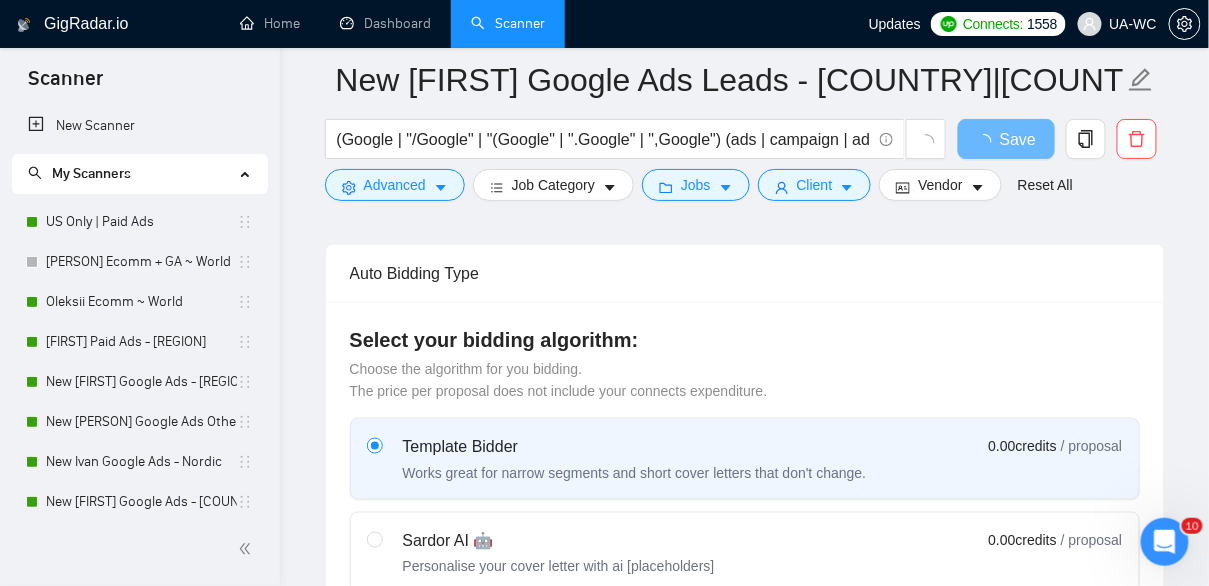 scroll, scrollTop: 466, scrollLeft: 0, axis: vertical 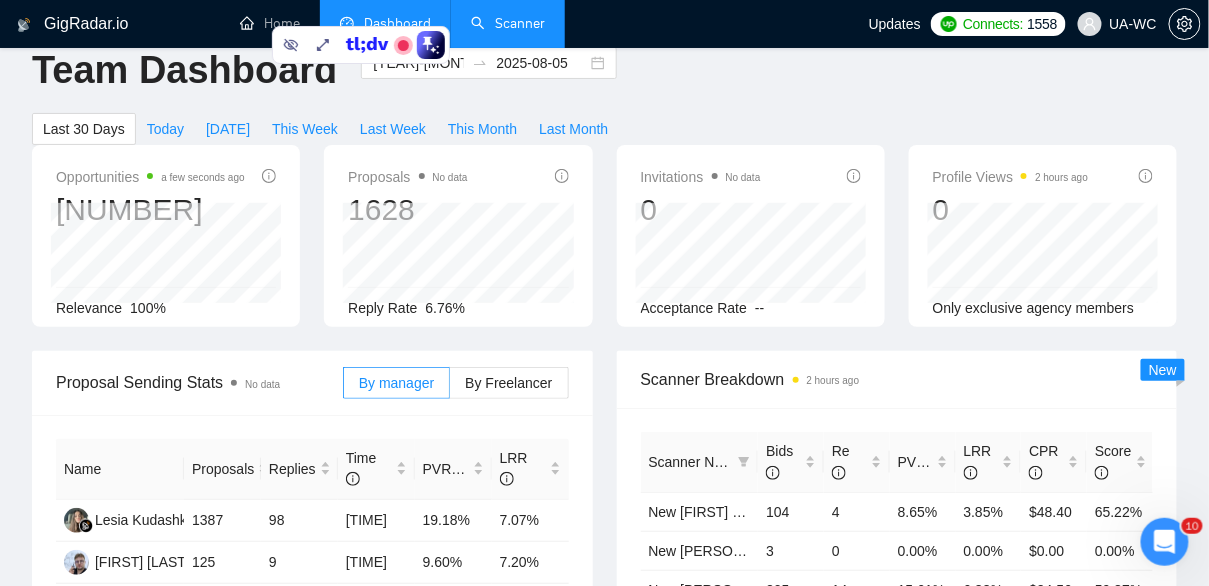 click on "Scanner" at bounding box center (508, 23) 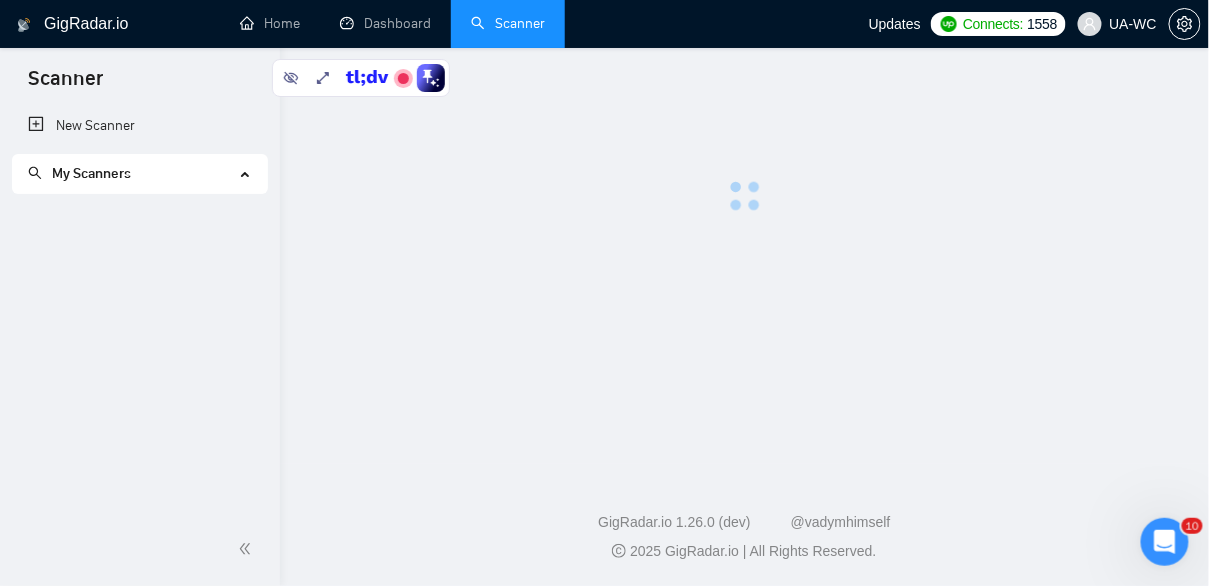 scroll, scrollTop: 0, scrollLeft: 0, axis: both 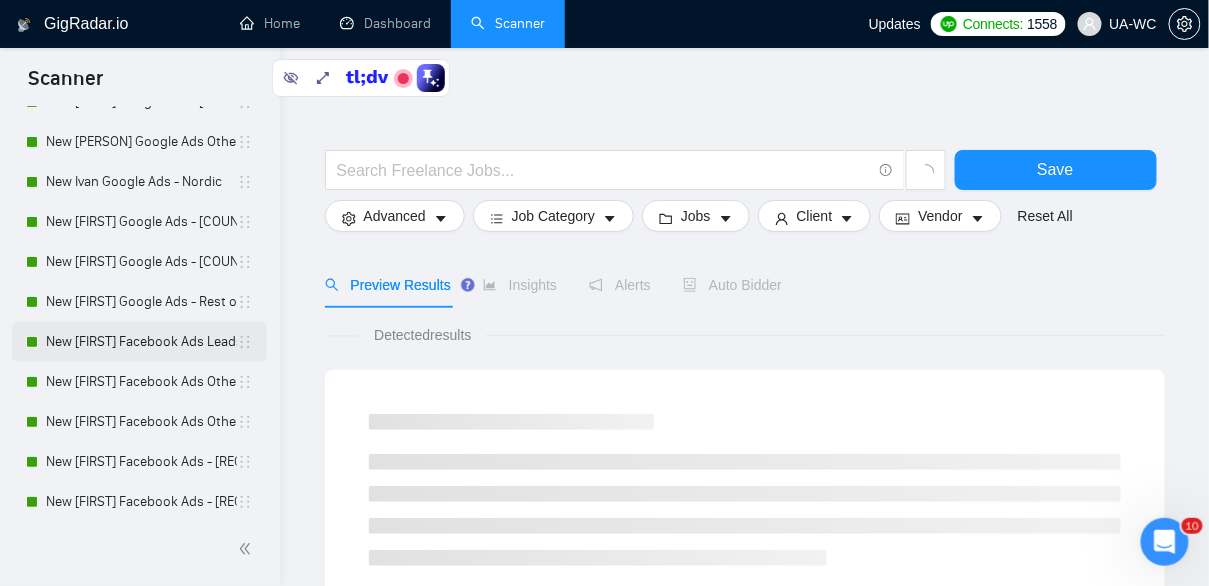 click on "New [FIRST] Facebook Ads Leads - [COUNTRY]|[COUNTRY]" at bounding box center (141, 342) 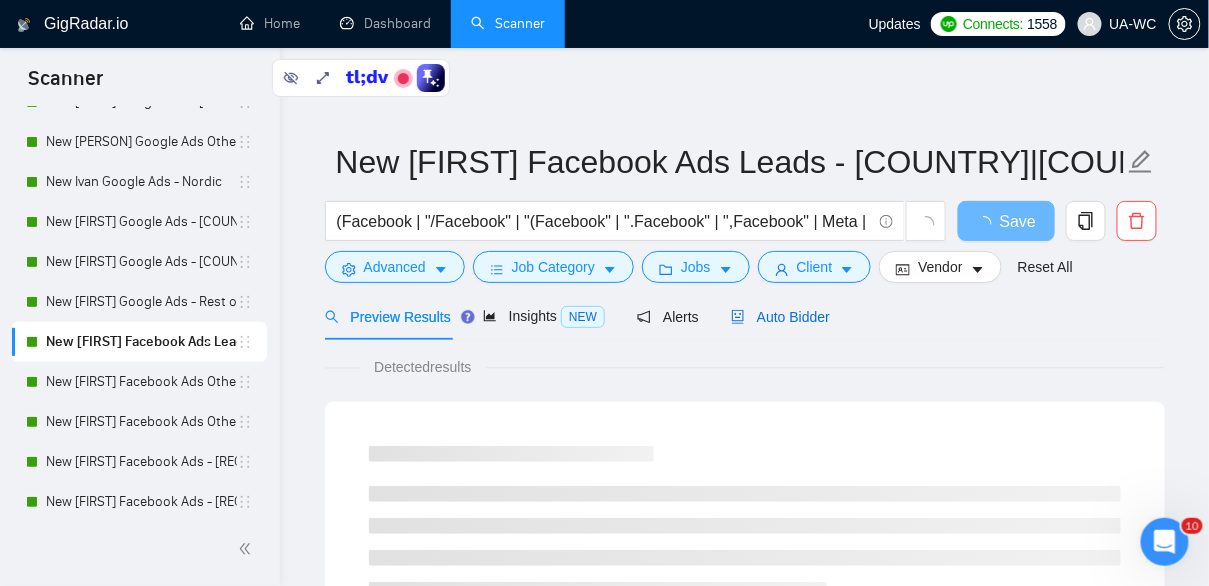 click on "Auto Bidder" at bounding box center [780, 317] 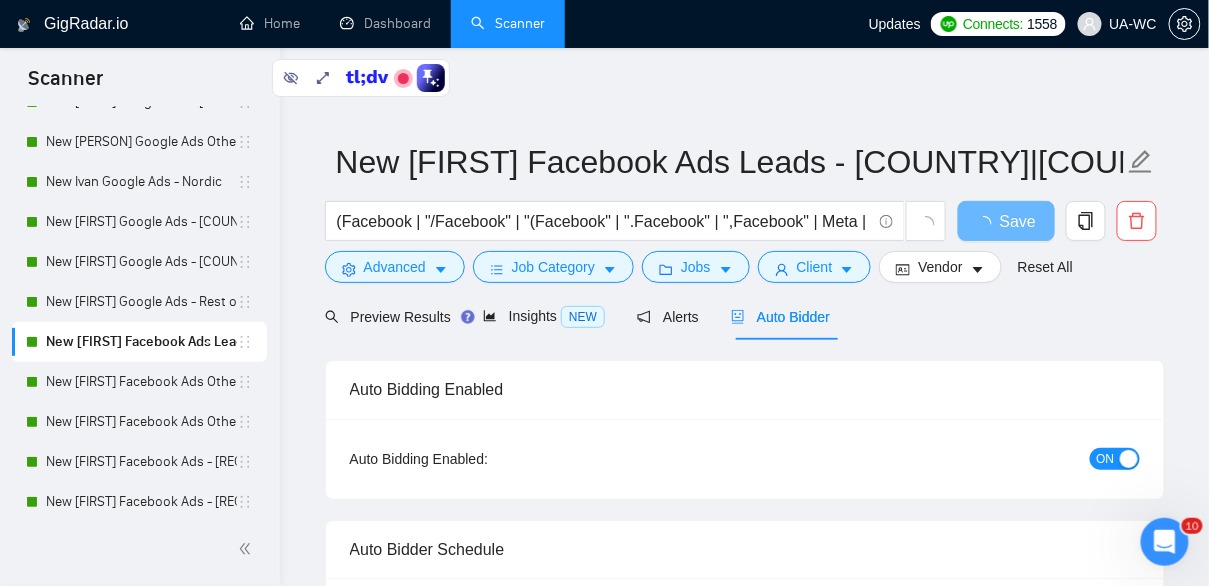 type 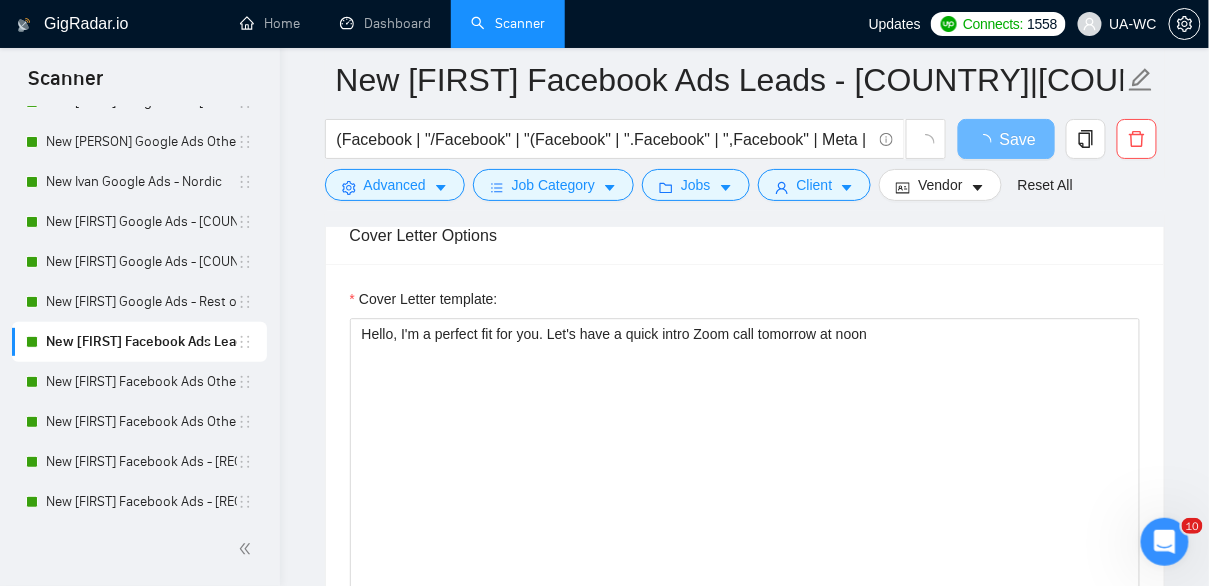 scroll, scrollTop: 1334, scrollLeft: 0, axis: vertical 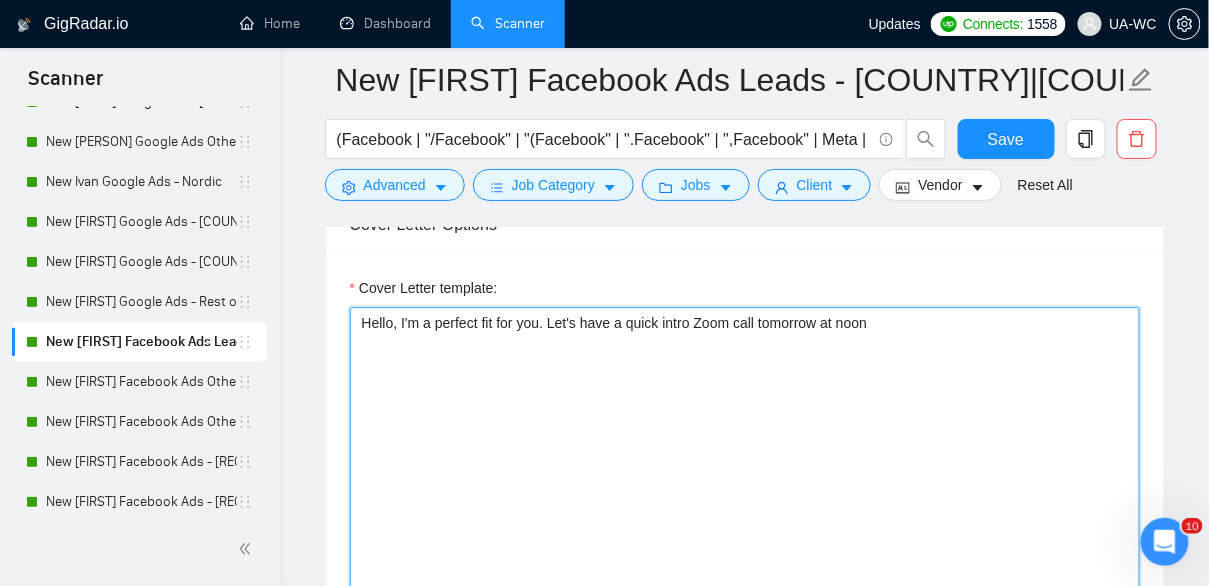 drag, startPoint x: 552, startPoint y: 318, endPoint x: 397, endPoint y: 323, distance: 155.08063 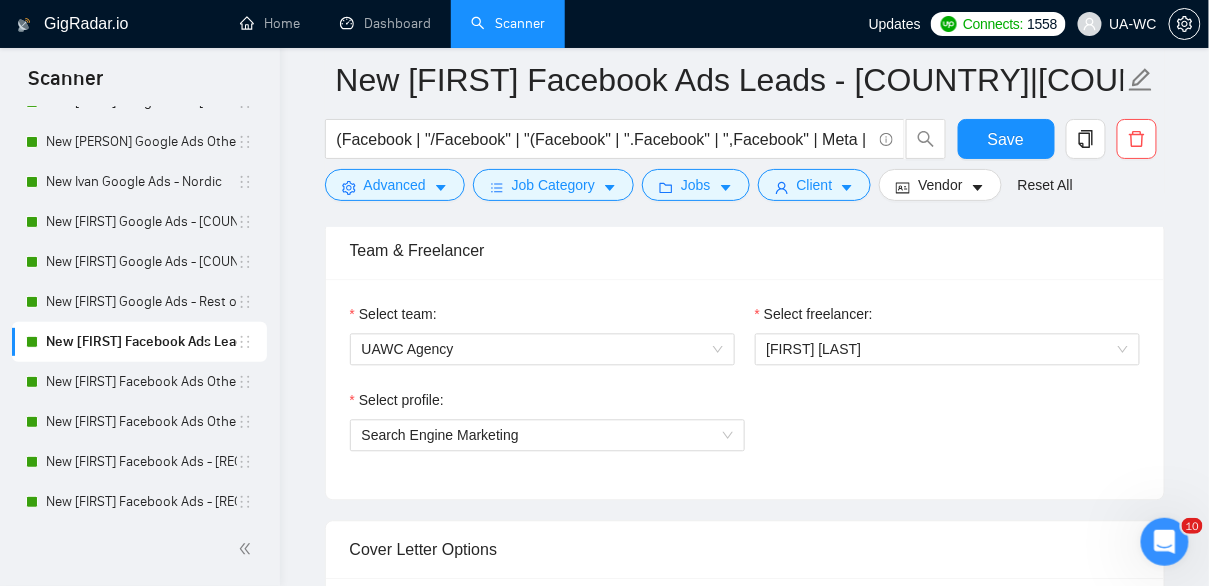 scroll, scrollTop: 1020, scrollLeft: 0, axis: vertical 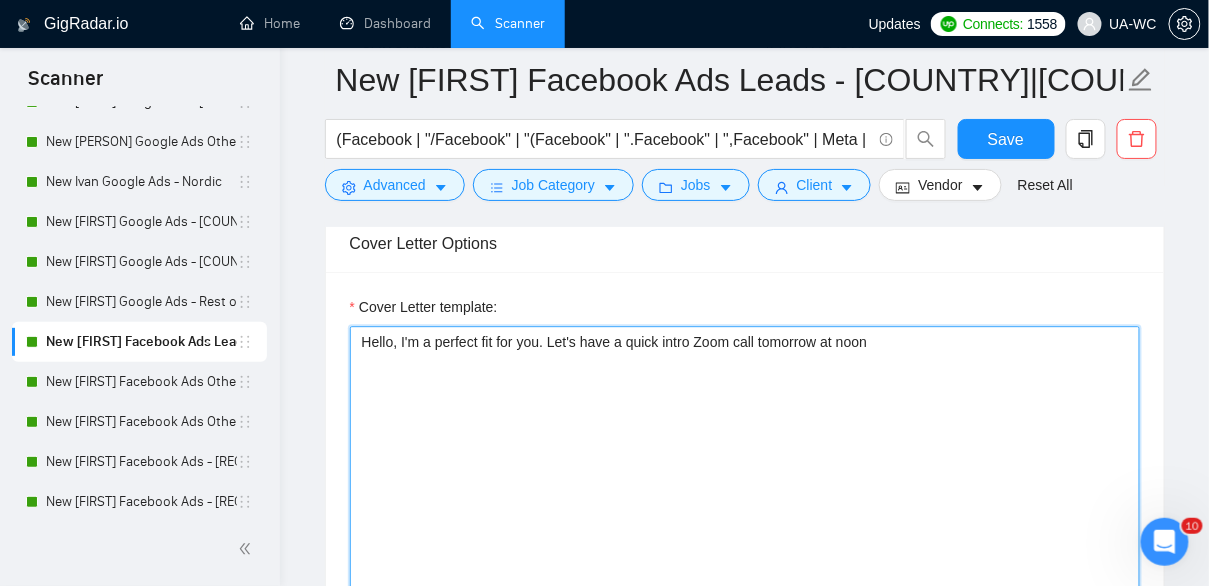 click on "Hello, I'm a perfect fit for you. Let's have a quick intro Zoom call tomorrow at noon" at bounding box center (745, 551) 